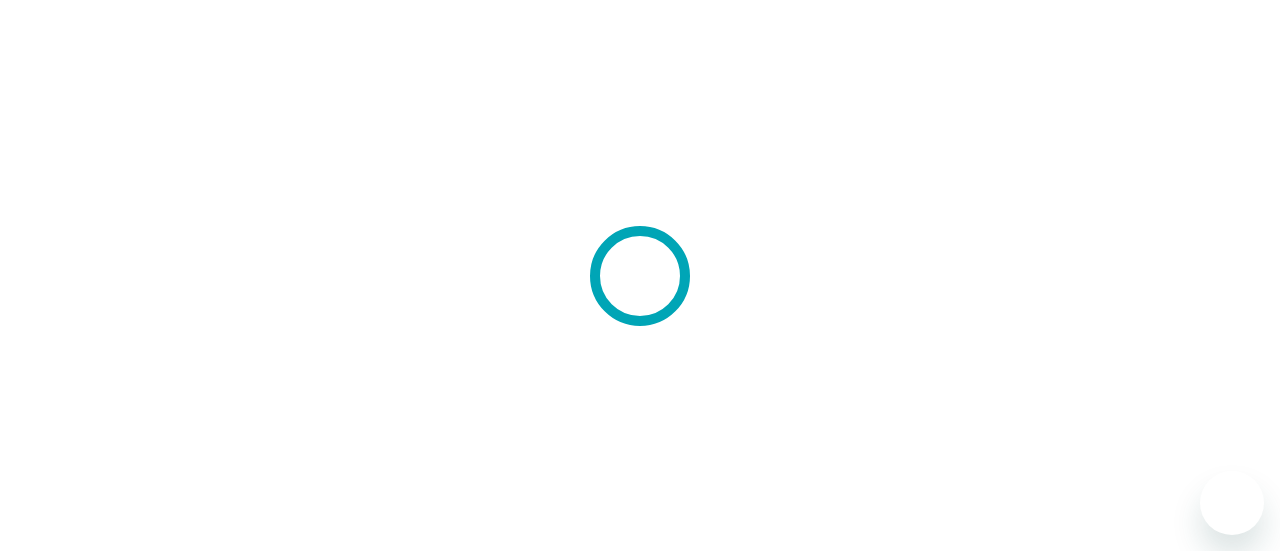 scroll, scrollTop: 0, scrollLeft: 0, axis: both 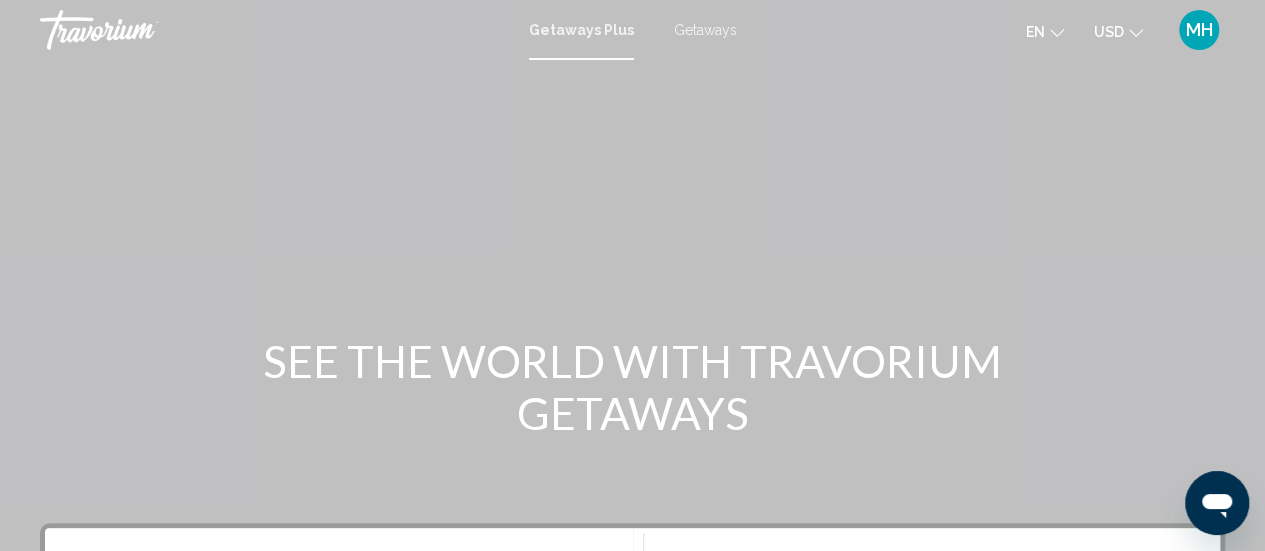 click 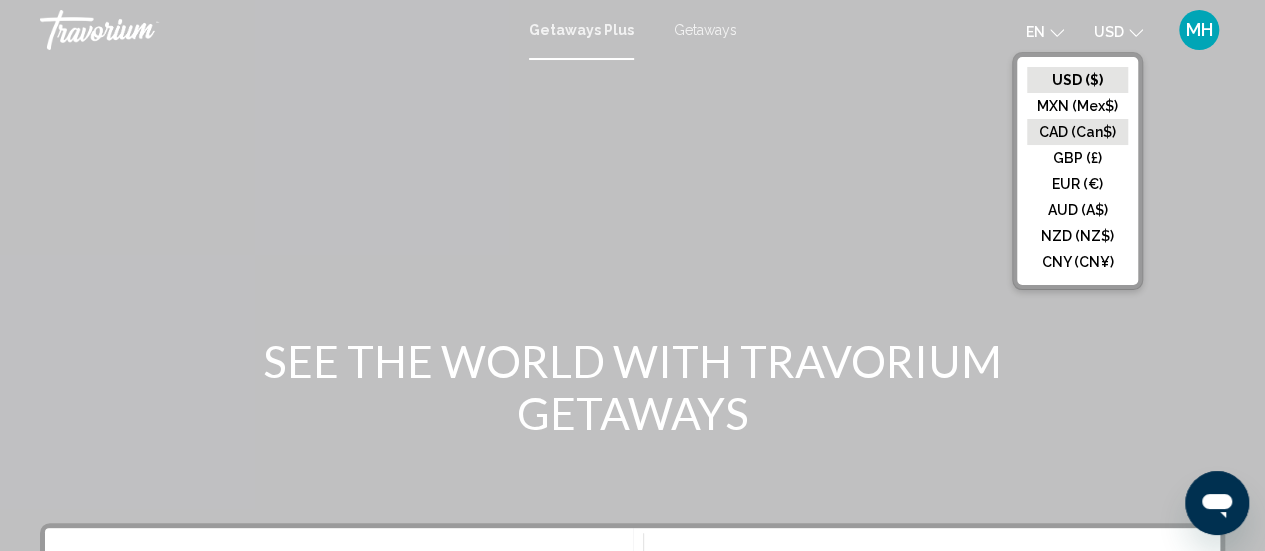 click on "CAD (Can$)" 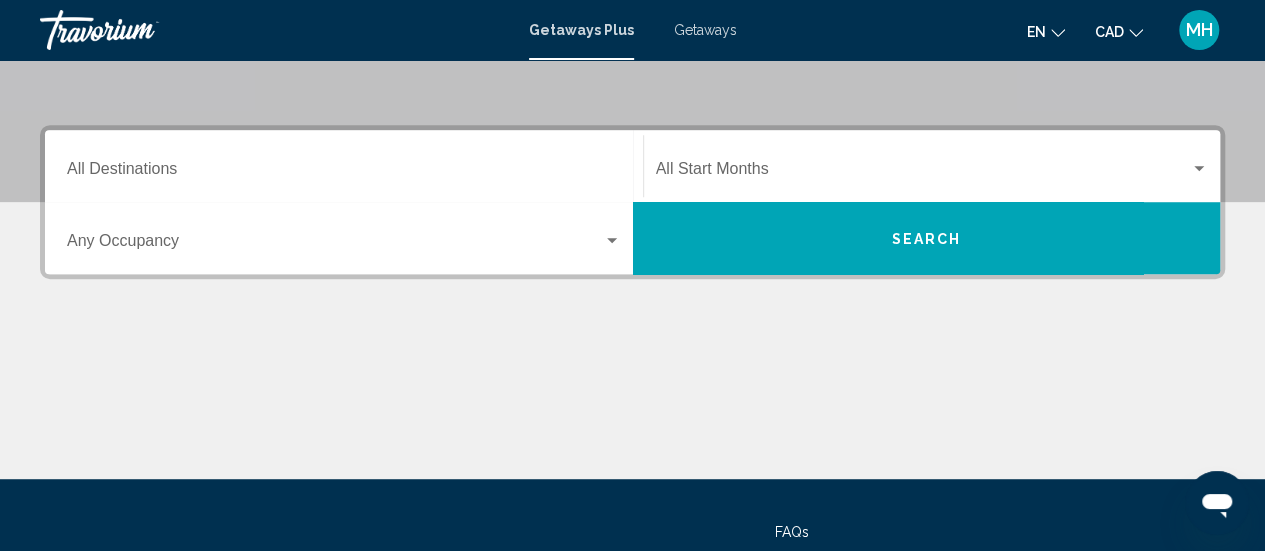scroll, scrollTop: 405, scrollLeft: 0, axis: vertical 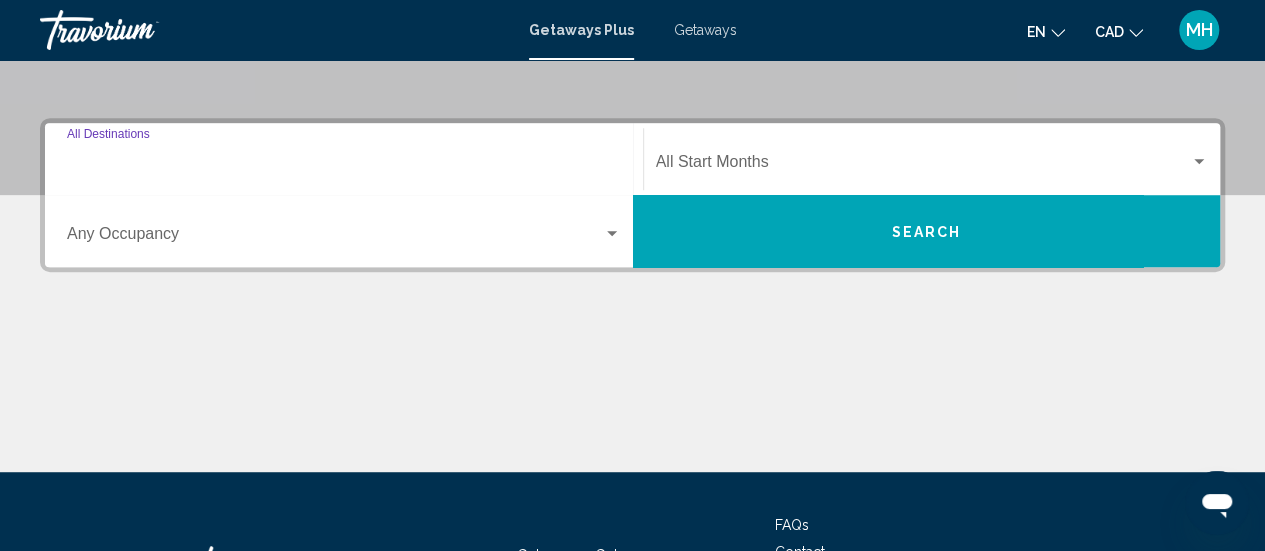 click on "Destination All Destinations" at bounding box center (344, 166) 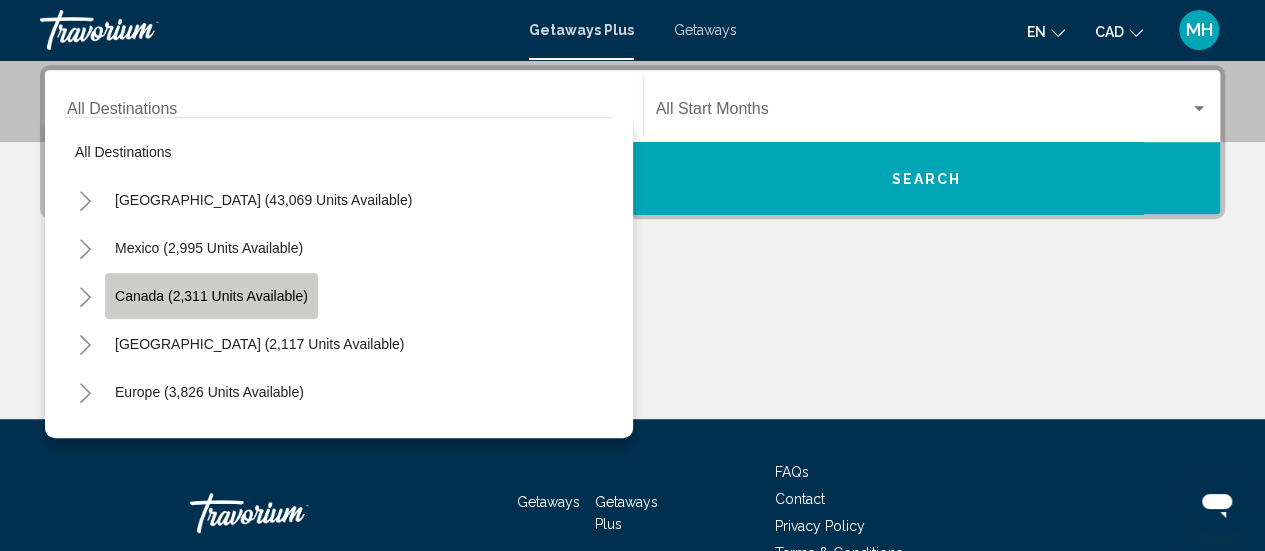 click on "Canada (2,311 units available)" 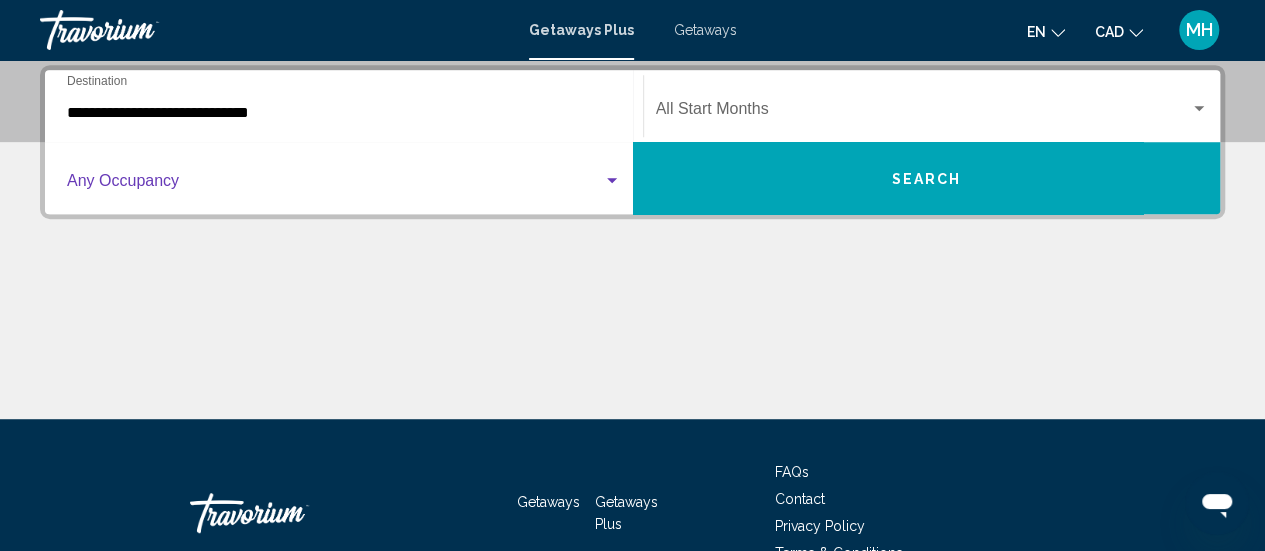 click at bounding box center (335, 185) 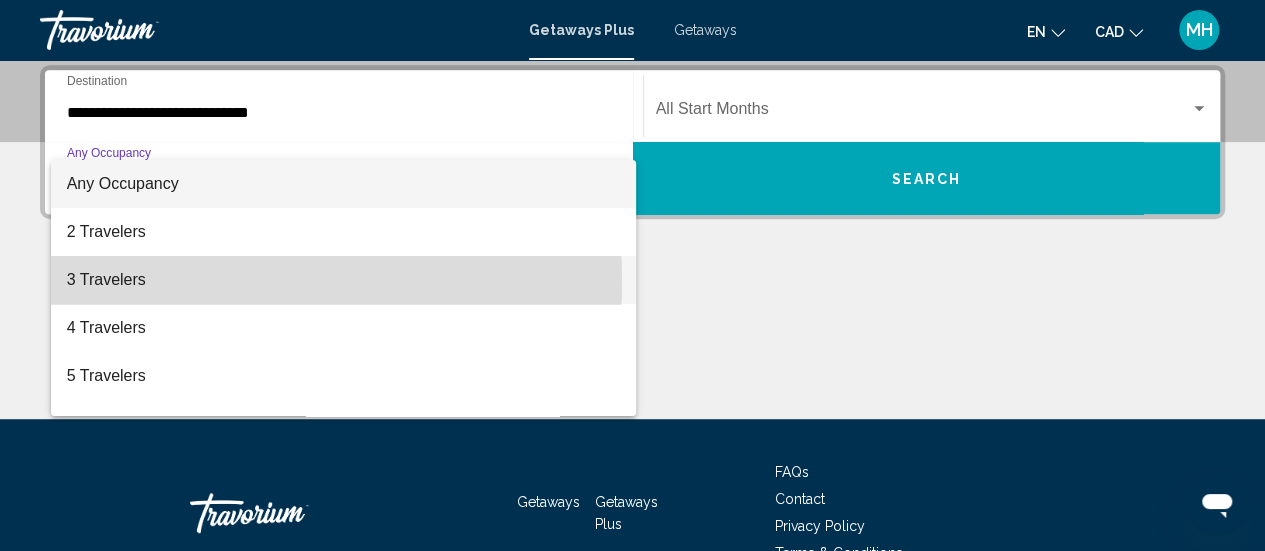 click on "3 Travelers" at bounding box center (344, 280) 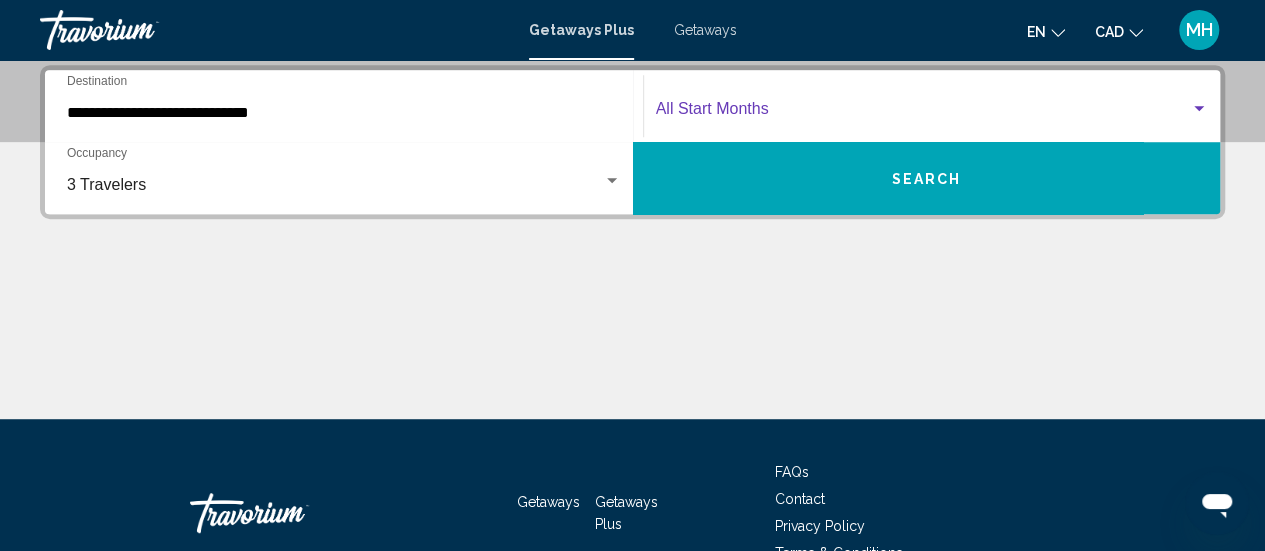 click at bounding box center (923, 113) 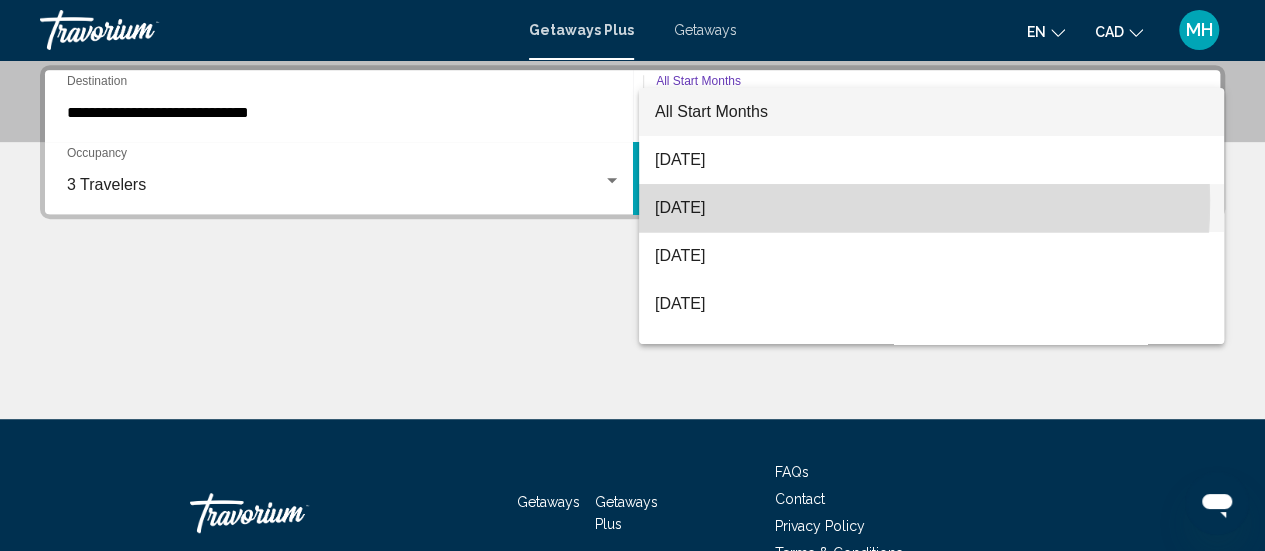 click on "[DATE]" at bounding box center (931, 208) 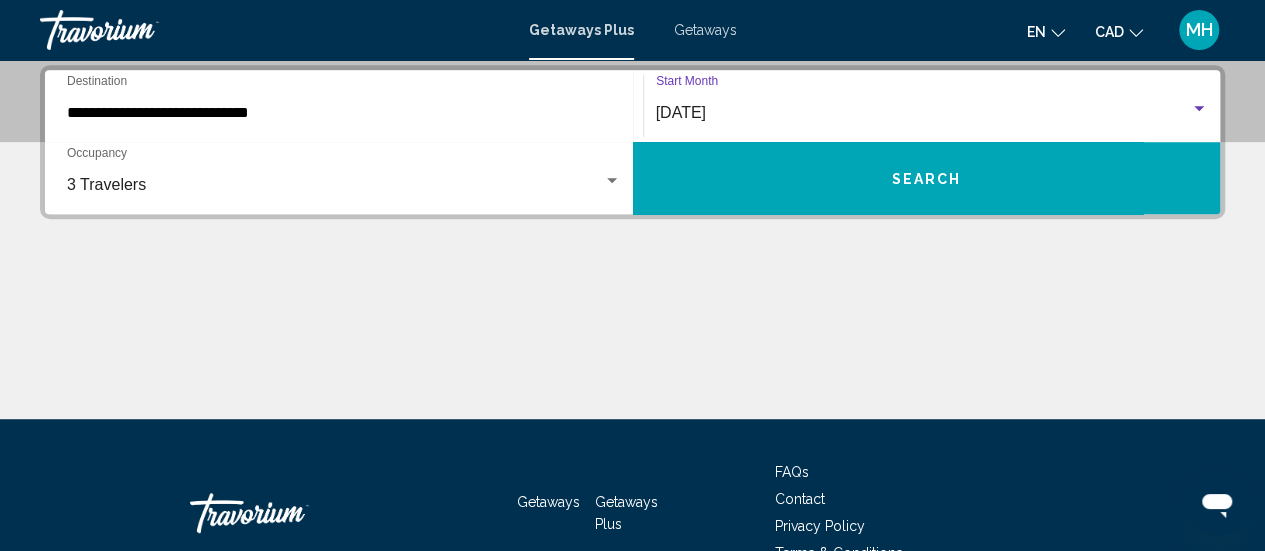 click on "Search" at bounding box center [927, 178] 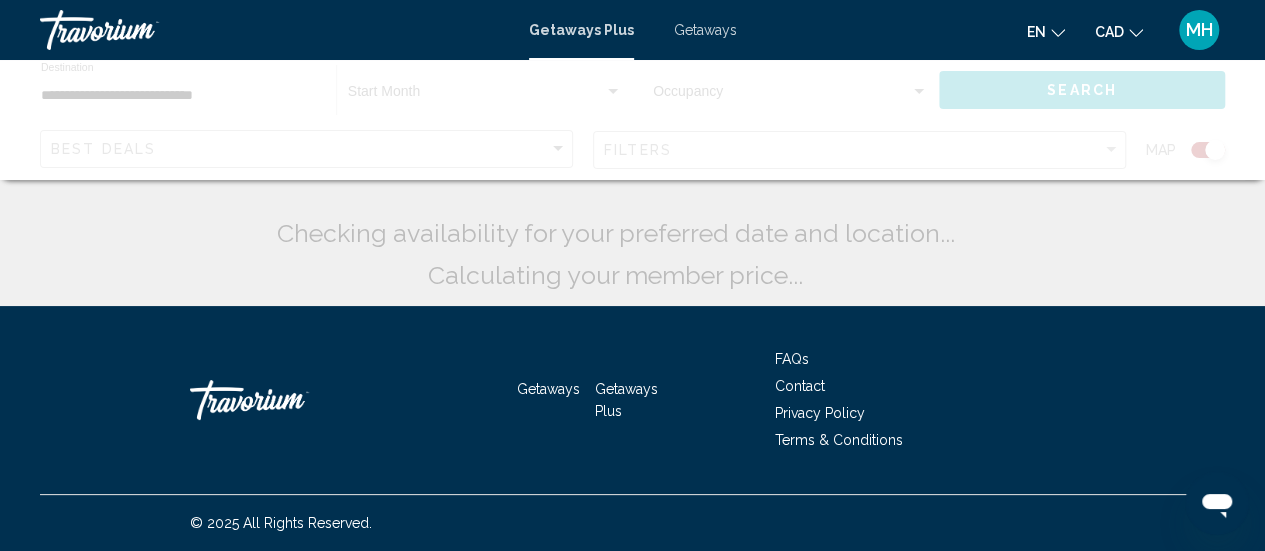 scroll, scrollTop: 0, scrollLeft: 0, axis: both 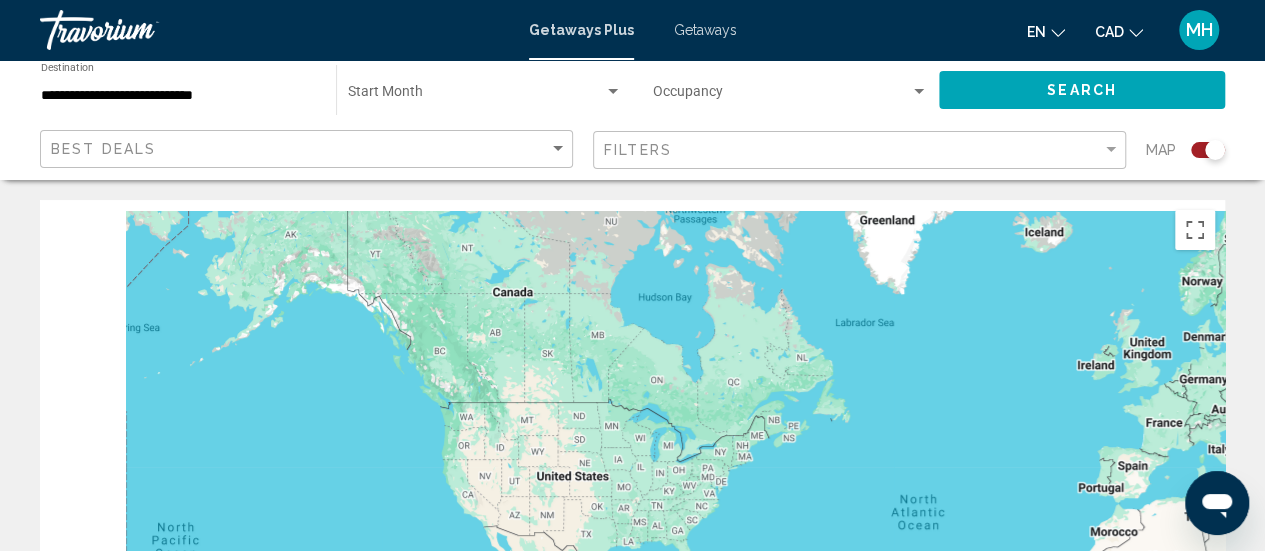 drag, startPoint x: 226, startPoint y: 349, endPoint x: 687, endPoint y: 408, distance: 464.76016 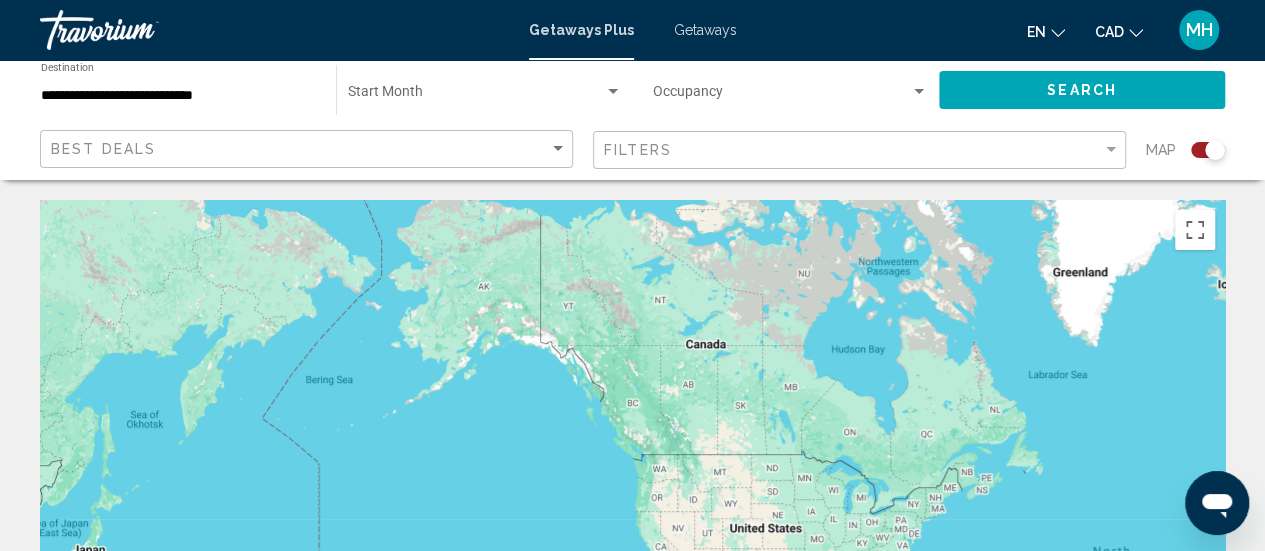 drag, startPoint x: 498, startPoint y: 391, endPoint x: 630, endPoint y: 441, distance: 141.1524 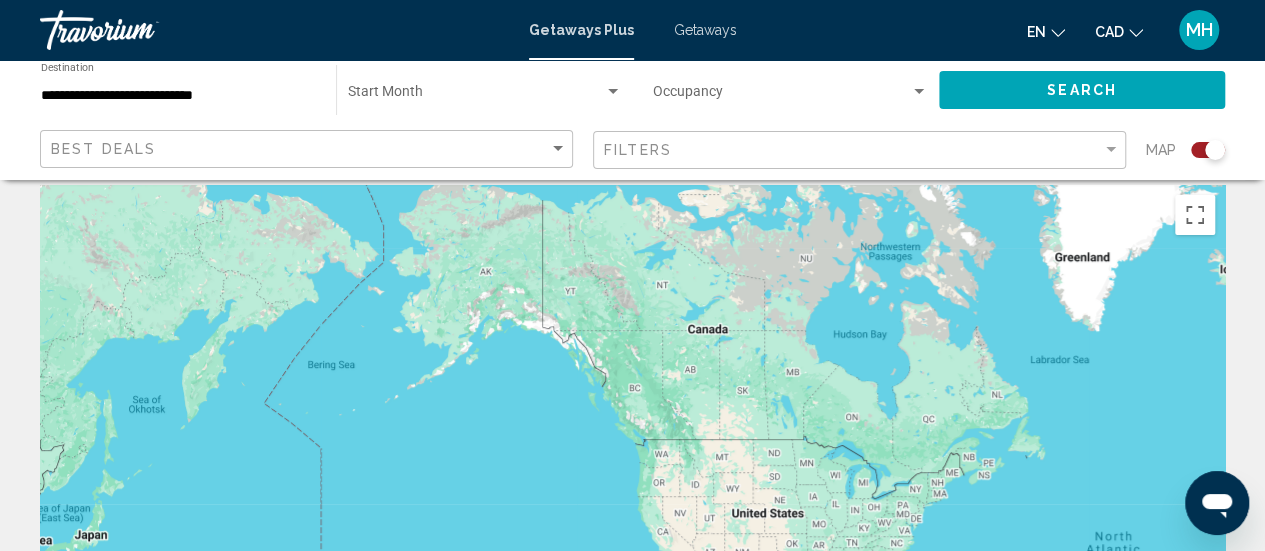 scroll, scrollTop: 18, scrollLeft: 0, axis: vertical 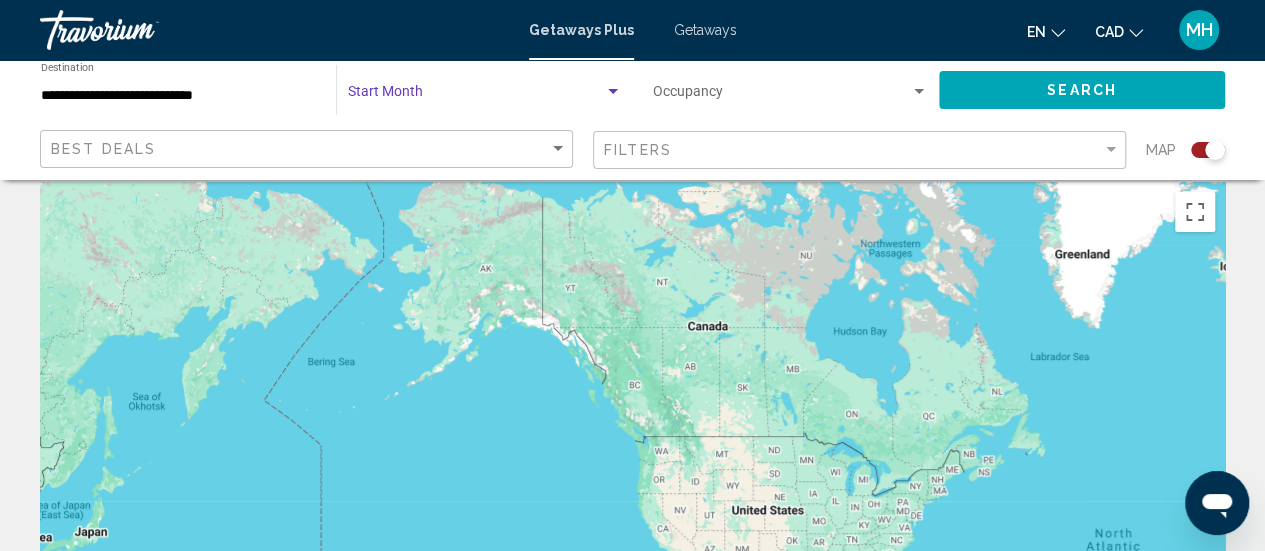 click at bounding box center (476, 96) 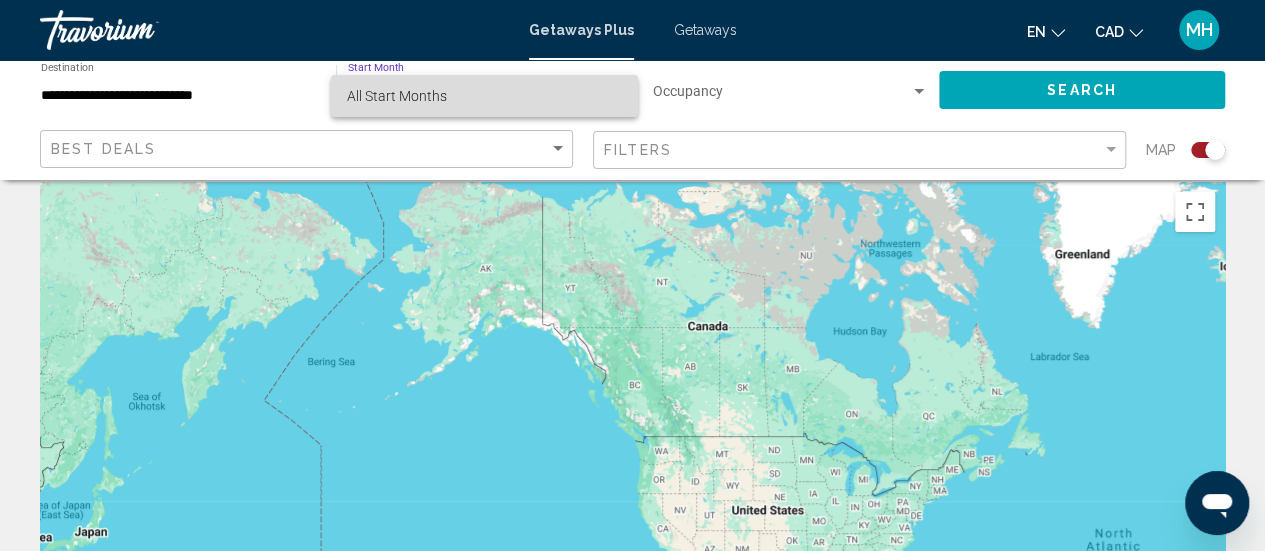 click on "All Start Months" at bounding box center (484, 96) 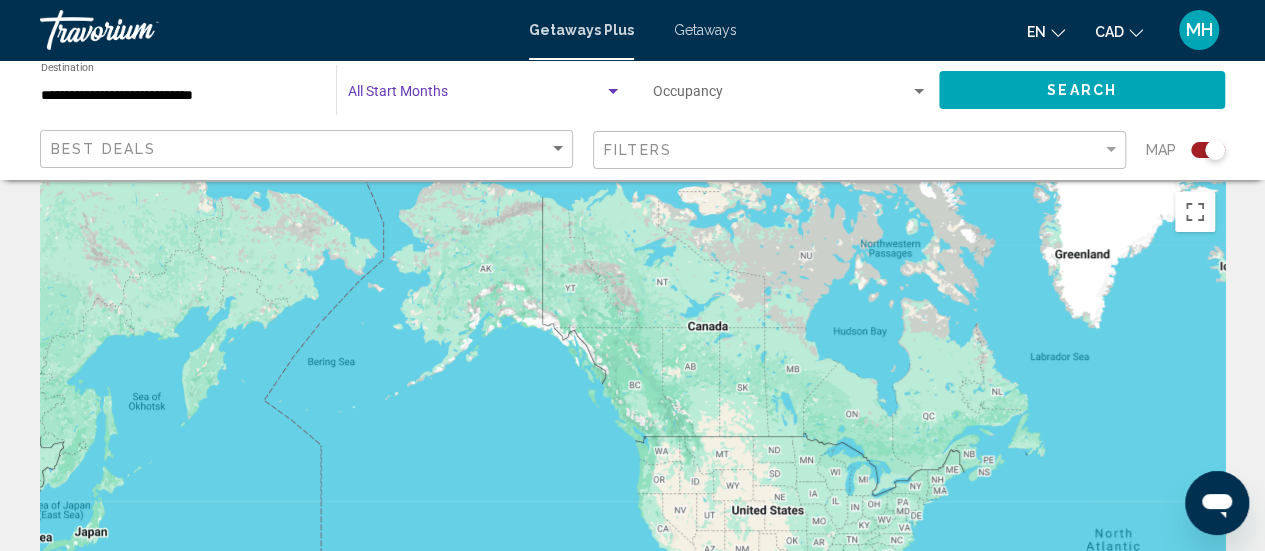 click at bounding box center [476, 96] 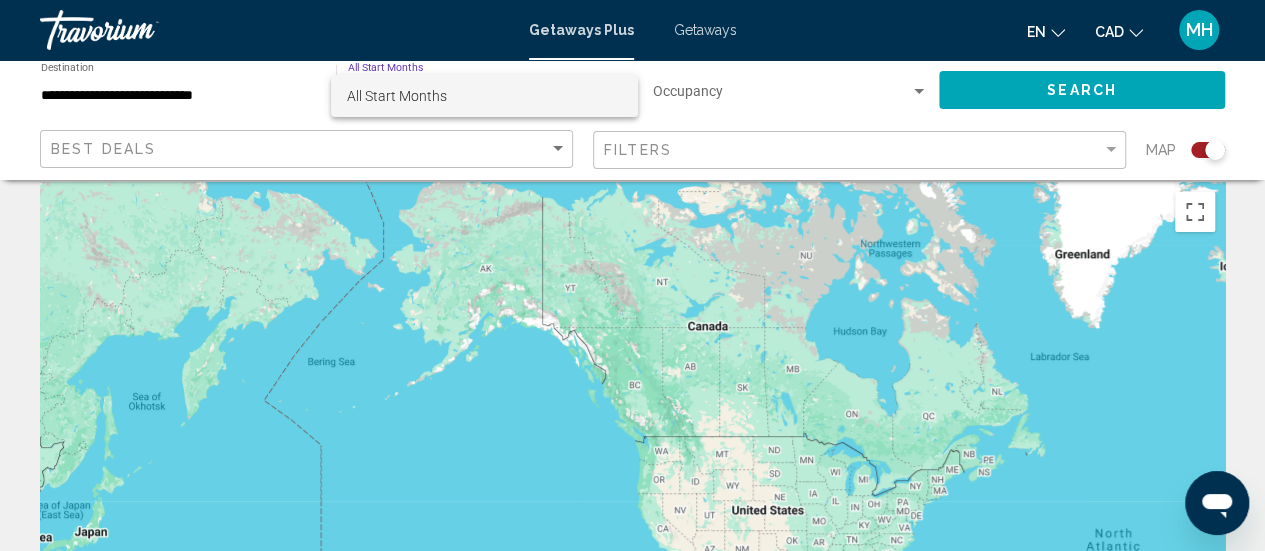 click at bounding box center (632, 275) 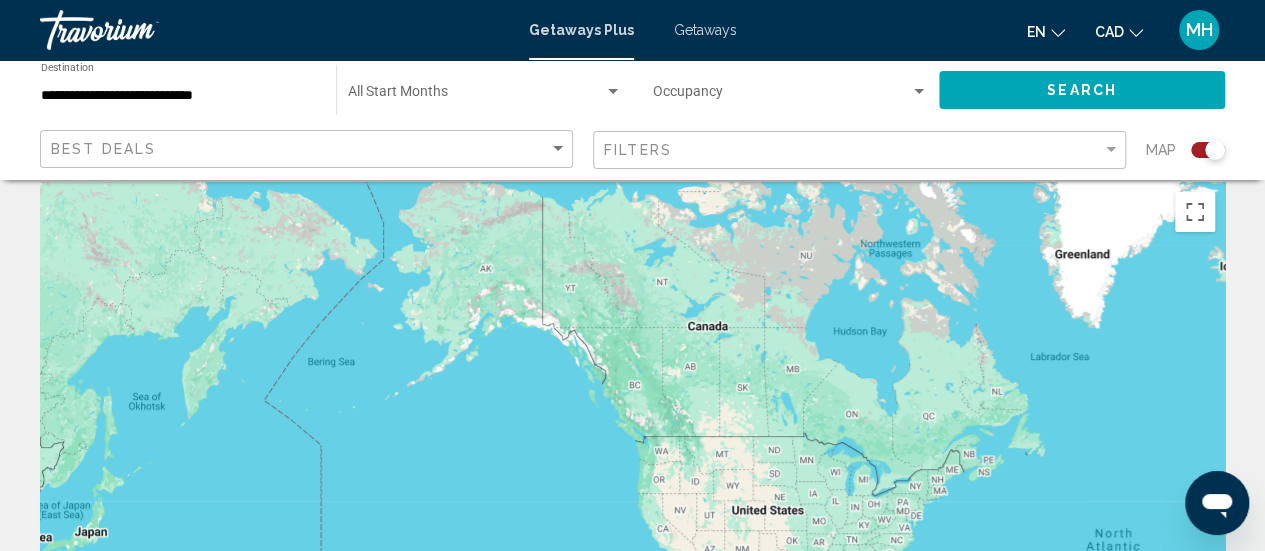click on "Occupancy Any Occupancy" 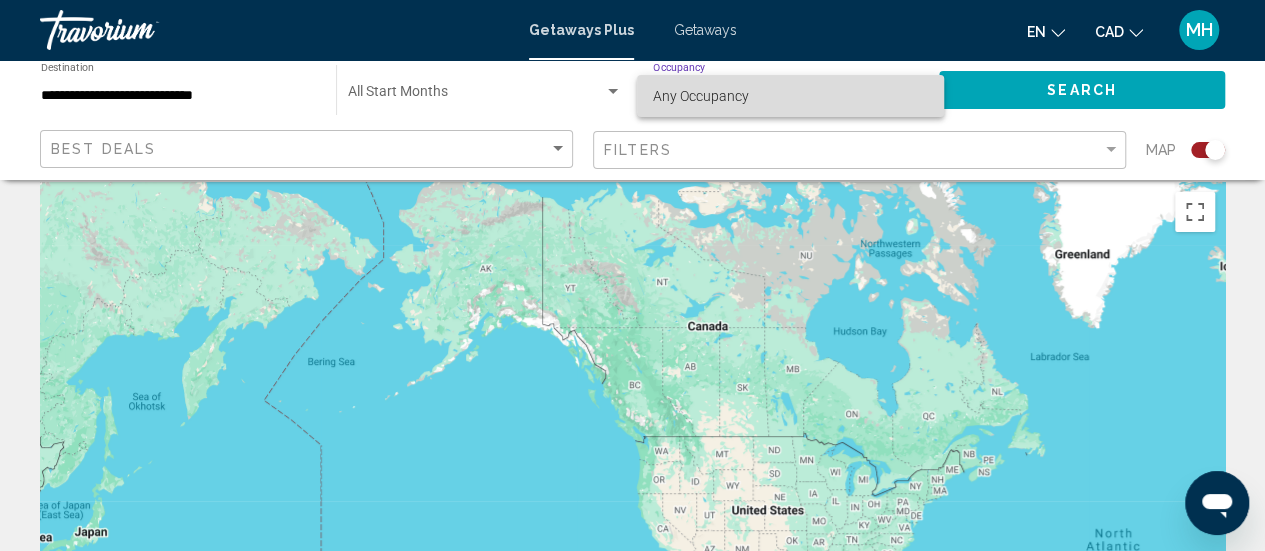 click on "Any Occupancy" at bounding box center [790, 96] 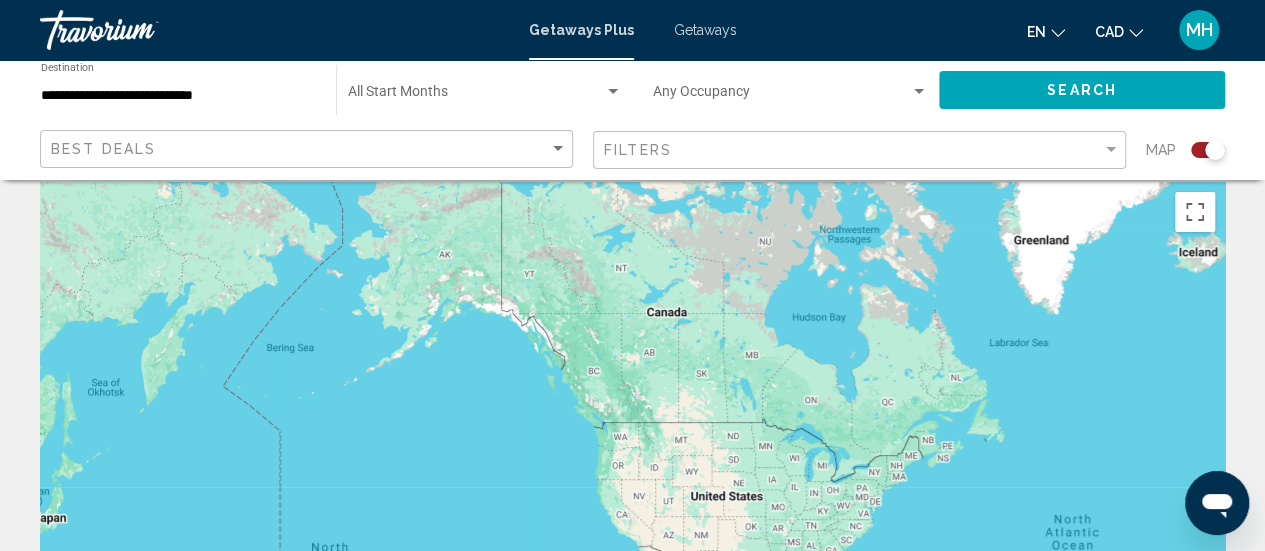 drag, startPoint x: 944, startPoint y: 343, endPoint x: 893, endPoint y: 325, distance: 54.08327 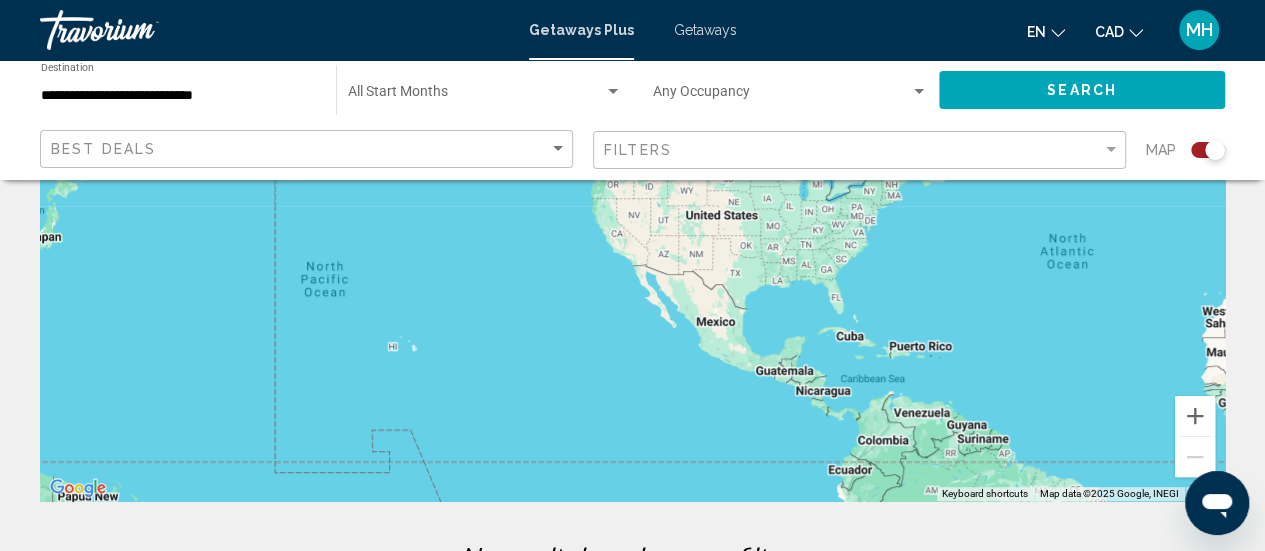scroll, scrollTop: 277, scrollLeft: 0, axis: vertical 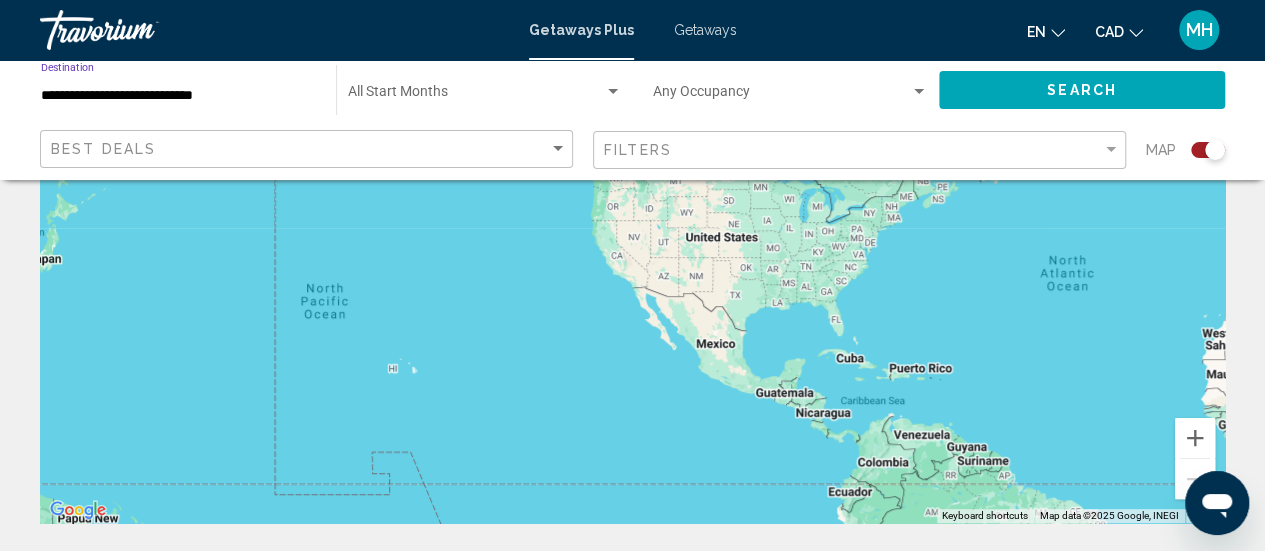 click on "**********" at bounding box center [178, 96] 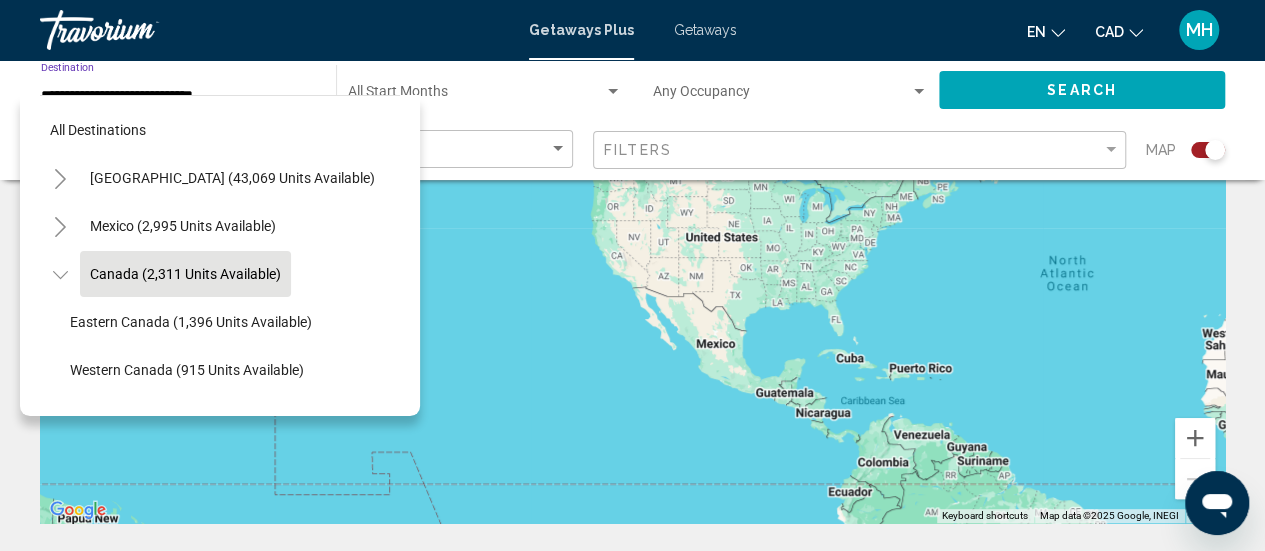 scroll, scrollTop: 30, scrollLeft: 0, axis: vertical 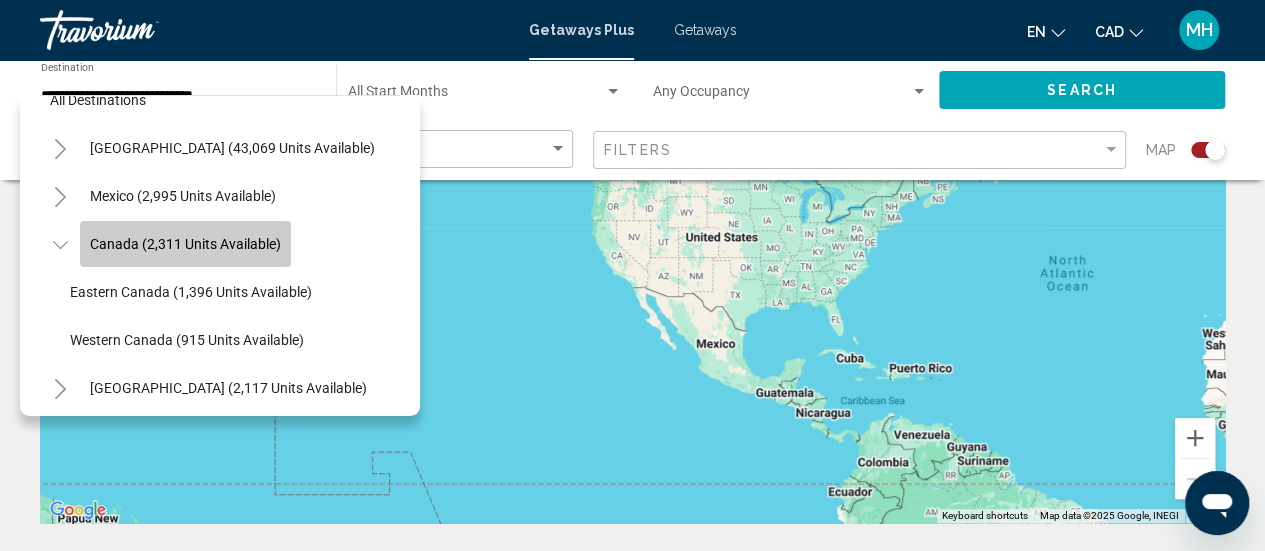click on "Canada (2,311 units available)" 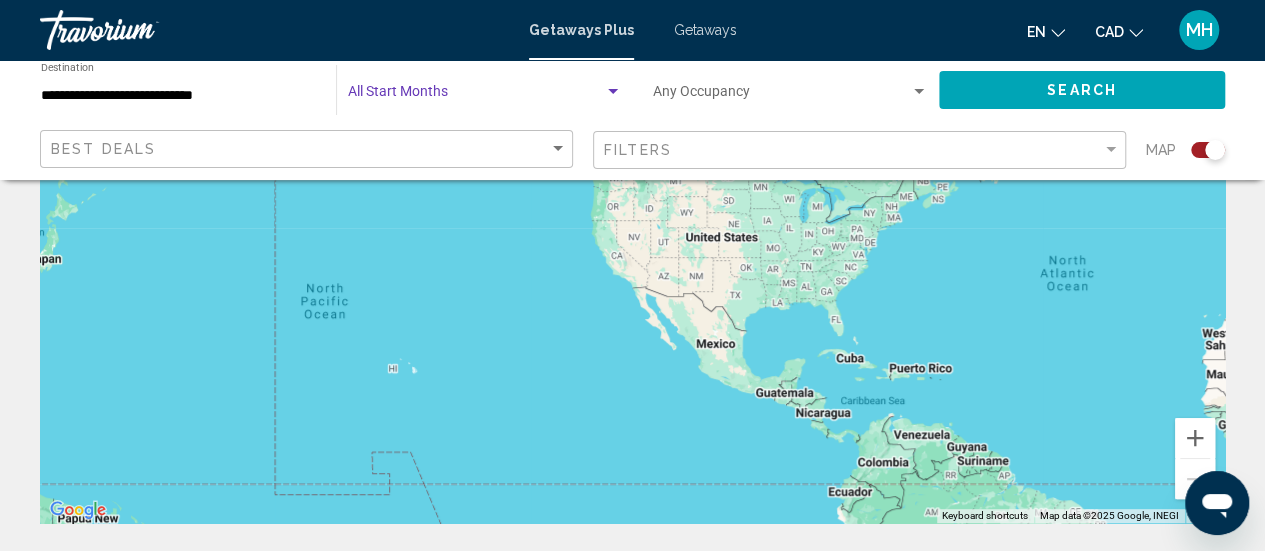 click at bounding box center [476, 96] 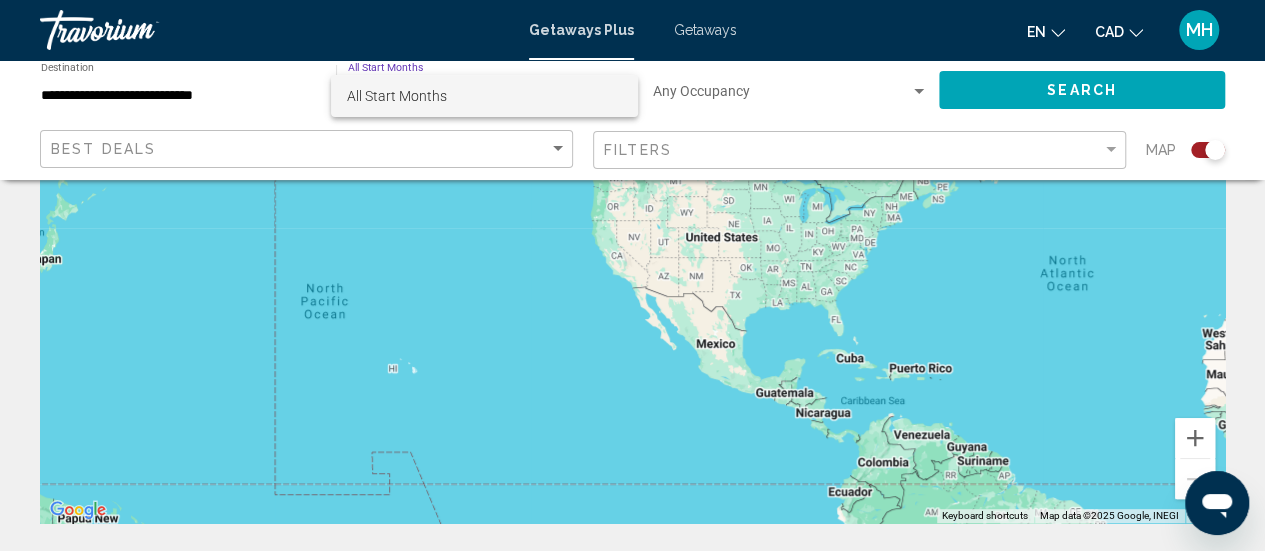 click at bounding box center [632, 275] 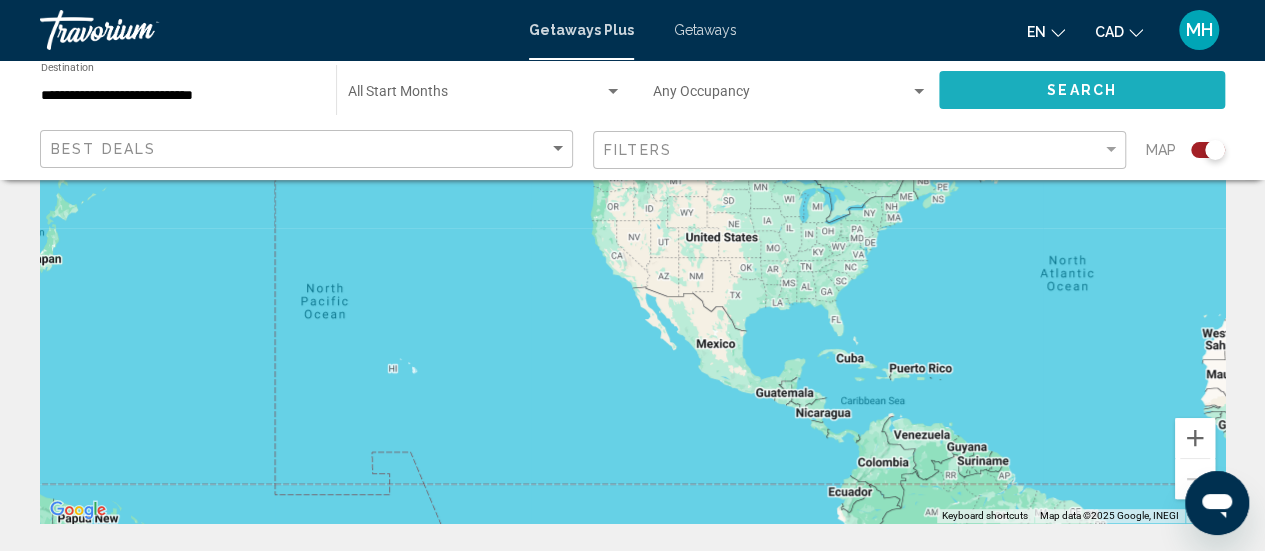 click on "Search" 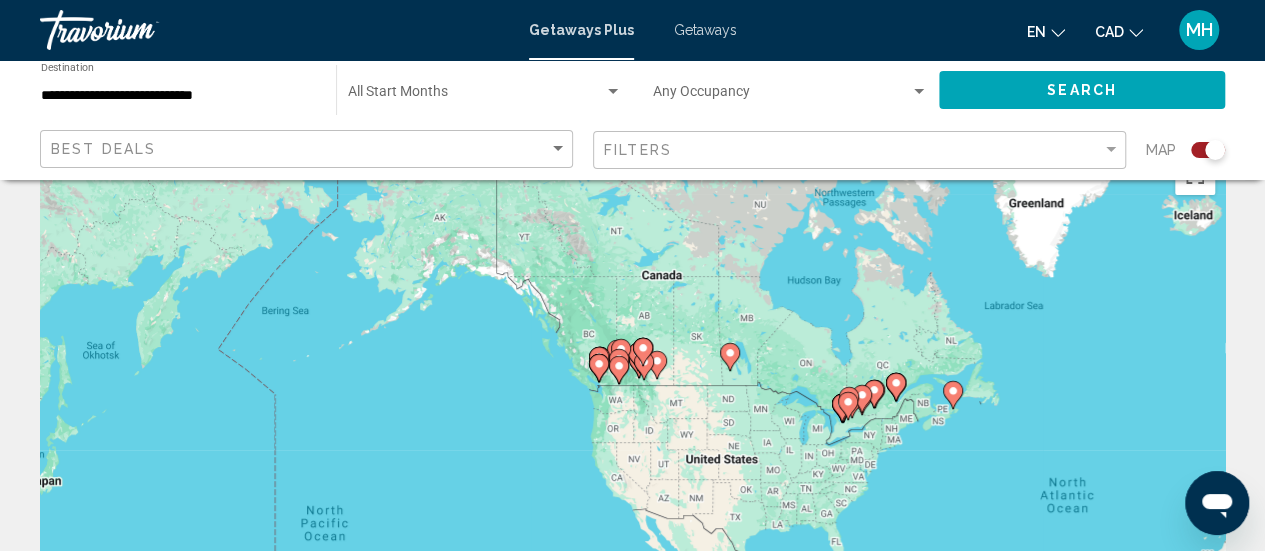 scroll, scrollTop: 45, scrollLeft: 0, axis: vertical 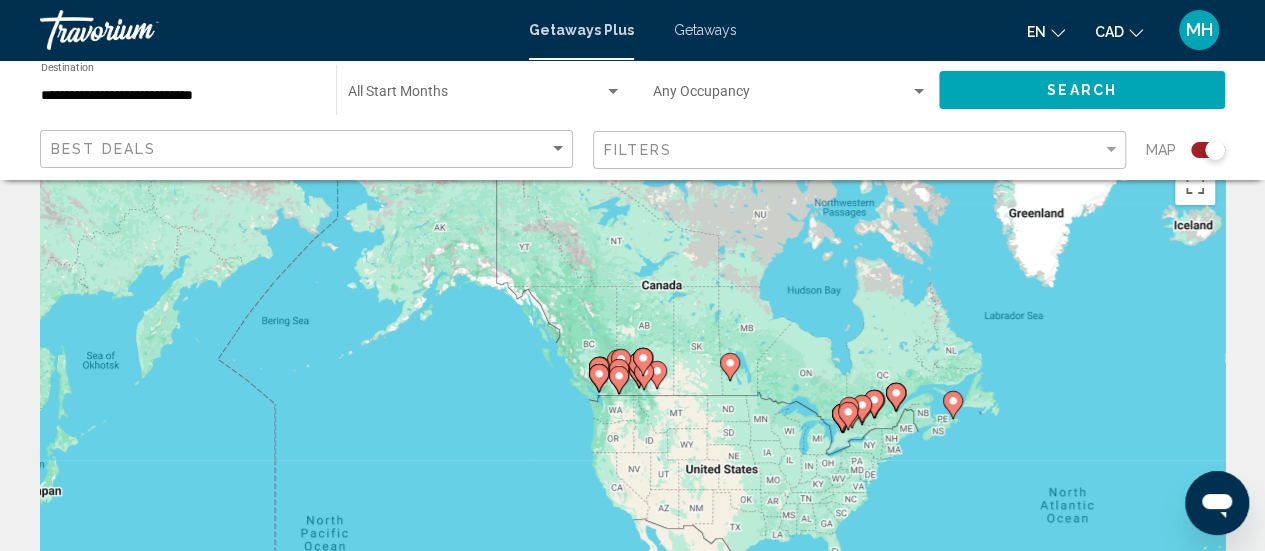 click on "To navigate, press the arrow keys. To activate drag with keyboard, press Alt + Enter. Once in keyboard drag state, use the arrow keys to move the marker. To complete the drag, press the Enter key. To cancel, press Escape." at bounding box center (632, 455) 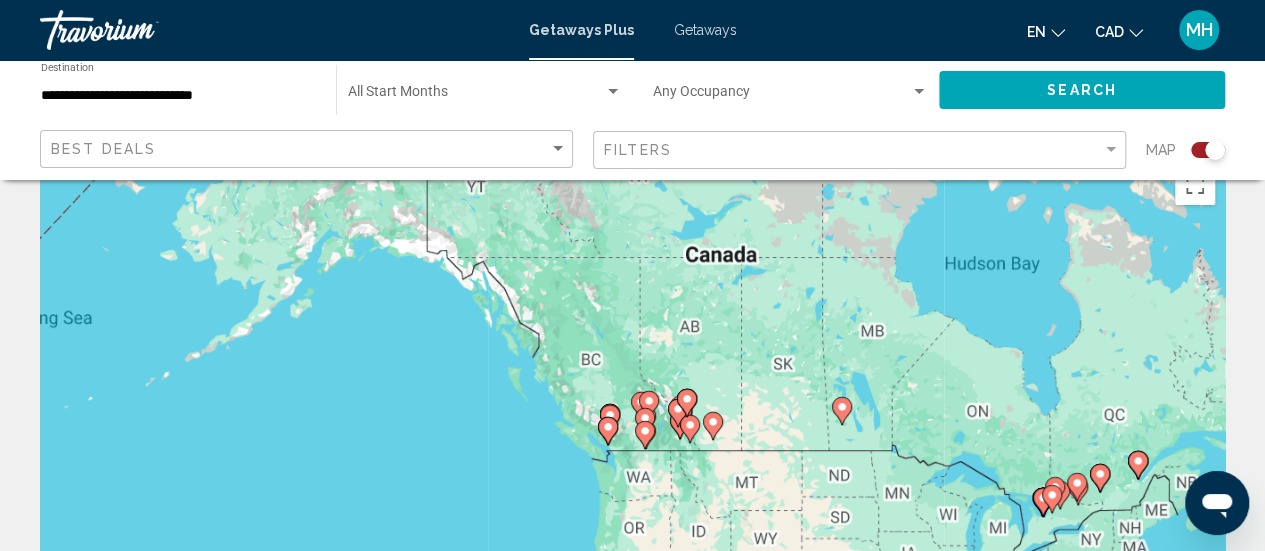 click on "To navigate, press the arrow keys. To activate drag with keyboard, press Alt + Enter. Once in keyboard drag state, use the arrow keys to move the marker. To complete the drag, press the Enter key. To cancel, press Escape." at bounding box center (632, 455) 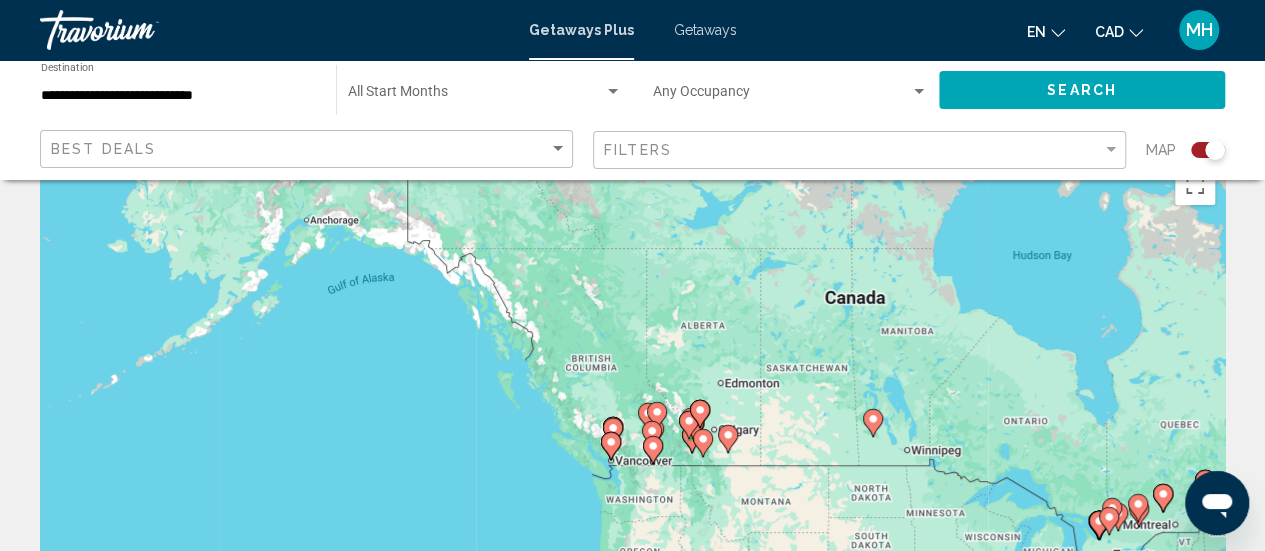 click on "To navigate, press the arrow keys. To activate drag with keyboard, press Alt + Enter. Once in keyboard drag state, use the arrow keys to move the marker. To complete the drag, press the Enter key. To cancel, press Escape." at bounding box center [632, 455] 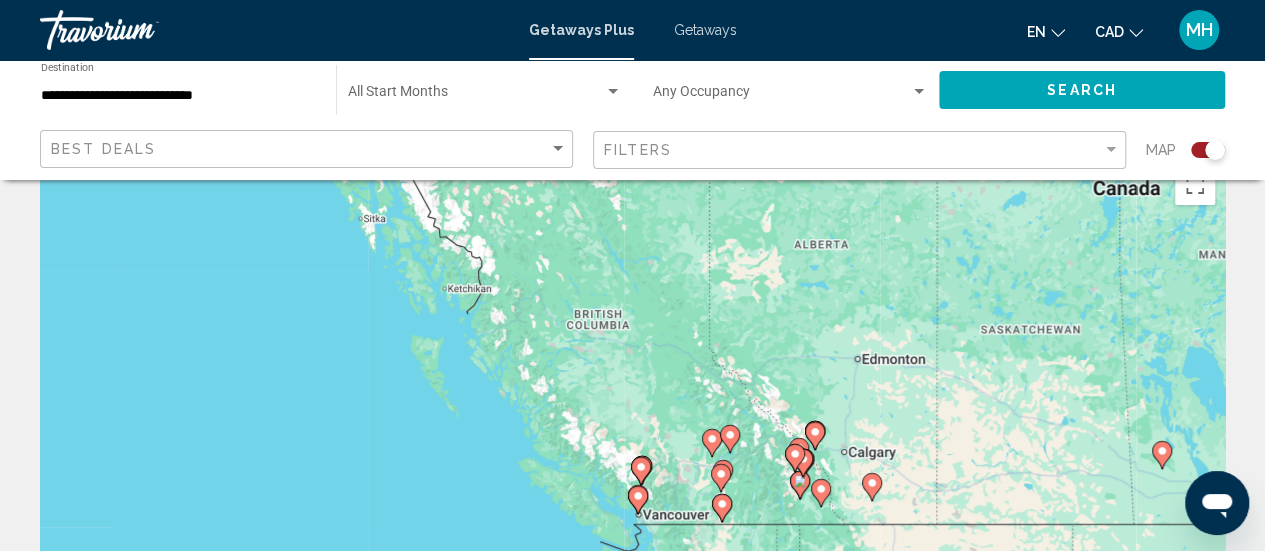 click on "To navigate, press the arrow keys. To activate drag with keyboard, press Alt + Enter. Once in keyboard drag state, use the arrow keys to move the marker. To complete the drag, press the Enter key. To cancel, press Escape." at bounding box center [632, 455] 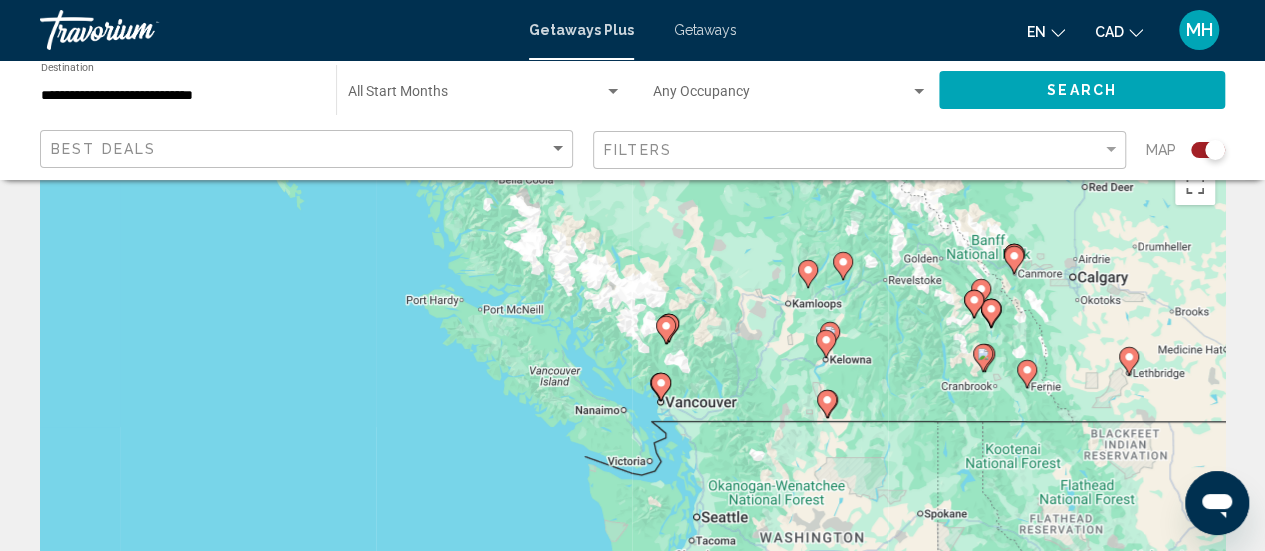 drag, startPoint x: 671, startPoint y: 445, endPoint x: 630, endPoint y: 187, distance: 261.23743 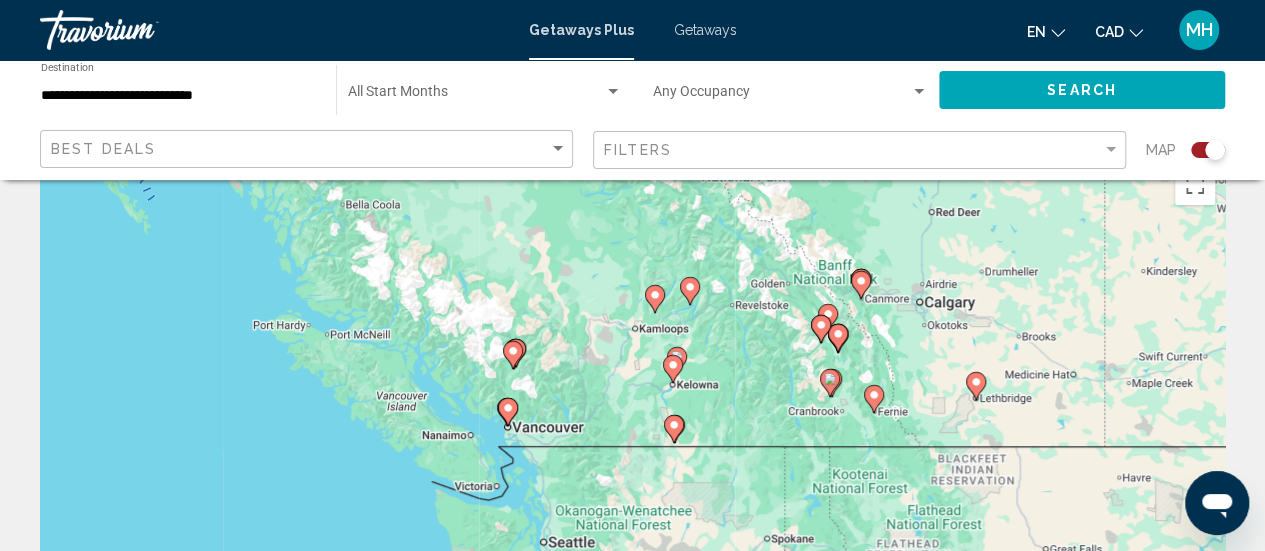 drag, startPoint x: 743, startPoint y: 369, endPoint x: 576, endPoint y: 407, distance: 171.2688 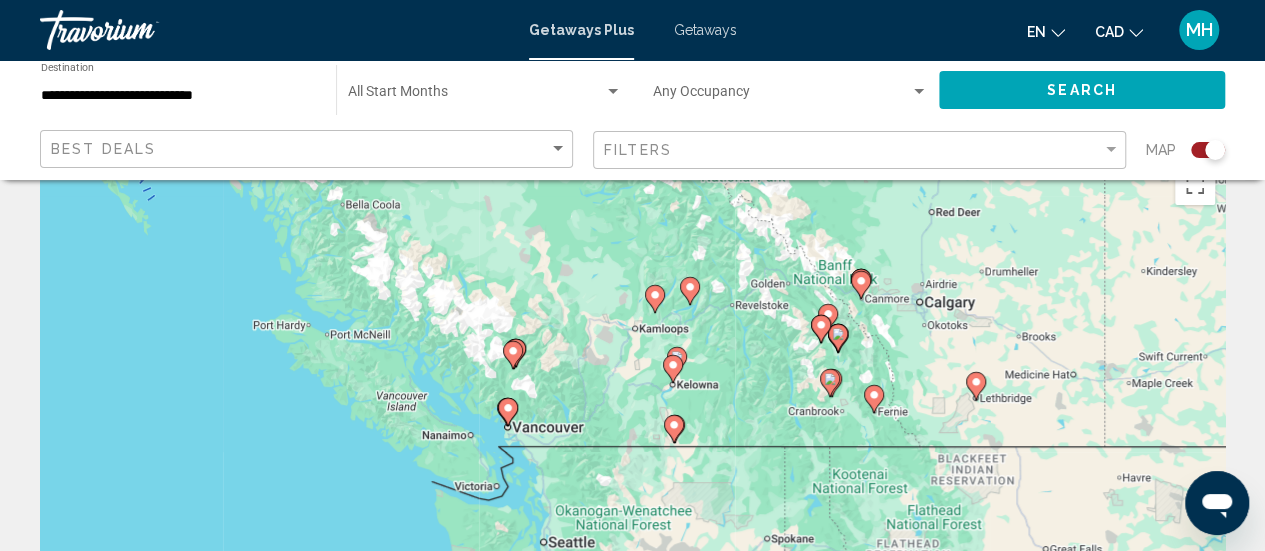 click on "To navigate, press the arrow keys. To activate drag with keyboard, press Alt + Enter. Once in keyboard drag state, use the arrow keys to move the marker. To complete the drag, press the Enter key. To cancel, press Escape." at bounding box center [632, 455] 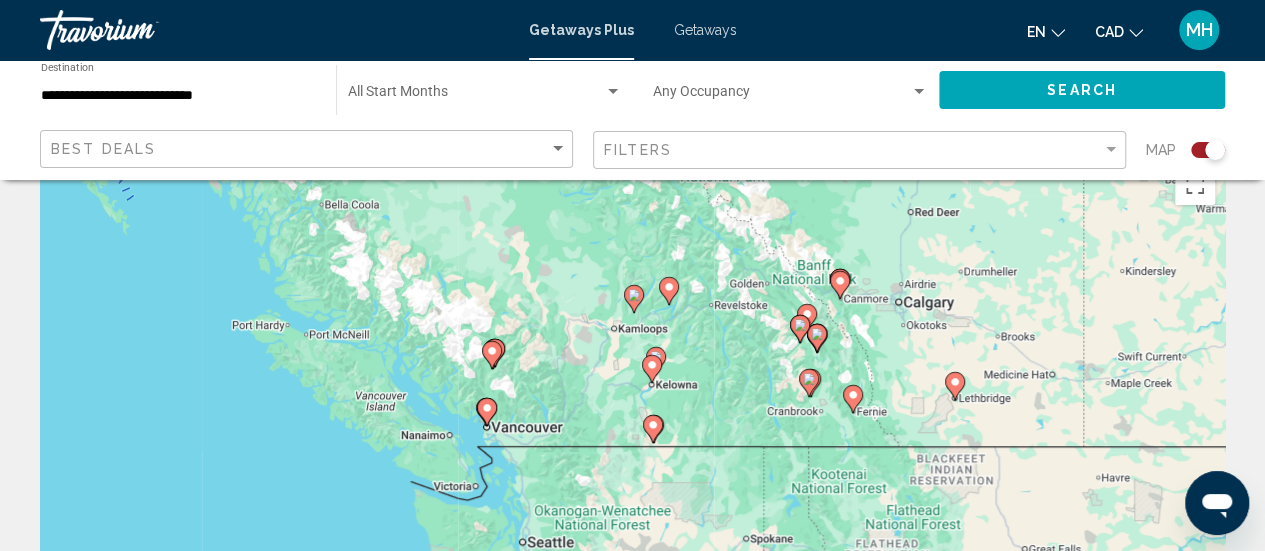 click on "To navigate, press the arrow keys. To activate drag with keyboard, press Alt + Enter. Once in keyboard drag state, use the arrow keys to move the marker. To complete the drag, press the Enter key. To cancel, press Escape." at bounding box center (632, 455) 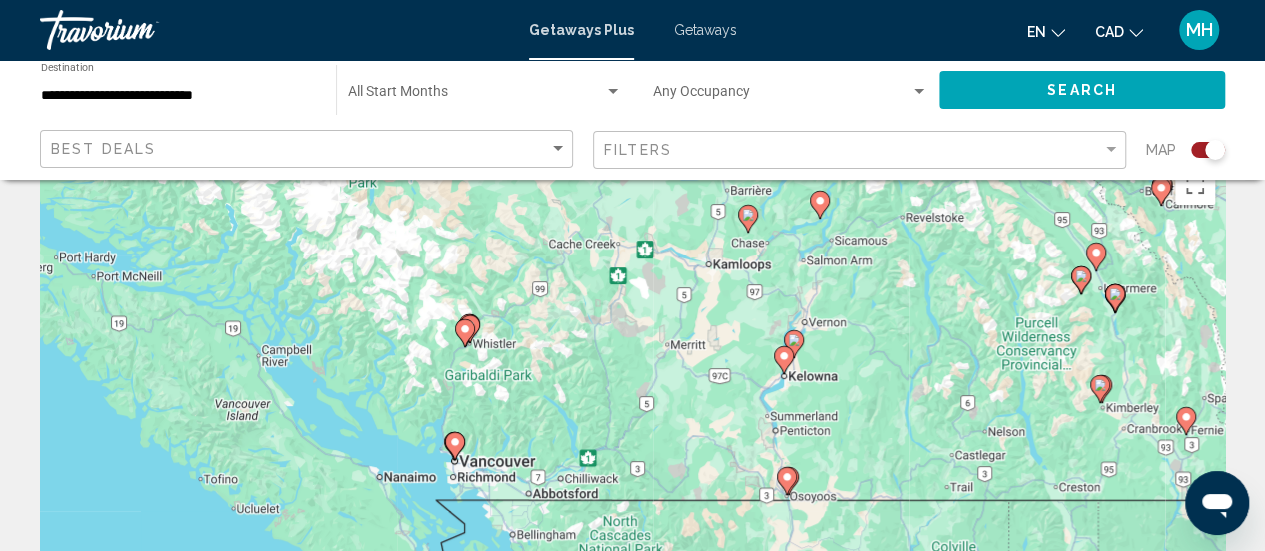 click on "To navigate, press the arrow keys. To activate drag with keyboard, press Alt + Enter. Once in keyboard drag state, use the arrow keys to move the marker. To complete the drag, press the Enter key. To cancel, press Escape." at bounding box center (632, 455) 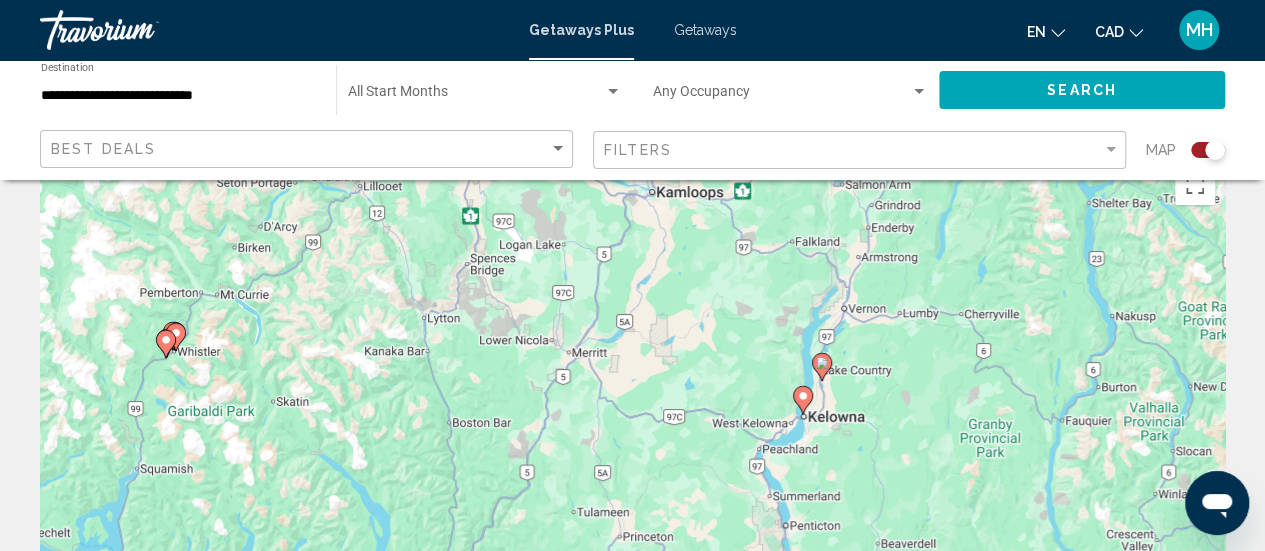 drag, startPoint x: 614, startPoint y: 414, endPoint x: 350, endPoint y: 476, distance: 271.1826 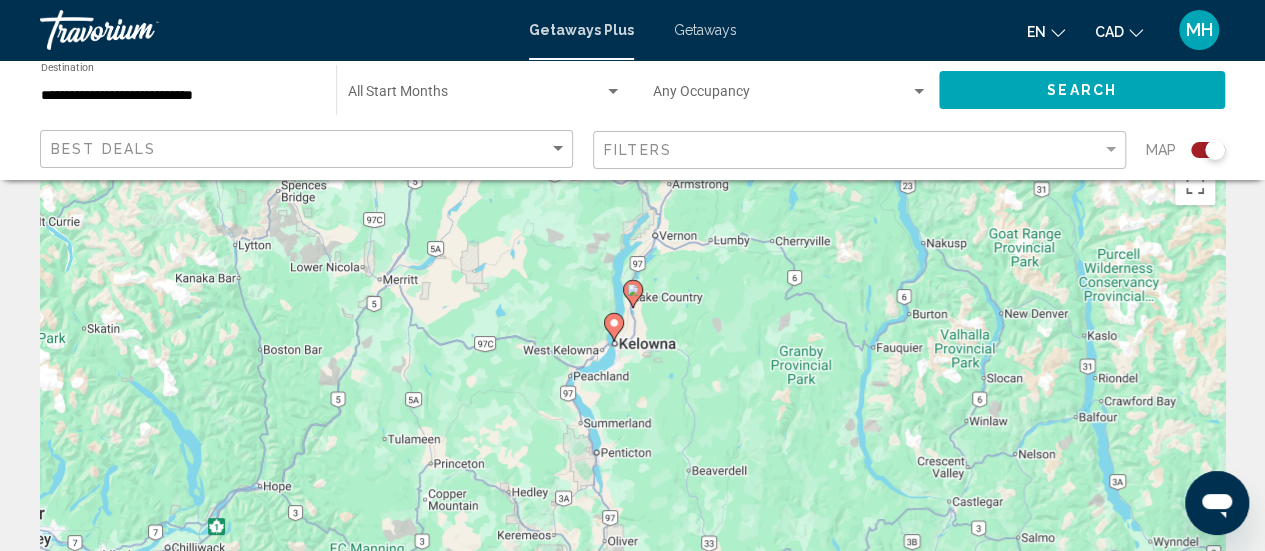 drag, startPoint x: 679, startPoint y: 471, endPoint x: 486, endPoint y: 396, distance: 207.06038 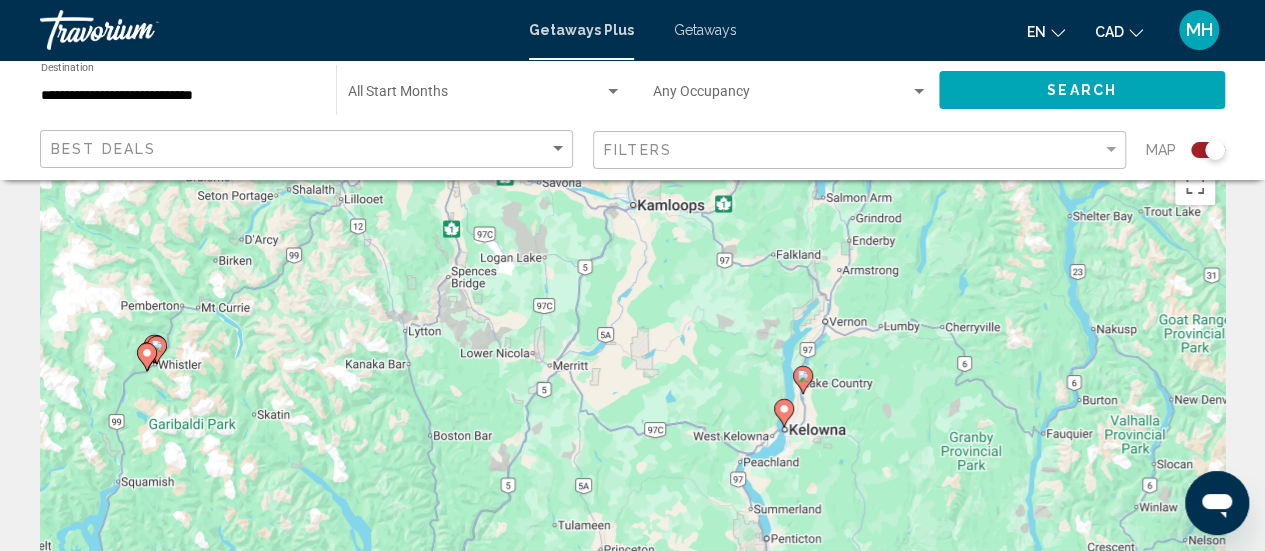 drag, startPoint x: 713, startPoint y: 333, endPoint x: 890, endPoint y: 425, distance: 199.48183 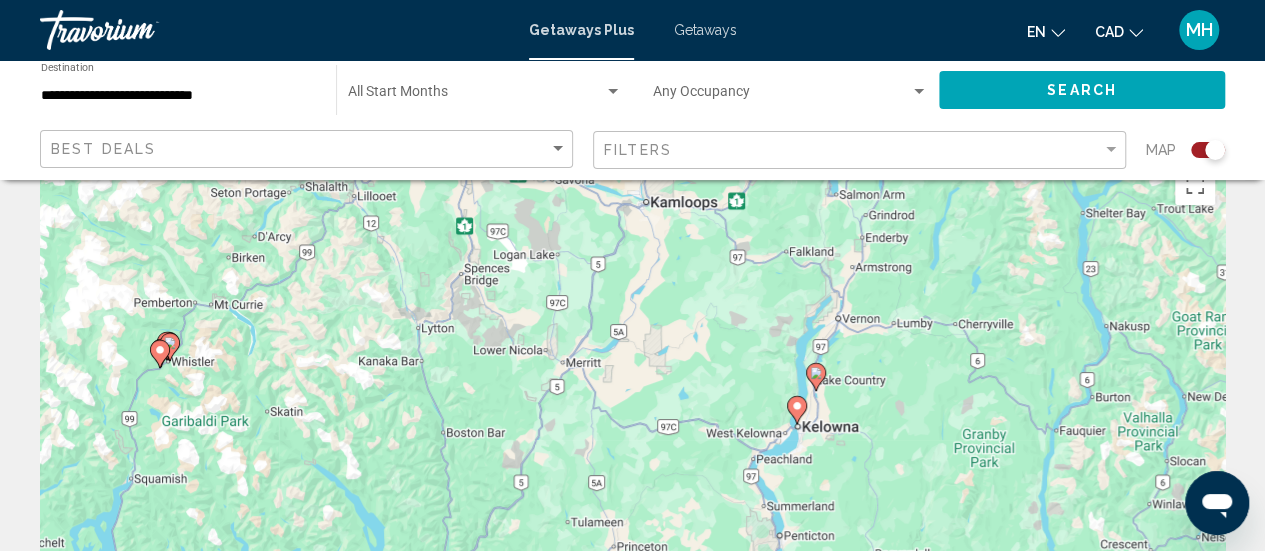 click 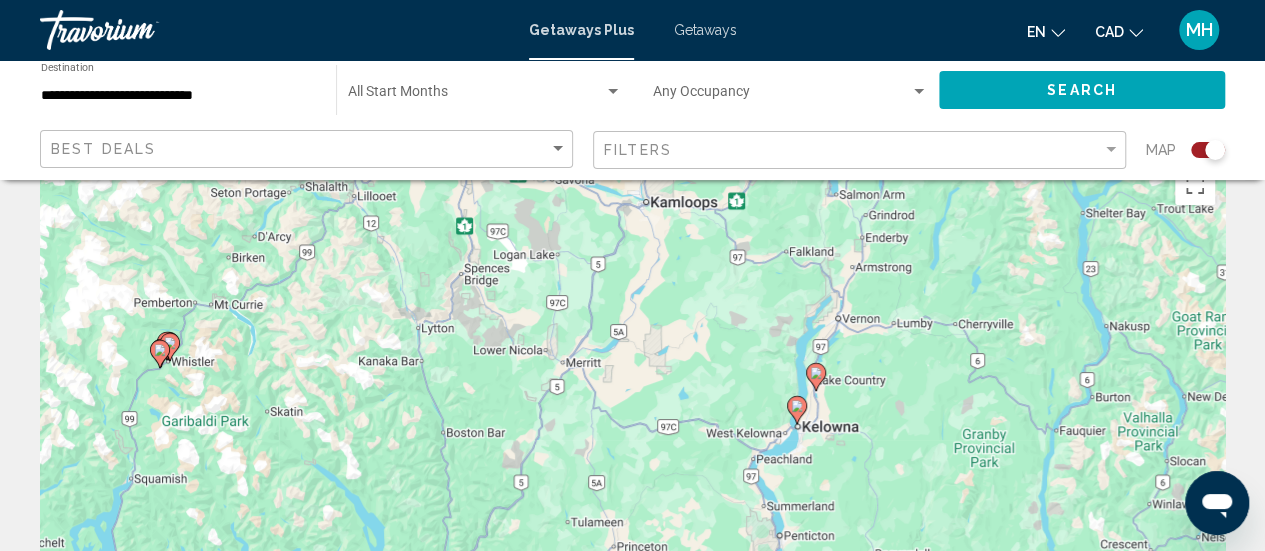 type on "**********" 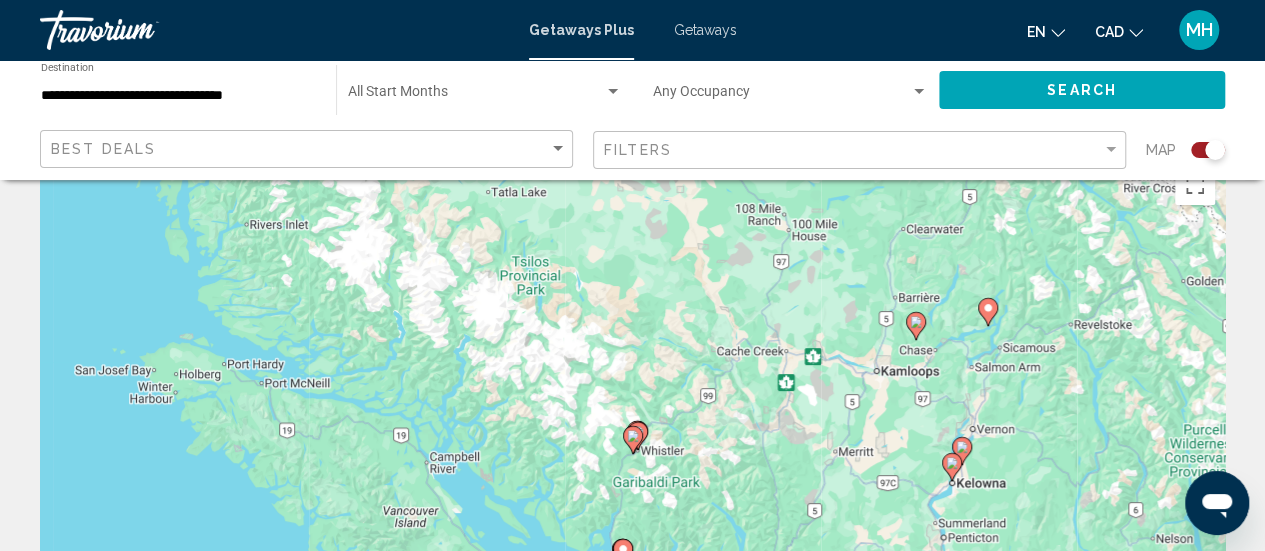 click 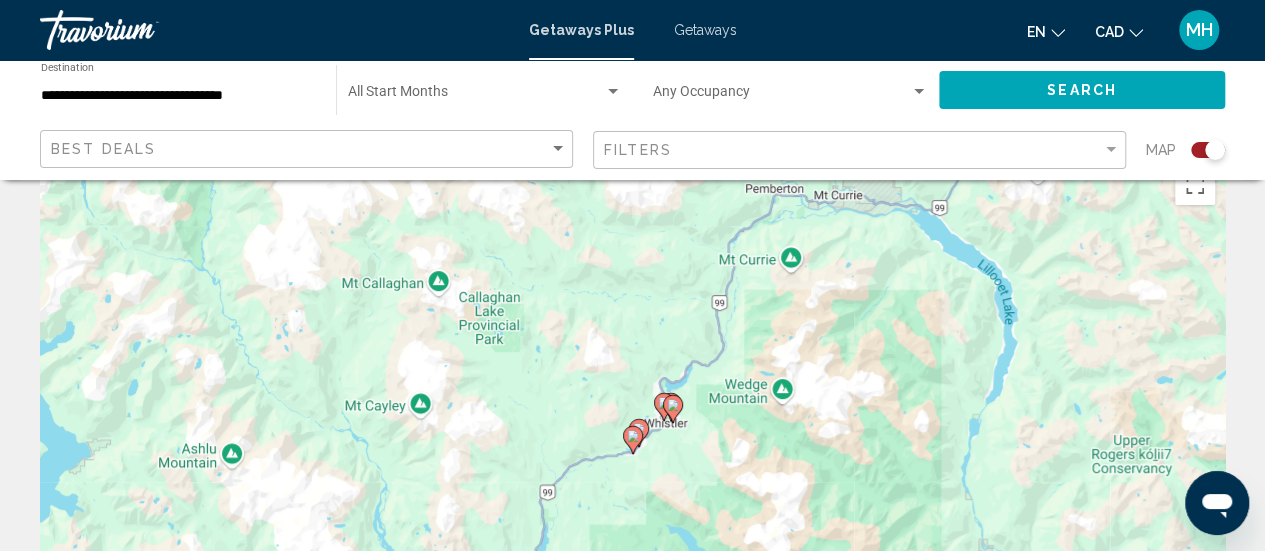 click 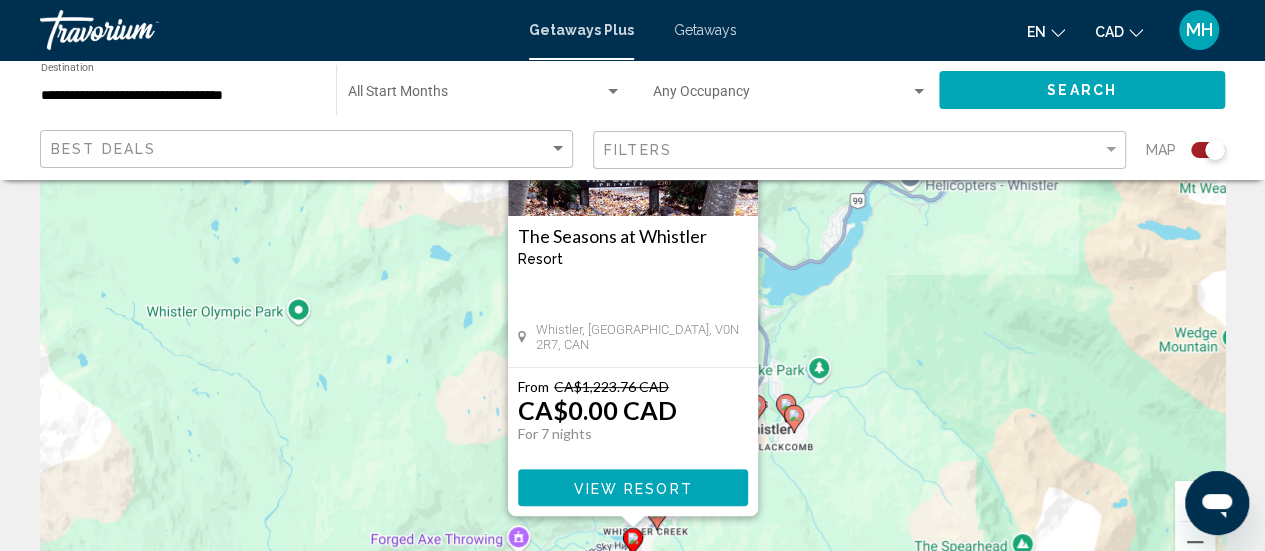 scroll, scrollTop: 188, scrollLeft: 0, axis: vertical 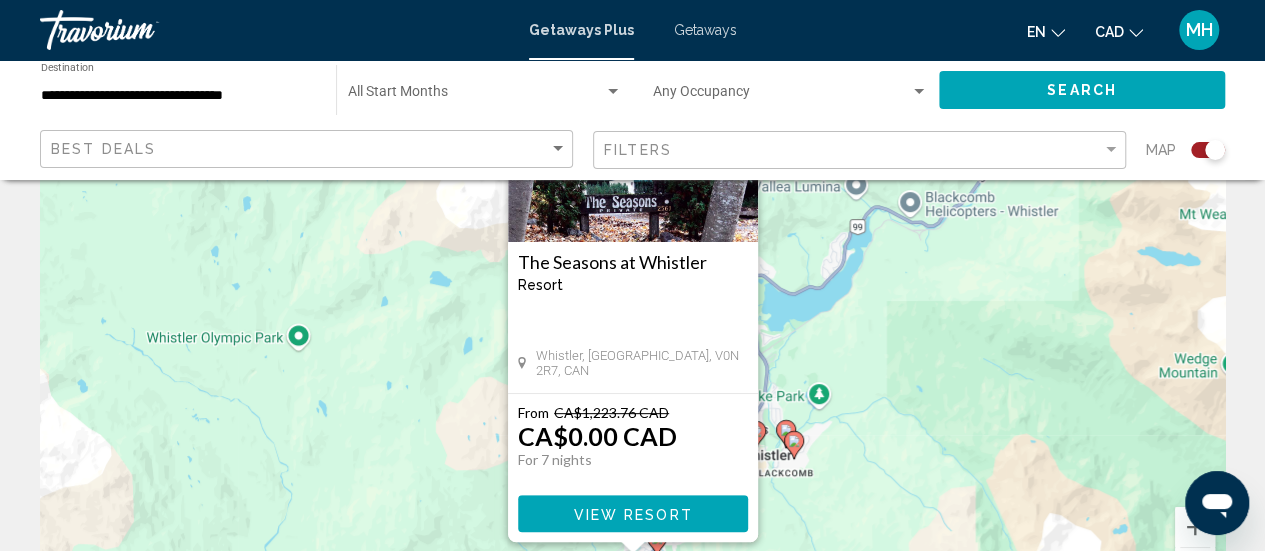 click on "To navigate, press the arrow keys. To activate drag with keyboard, press Alt + Enter. Once in keyboard drag state, use the arrow keys to move the marker. To complete the drag, press the Enter key. To cancel, press Escape.  The Seasons at [GEOGRAPHIC_DATA]  -  This is an adults only resort
Whistler, [GEOGRAPHIC_DATA], V0N 2R7, CAN From CA$1,223.76 CAD CA$0.00 CAD For 7 nights You save  CA$1,223.76 [GEOGRAPHIC_DATA]" at bounding box center [632, 312] 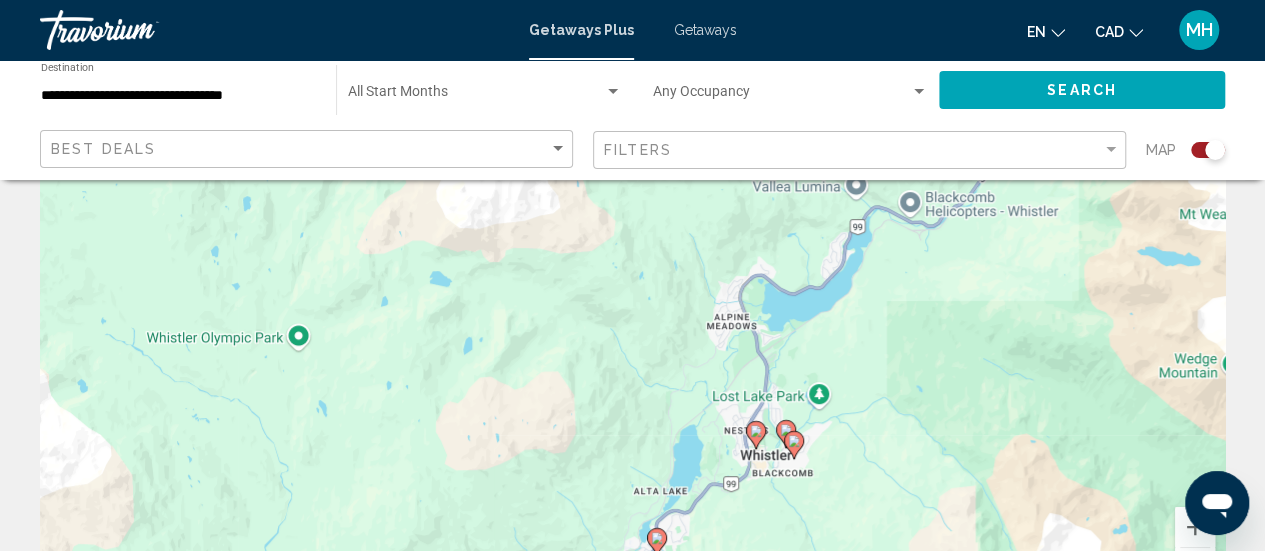 click 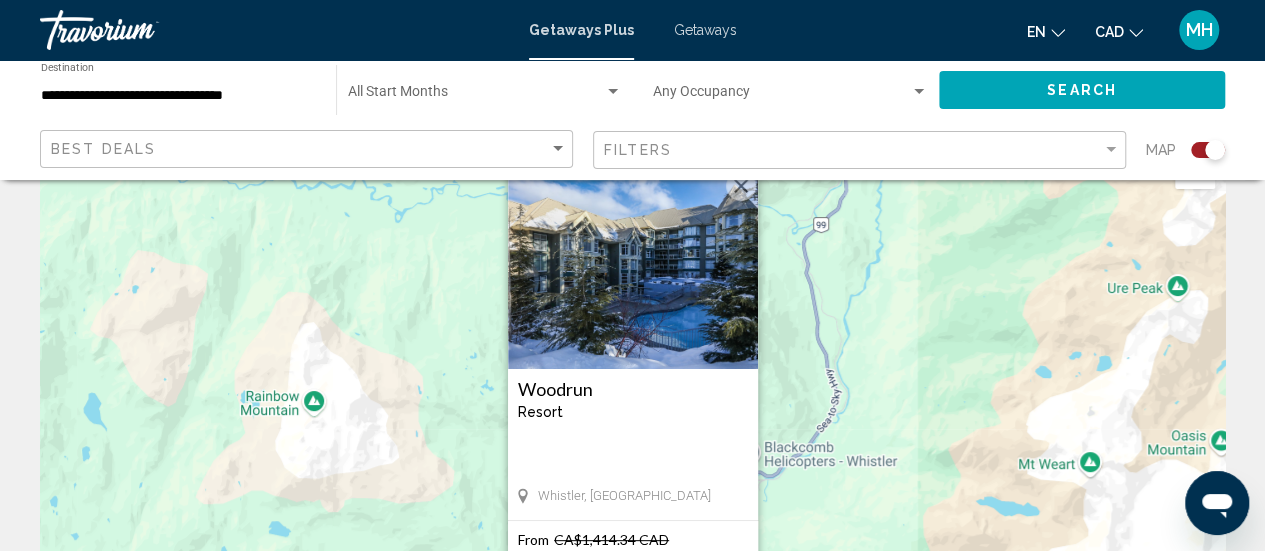 scroll, scrollTop: 0, scrollLeft: 0, axis: both 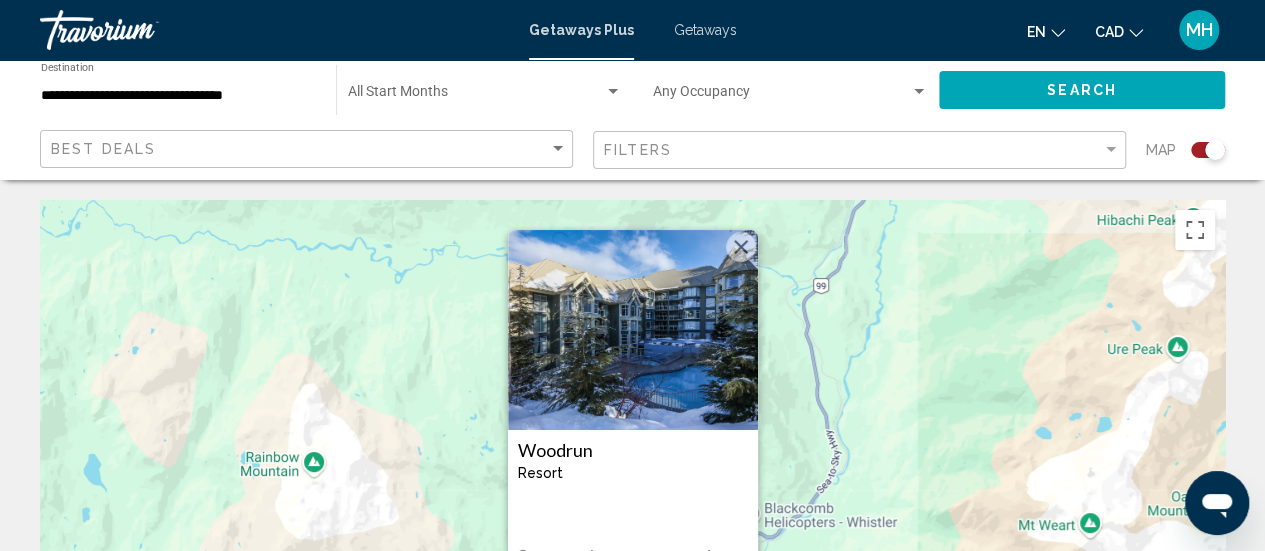 click at bounding box center [741, 247] 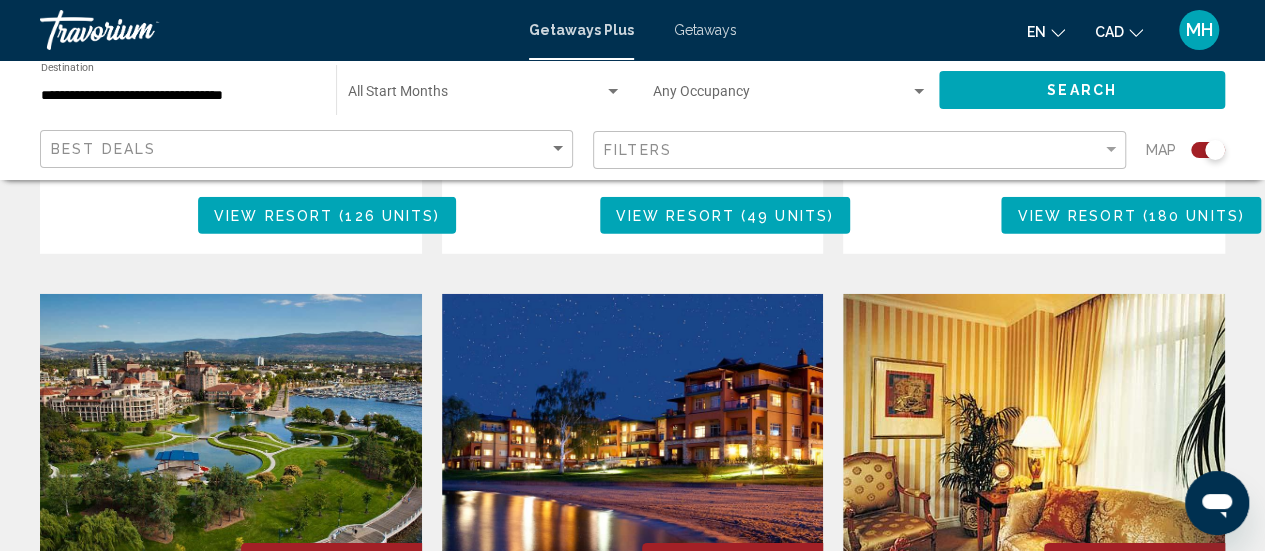 scroll, scrollTop: 2870, scrollLeft: 0, axis: vertical 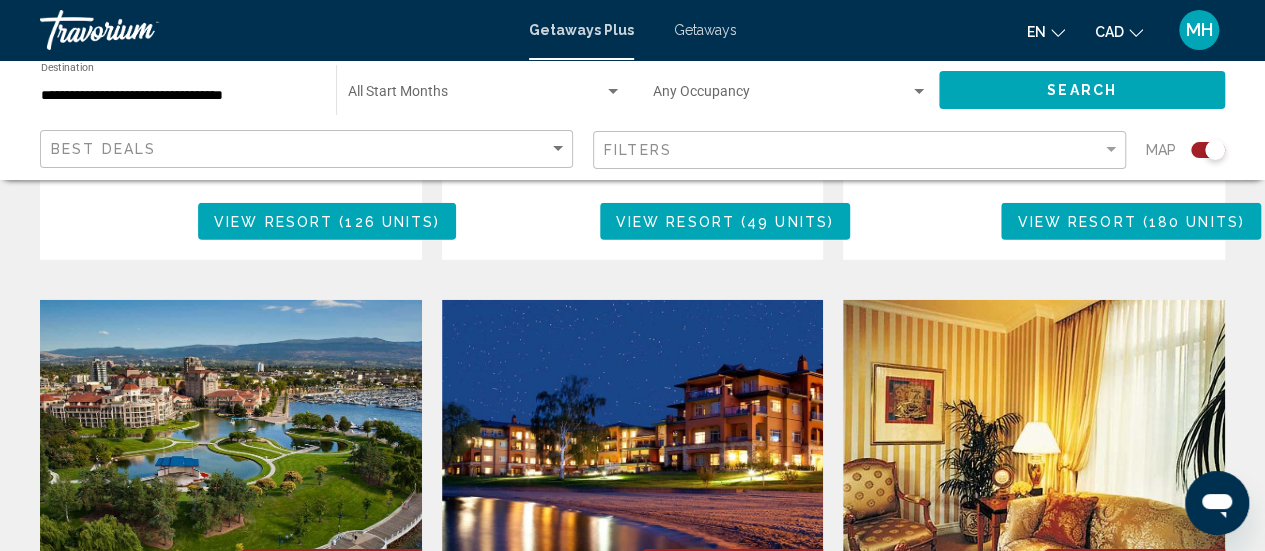 click at bounding box center (231, 460) 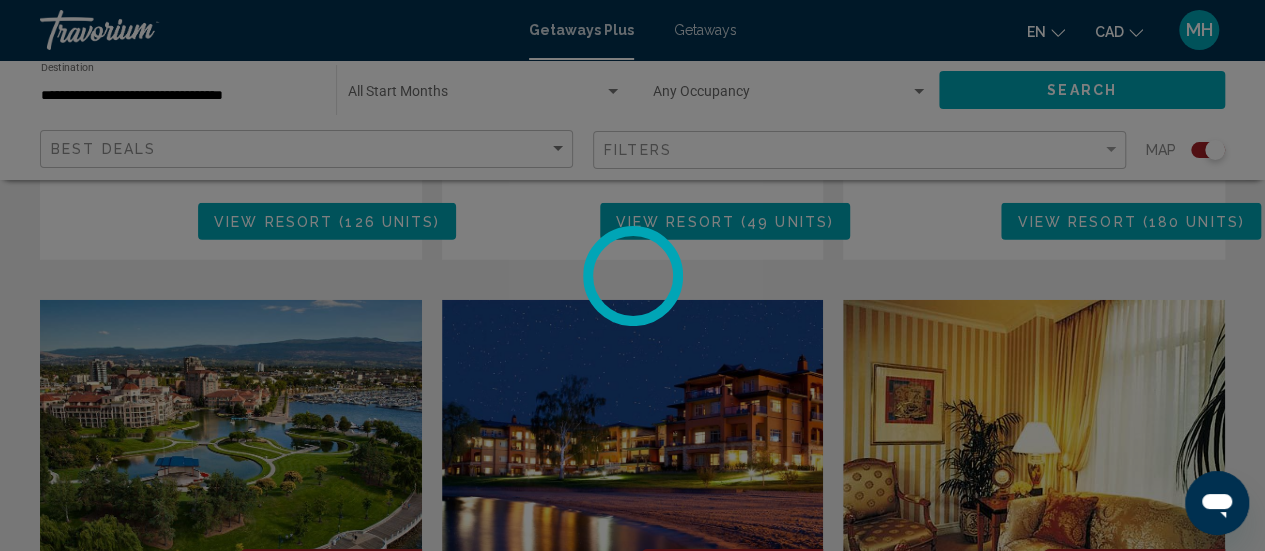 scroll, scrollTop: 259, scrollLeft: 0, axis: vertical 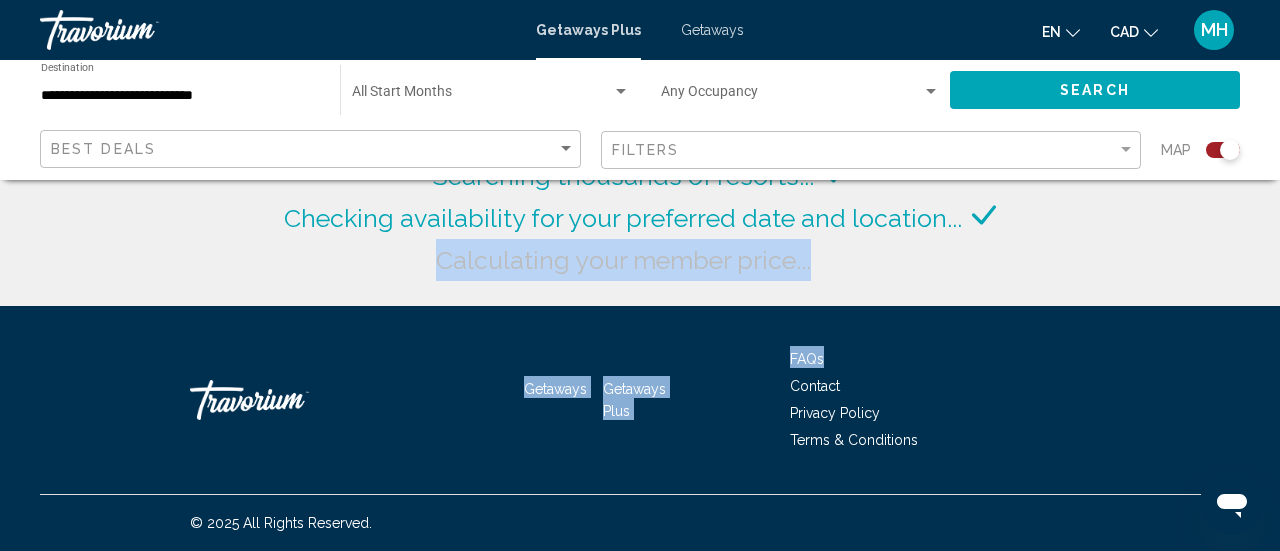 drag, startPoint x: 1136, startPoint y: 303, endPoint x: 1122, endPoint y: 355, distance: 53.851646 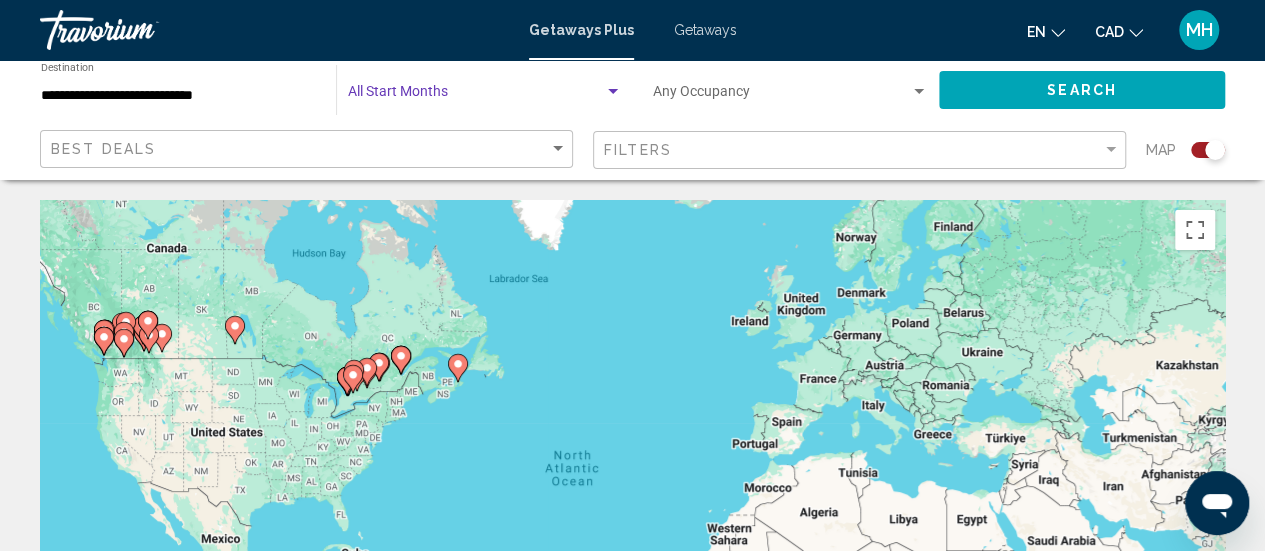 click at bounding box center (613, 92) 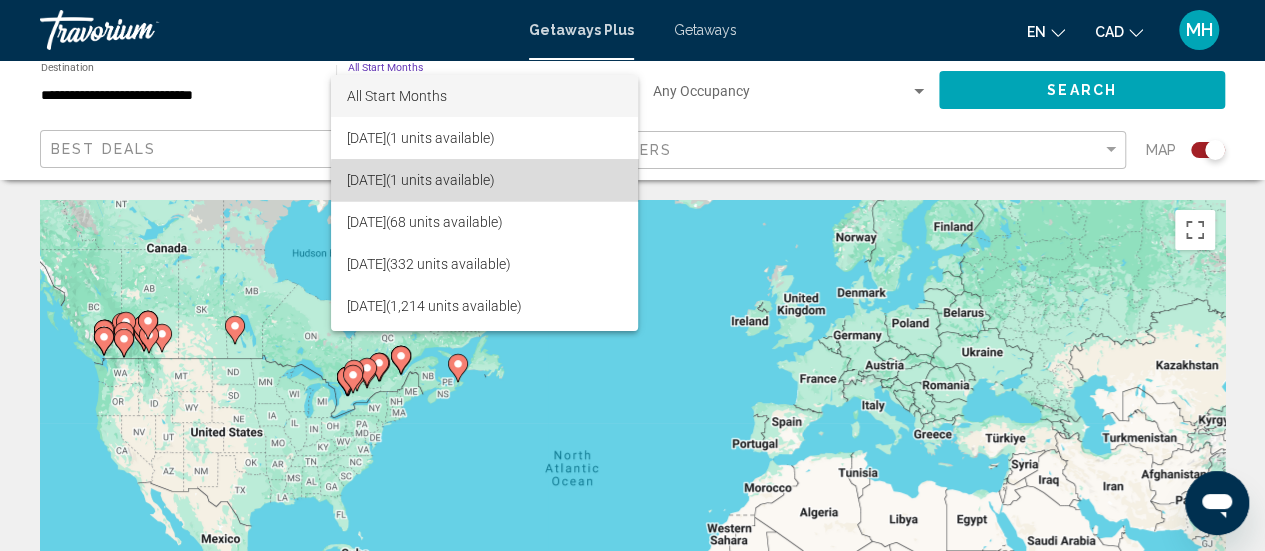 click on "[DATE]  (1 units available)" at bounding box center (484, 180) 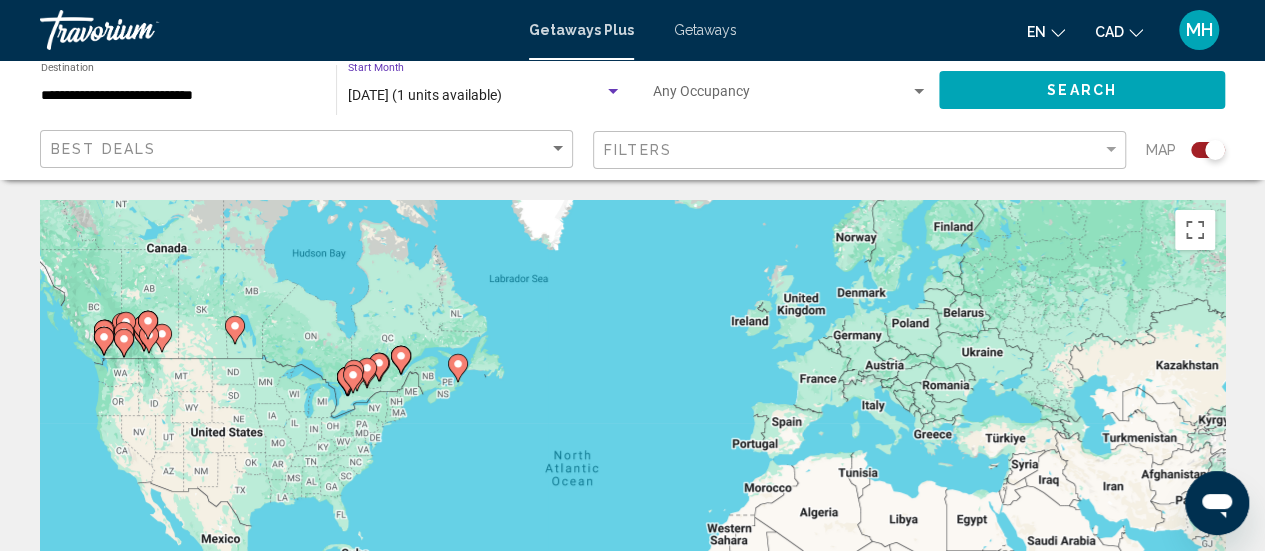 click on "Search" 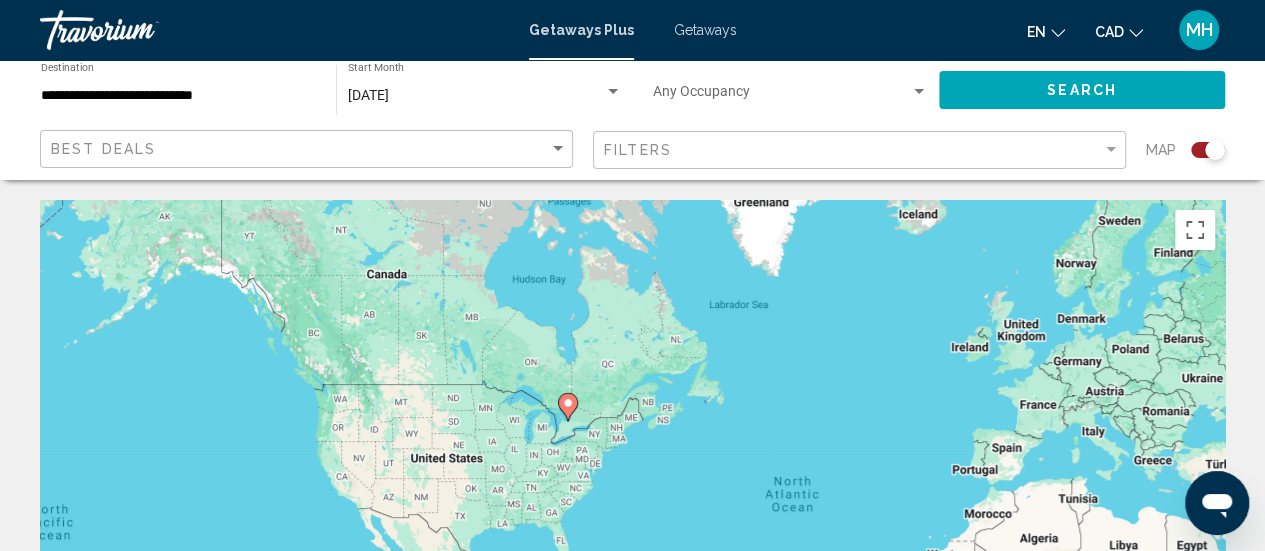 drag, startPoint x: 156, startPoint y: 369, endPoint x: 417, endPoint y: 399, distance: 262.71848 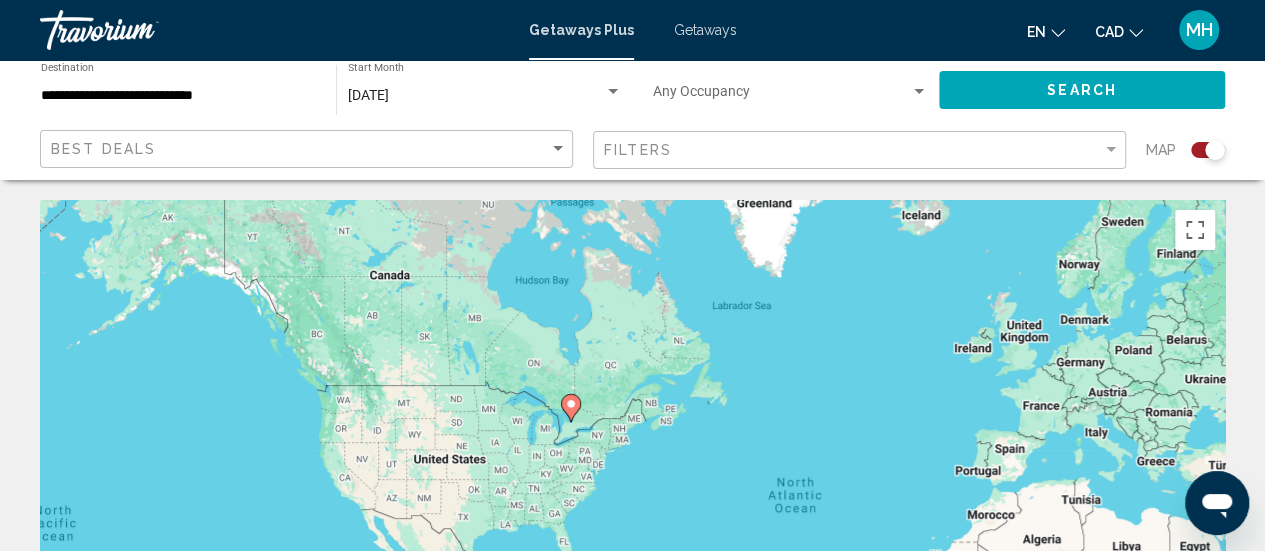 click on "[DATE] Start Month All Start Months" 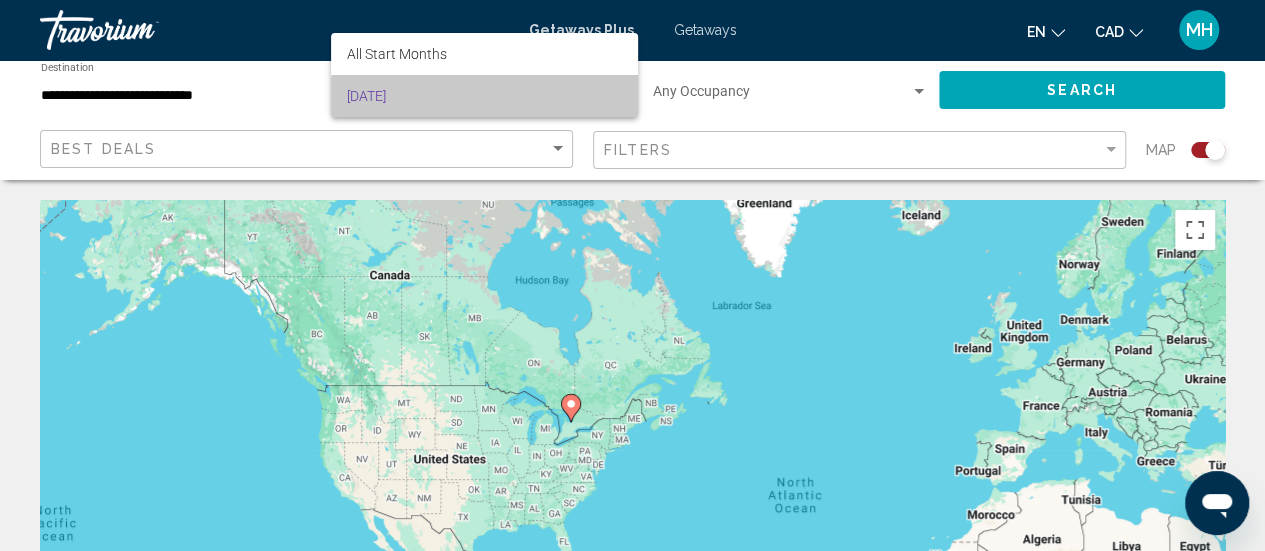 click on "[DATE]" at bounding box center (484, 96) 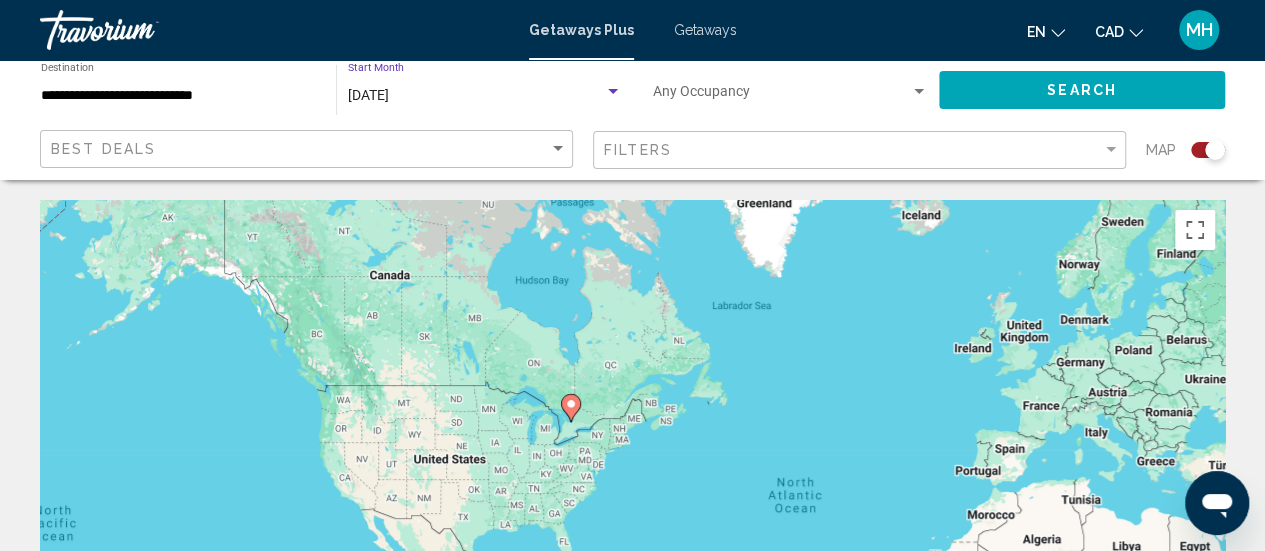 click at bounding box center [613, 92] 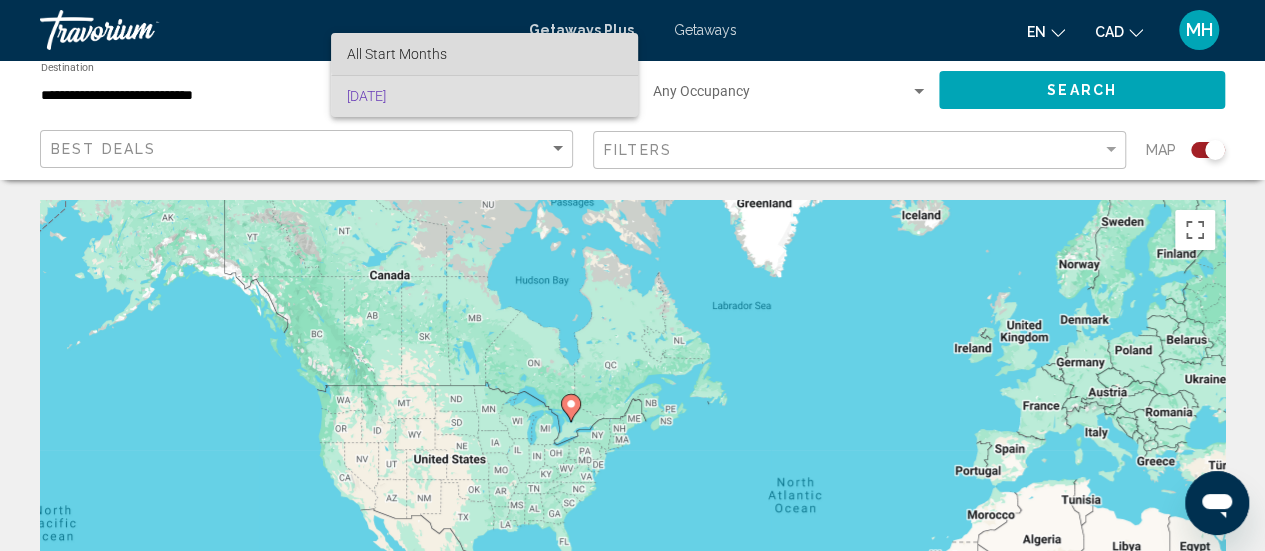 click on "All Start Months" at bounding box center (484, 54) 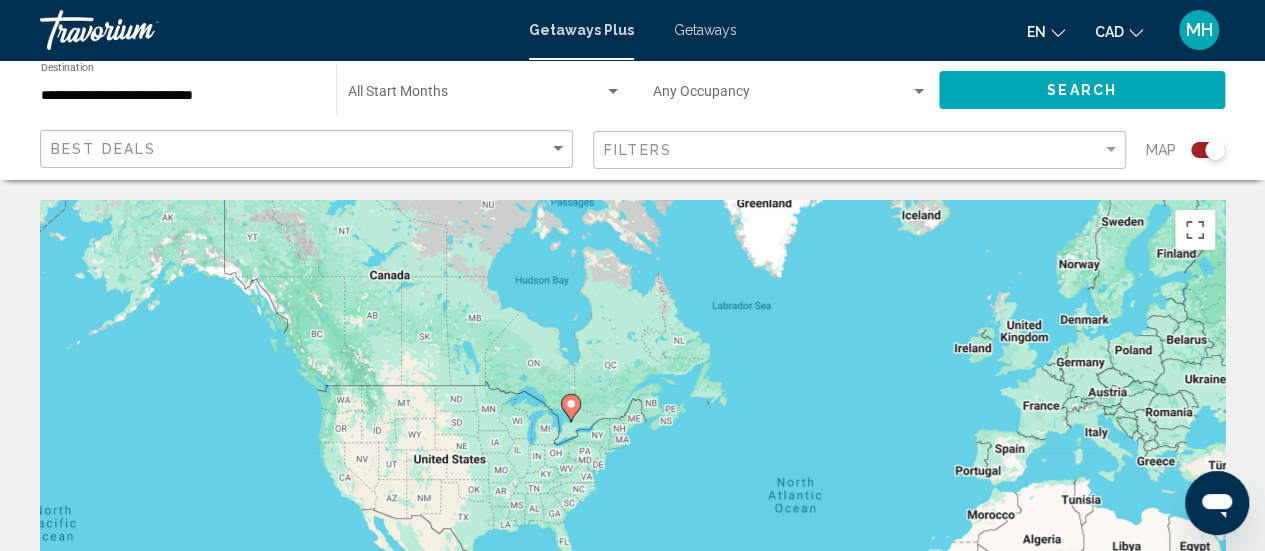 click on "Occupancy Any Occupancy" 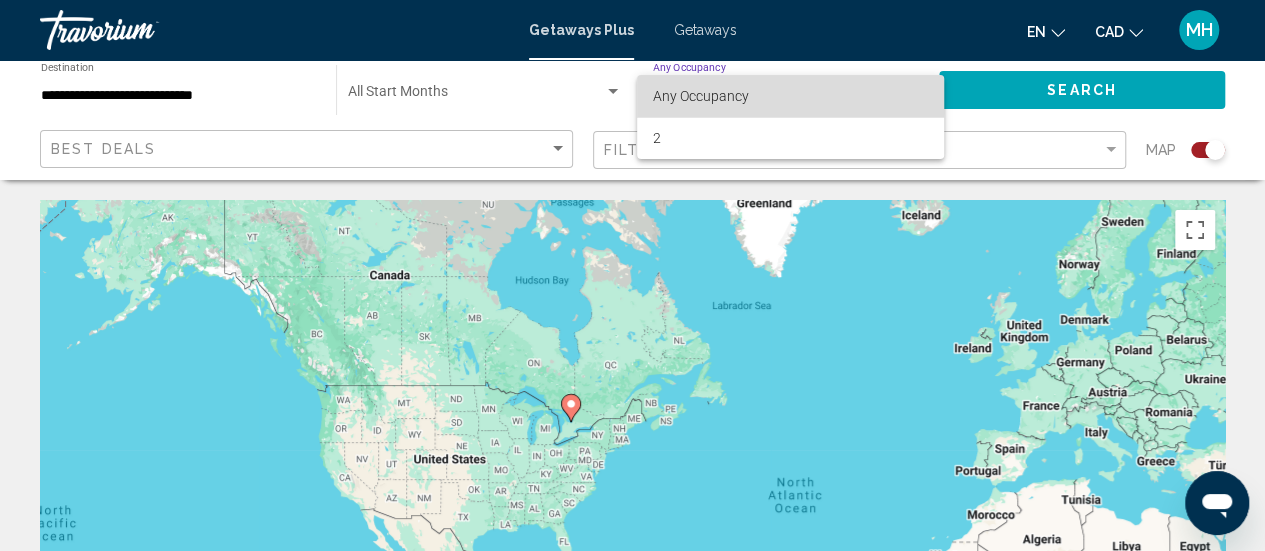click on "Any Occupancy" at bounding box center [701, 96] 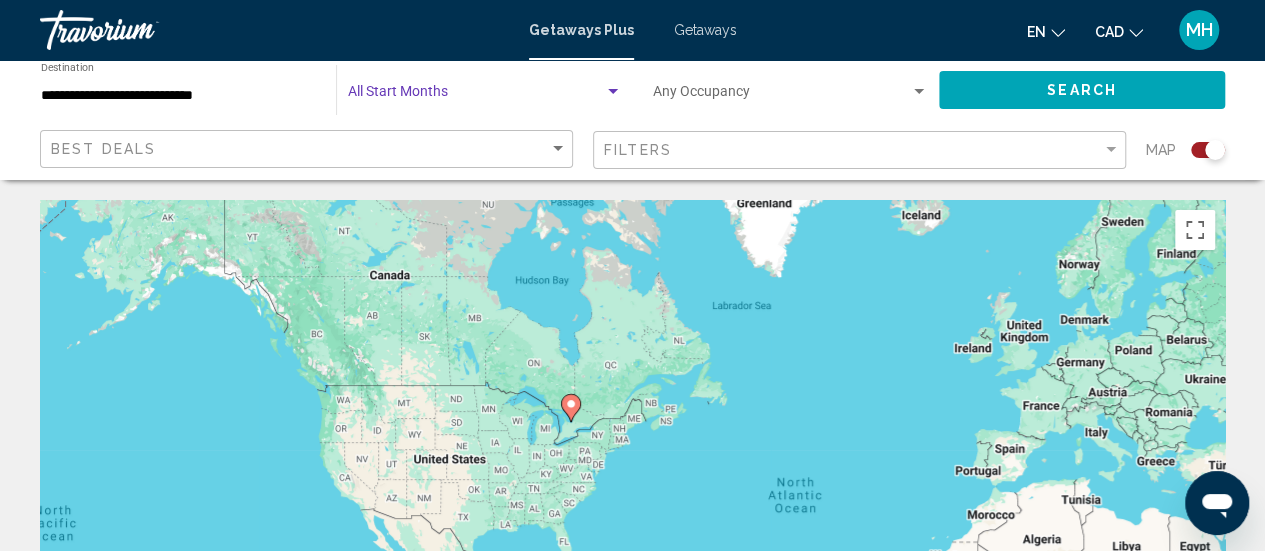 click at bounding box center [476, 96] 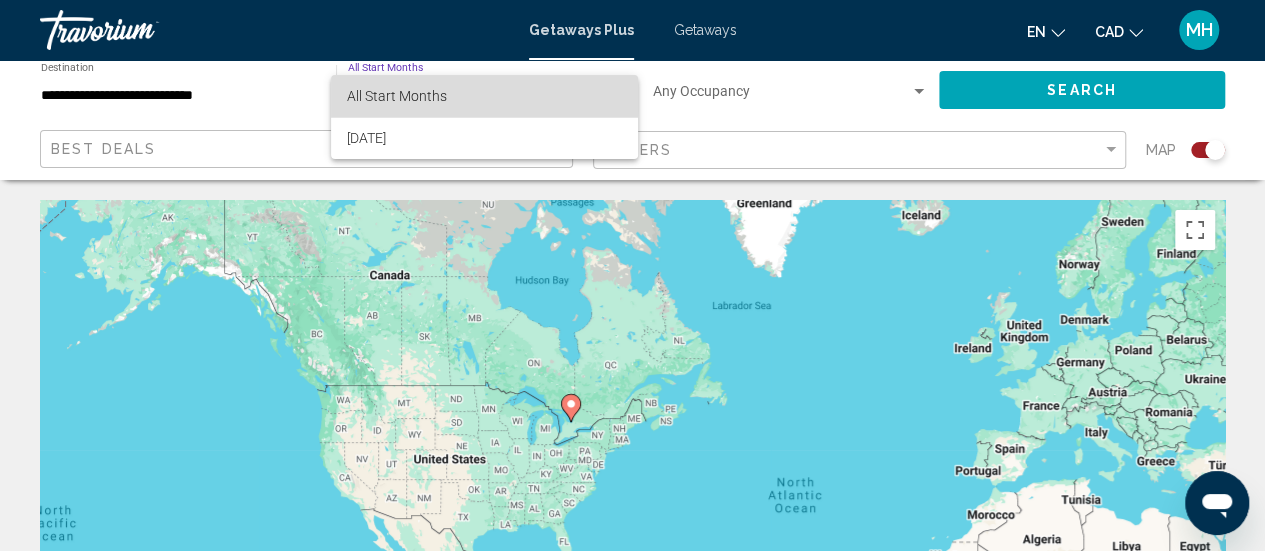 click on "All Start Months" at bounding box center [397, 96] 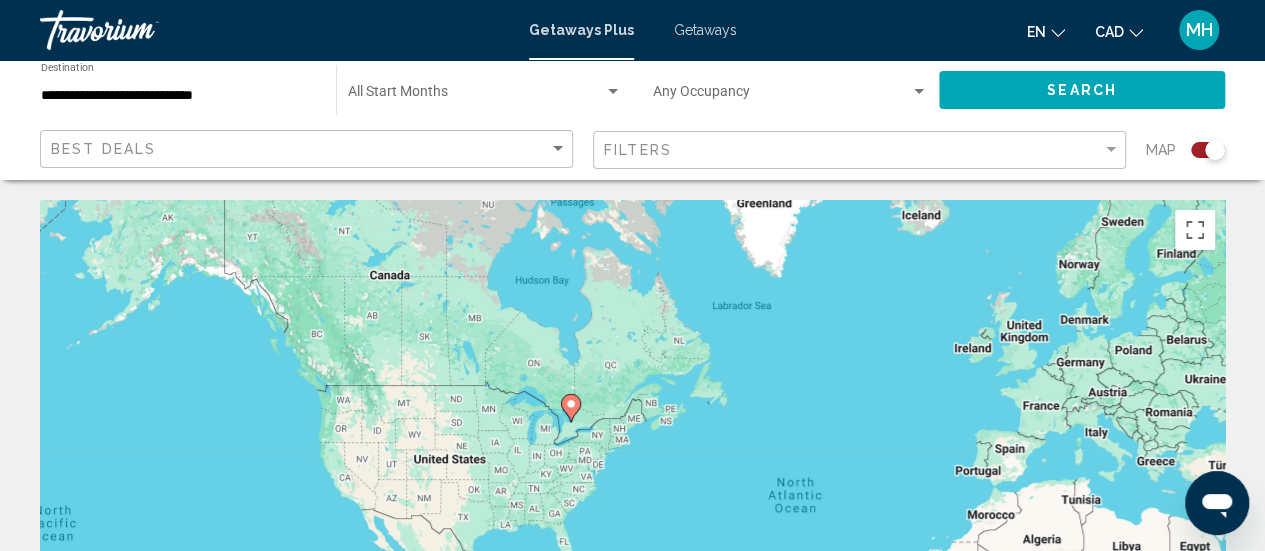 click on "Search" 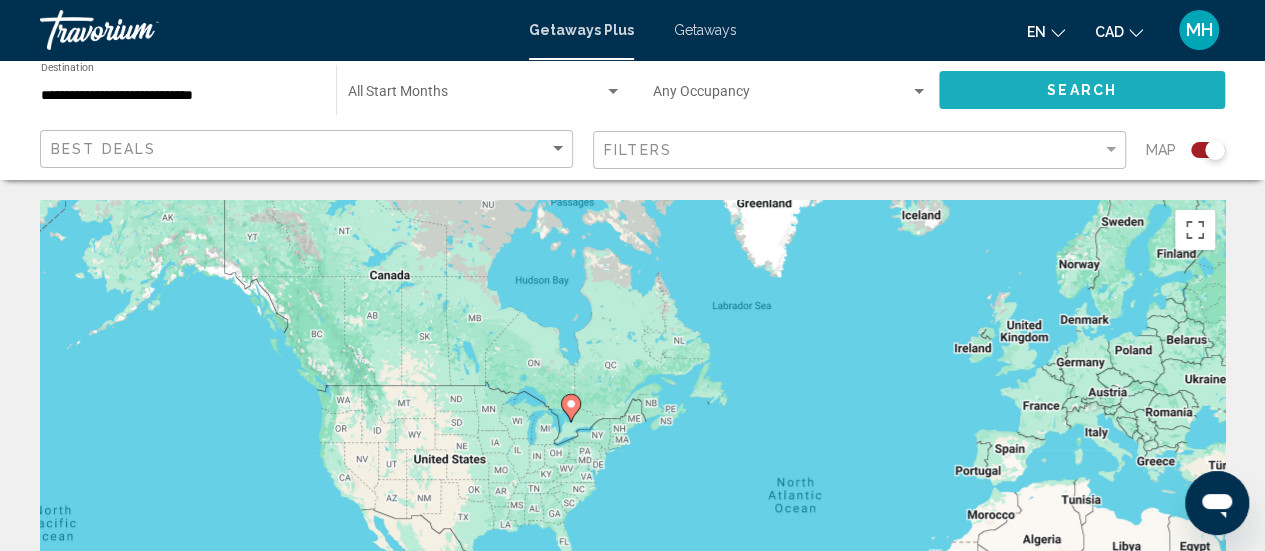 click on "Search" 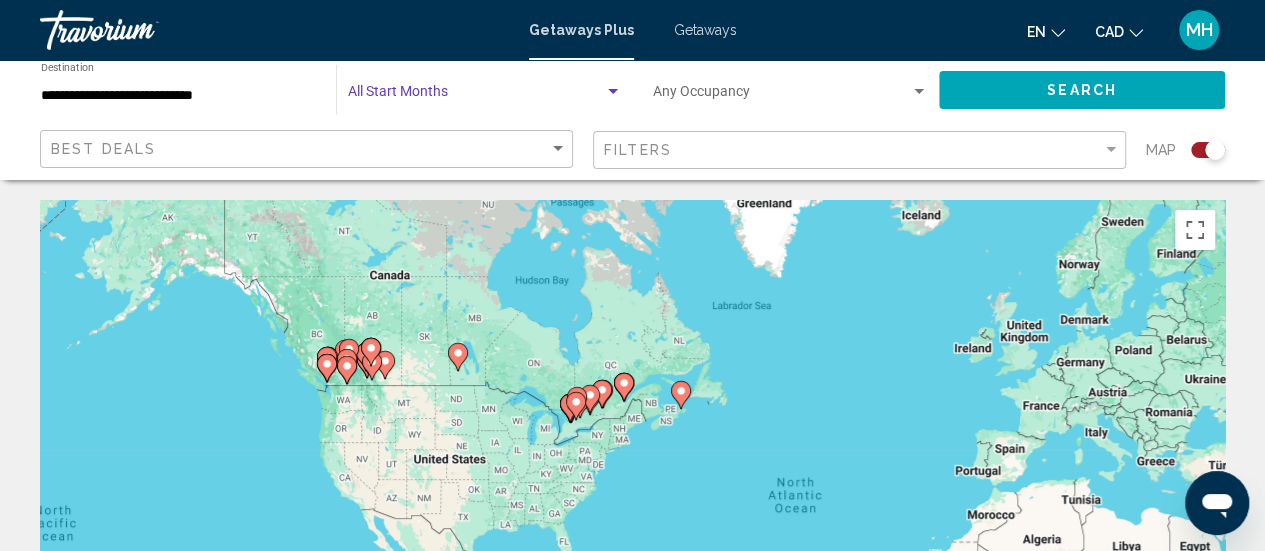 click at bounding box center [476, 96] 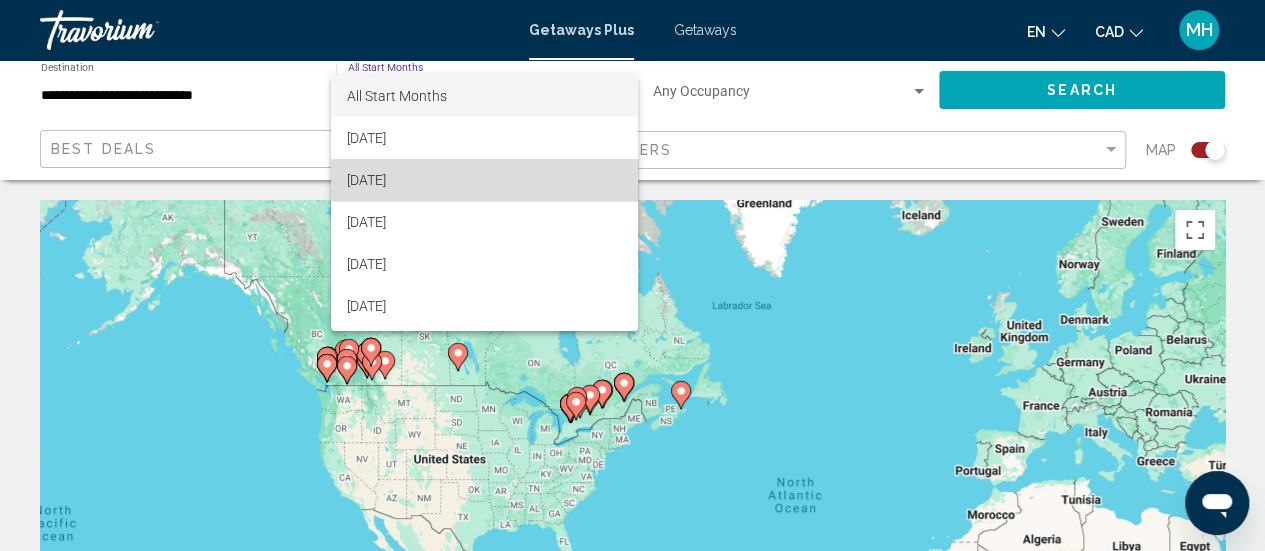 click on "[DATE]" at bounding box center [484, 180] 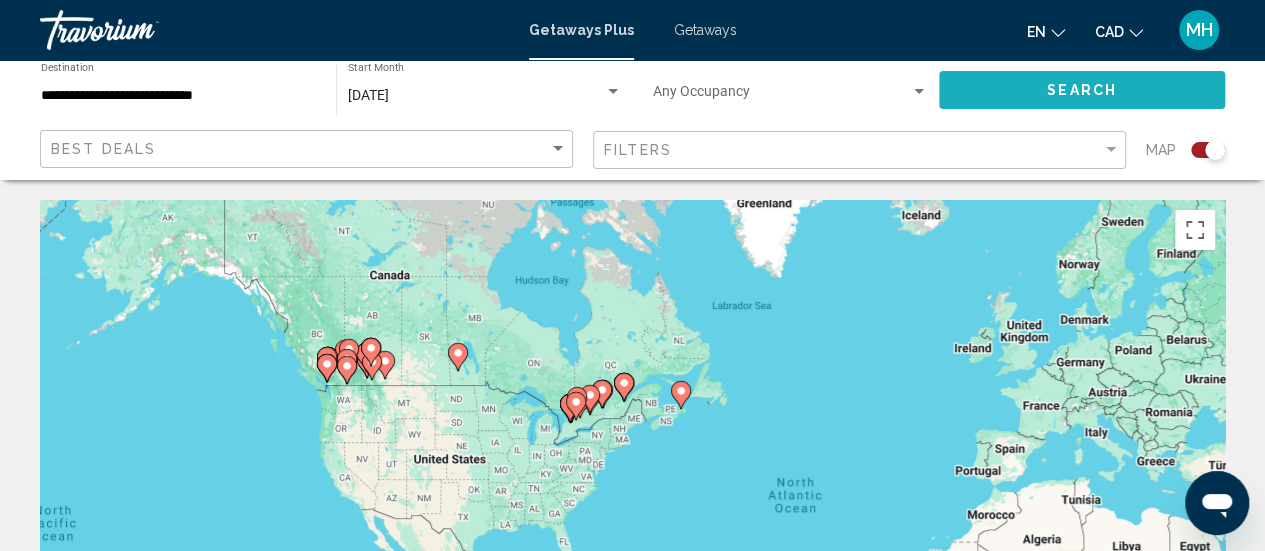 click on "Search" 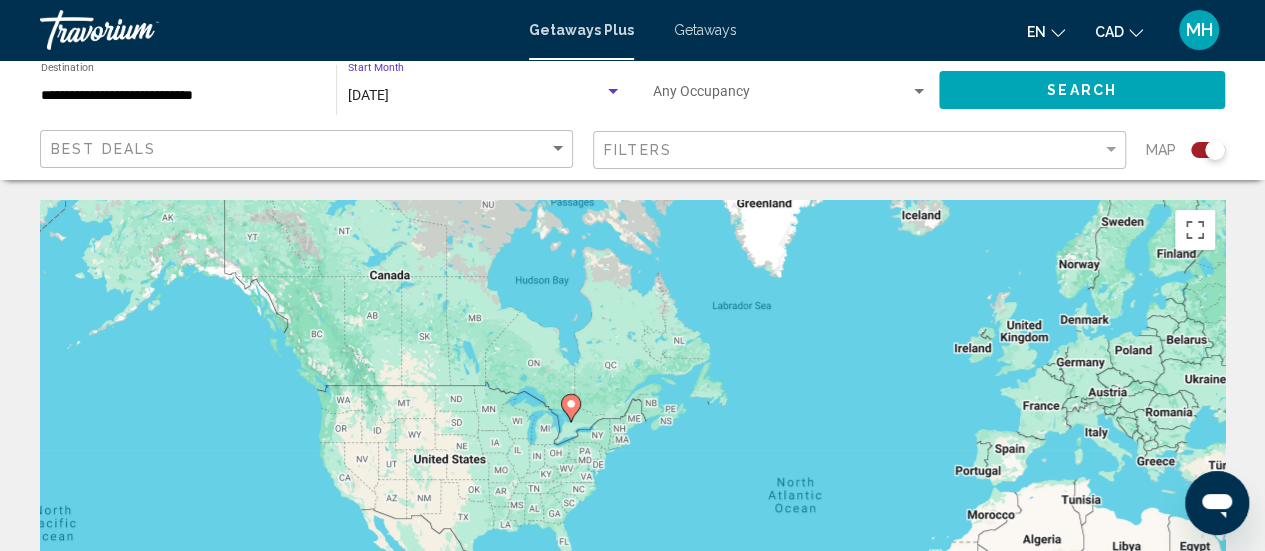 click at bounding box center [613, 92] 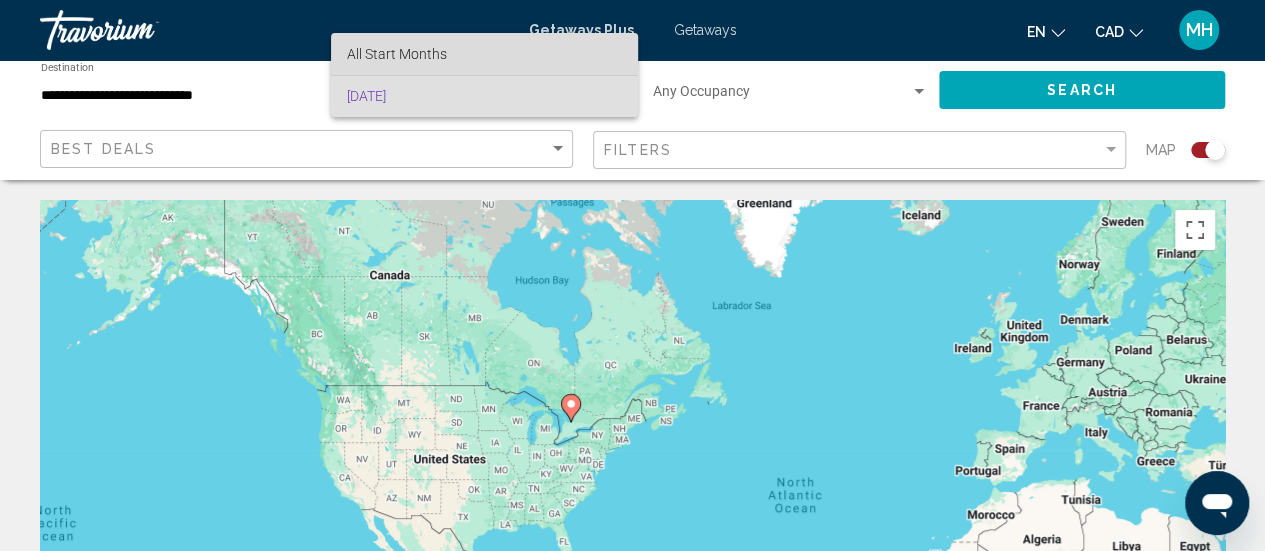 click on "All Start Months" at bounding box center (484, 54) 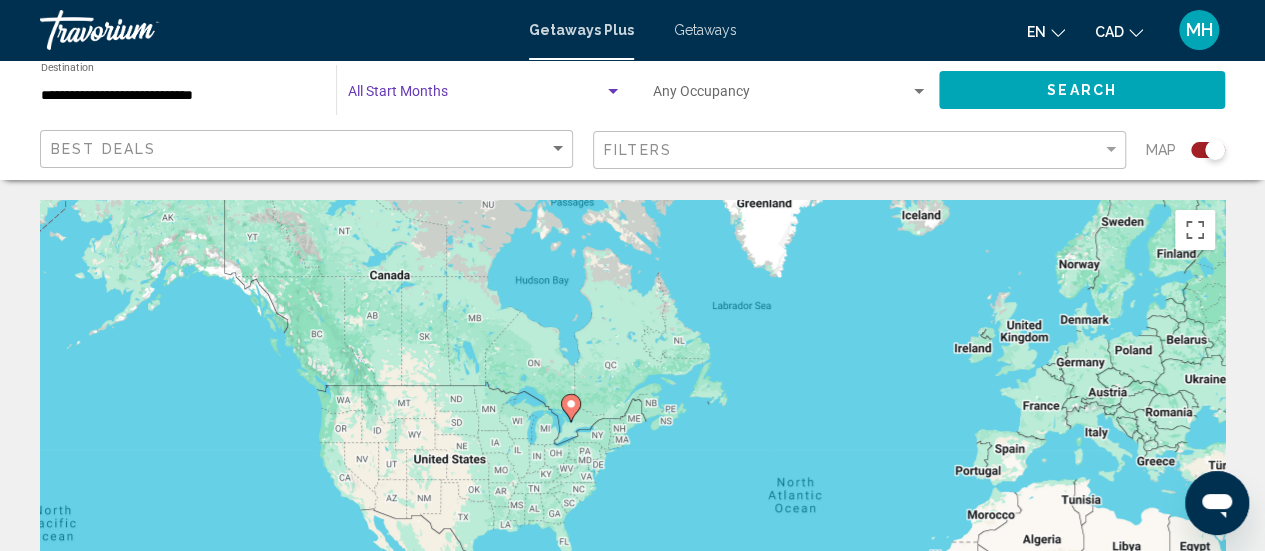 click at bounding box center [613, 92] 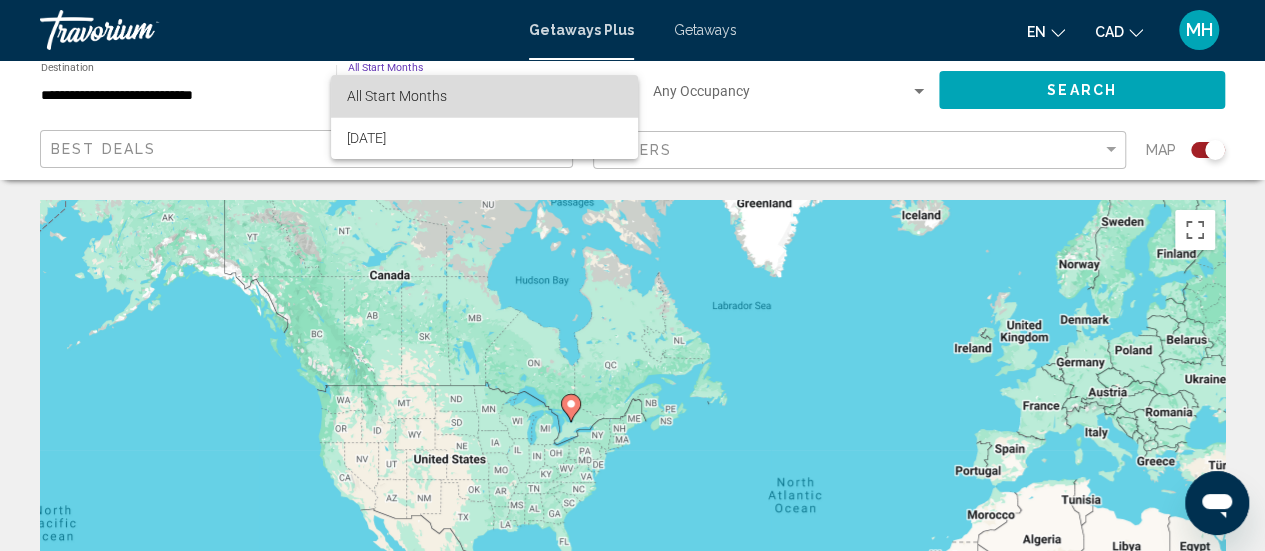 click on "All Start Months" at bounding box center (397, 96) 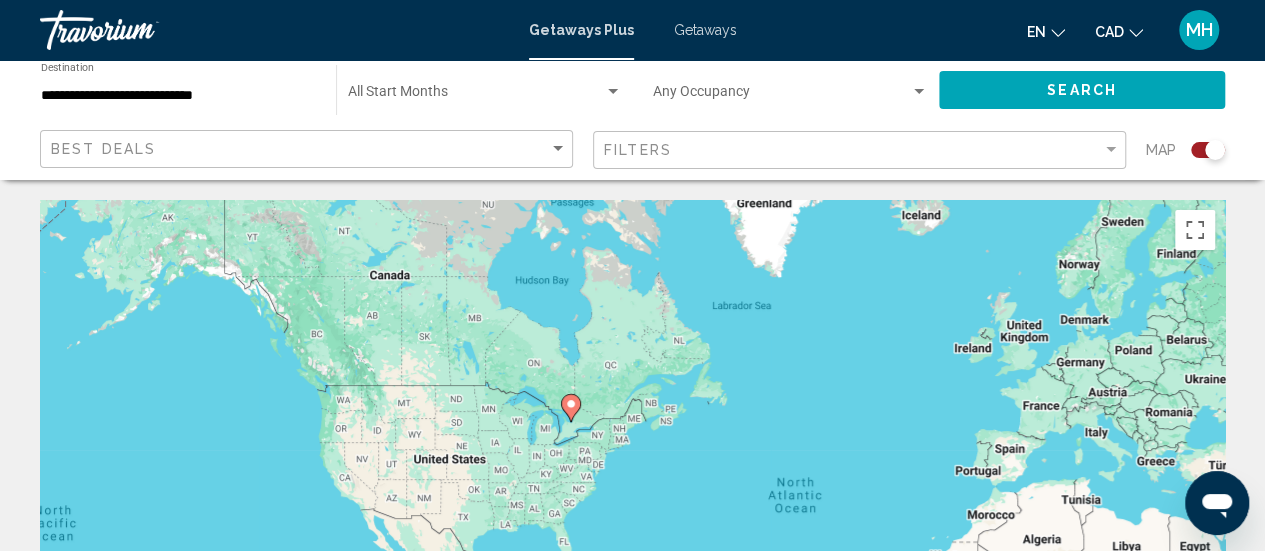 click on "To navigate, press the arrow keys. To activate drag with keyboard, press Alt + Enter. Once in keyboard drag state, use the arrow keys to move the marker. To complete the drag, press the Enter key. To cancel, press Escape." at bounding box center (632, 500) 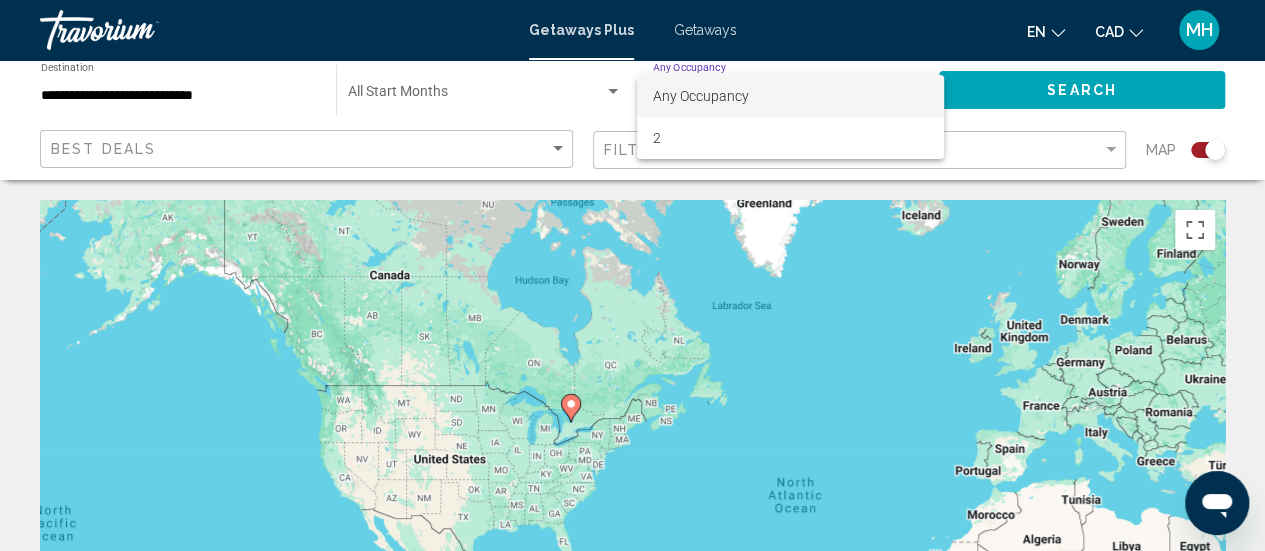 click at bounding box center (632, 275) 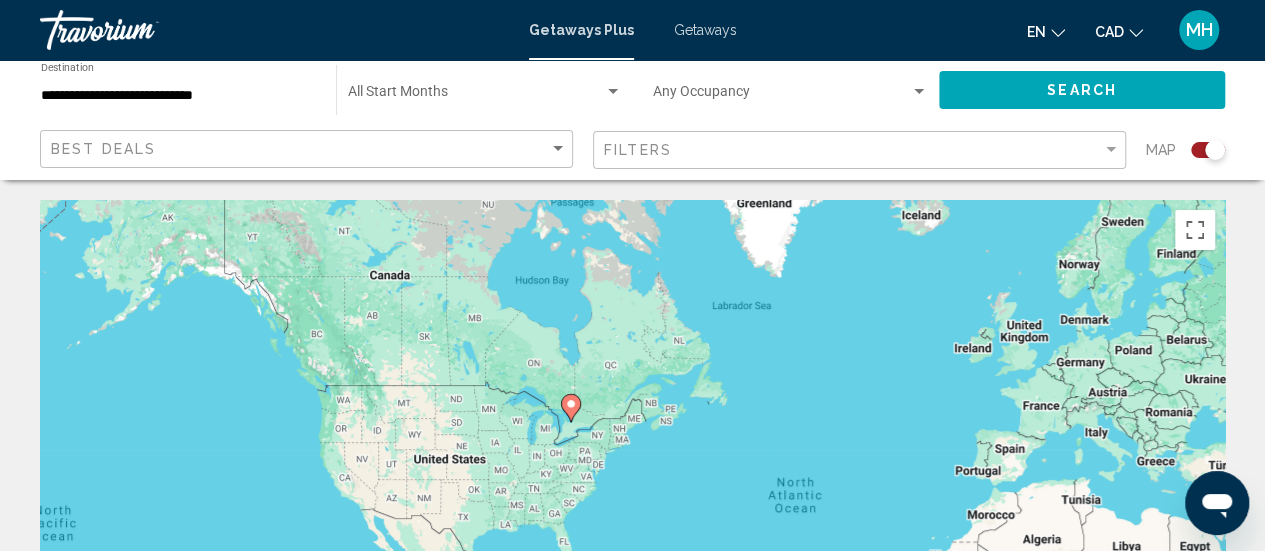 click at bounding box center (476, 96) 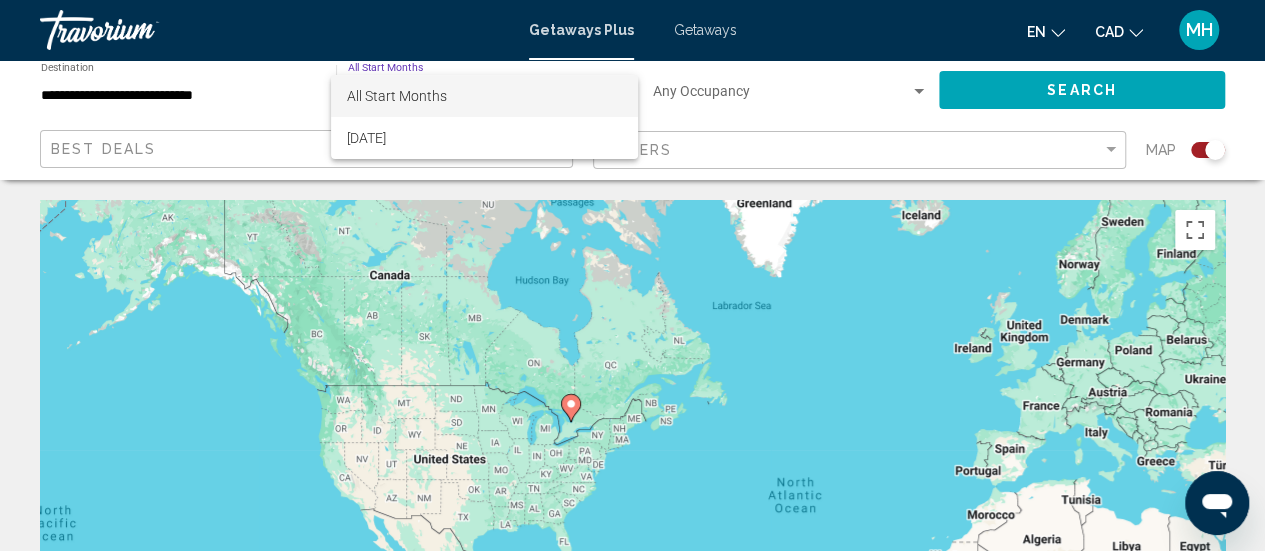 click at bounding box center [632, 275] 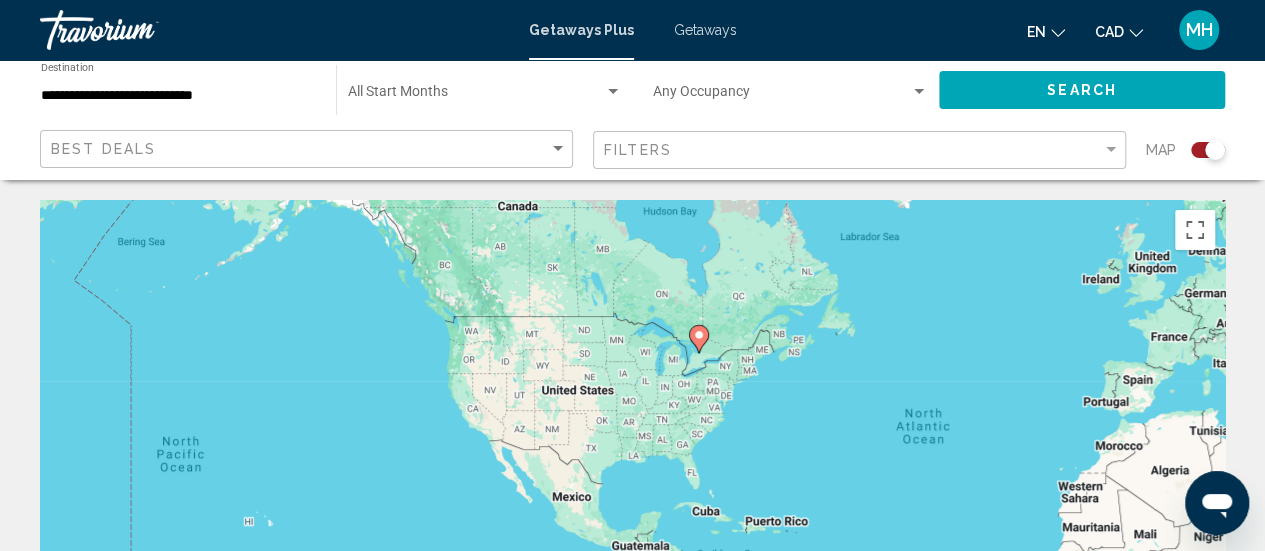 drag, startPoint x: 749, startPoint y: 411, endPoint x: 880, endPoint y: 337, distance: 150.45598 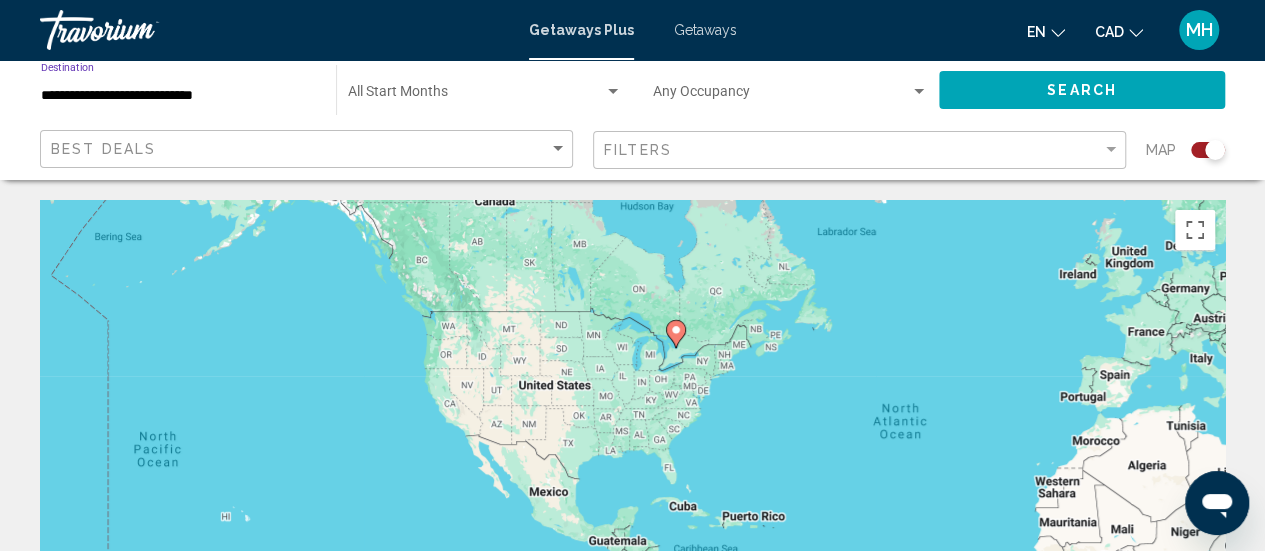 click on "**********" at bounding box center (178, 96) 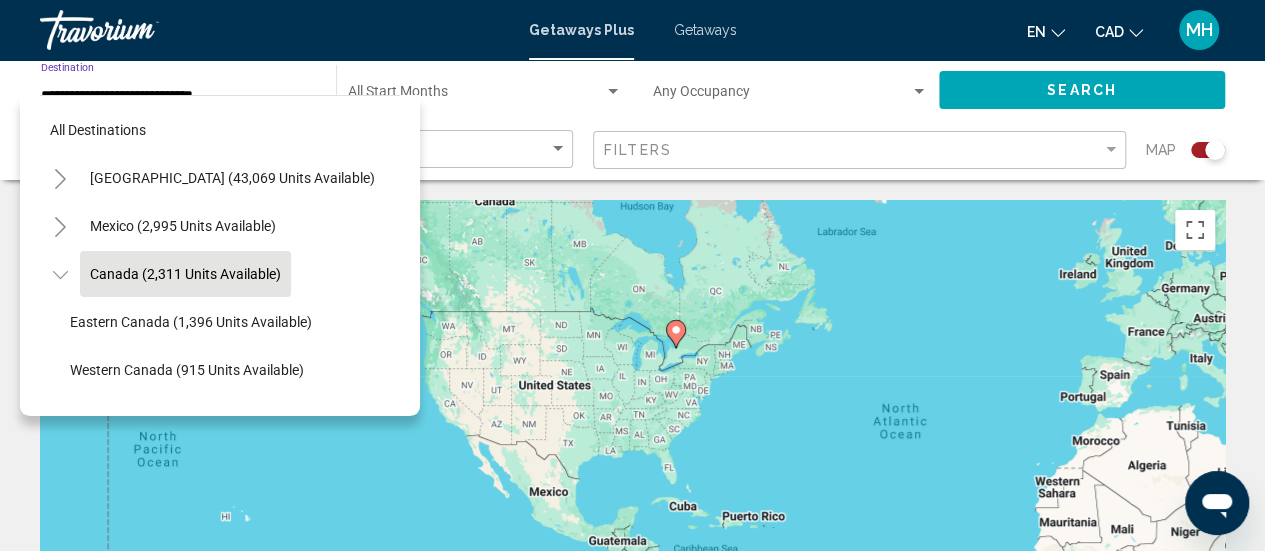 scroll, scrollTop: 30, scrollLeft: 0, axis: vertical 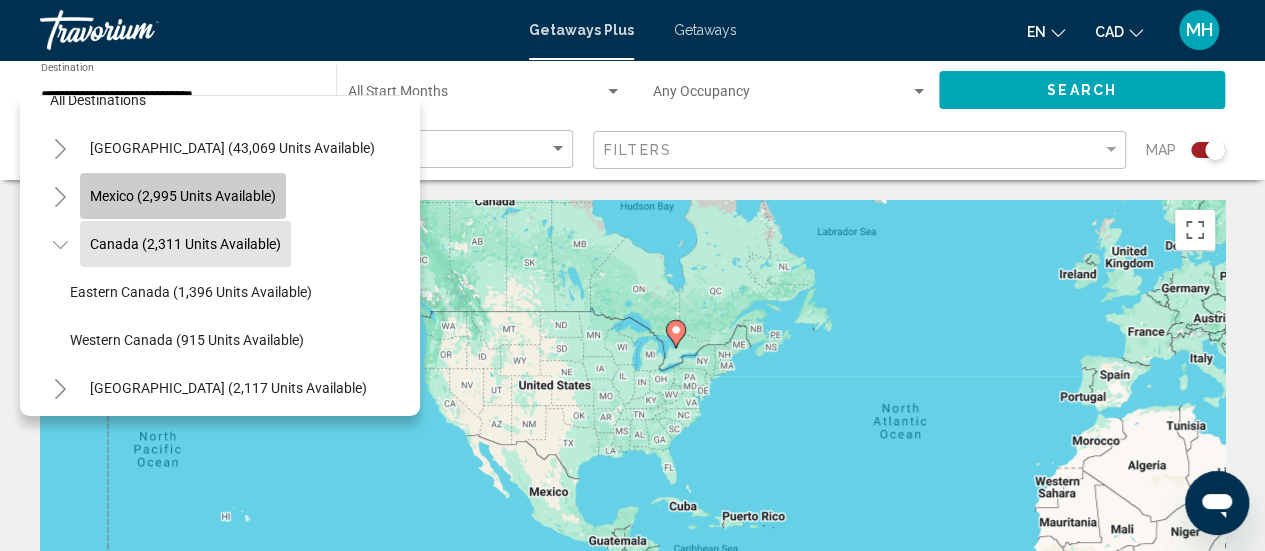 click on "Mexico (2,995 units available)" 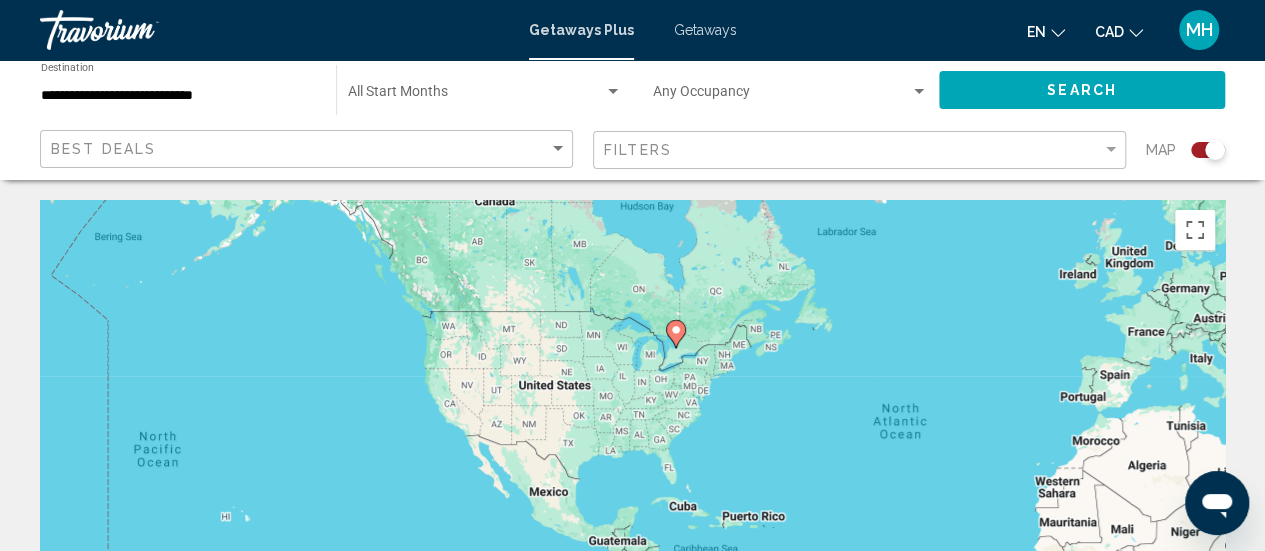 click on "Start Month All Start Months" 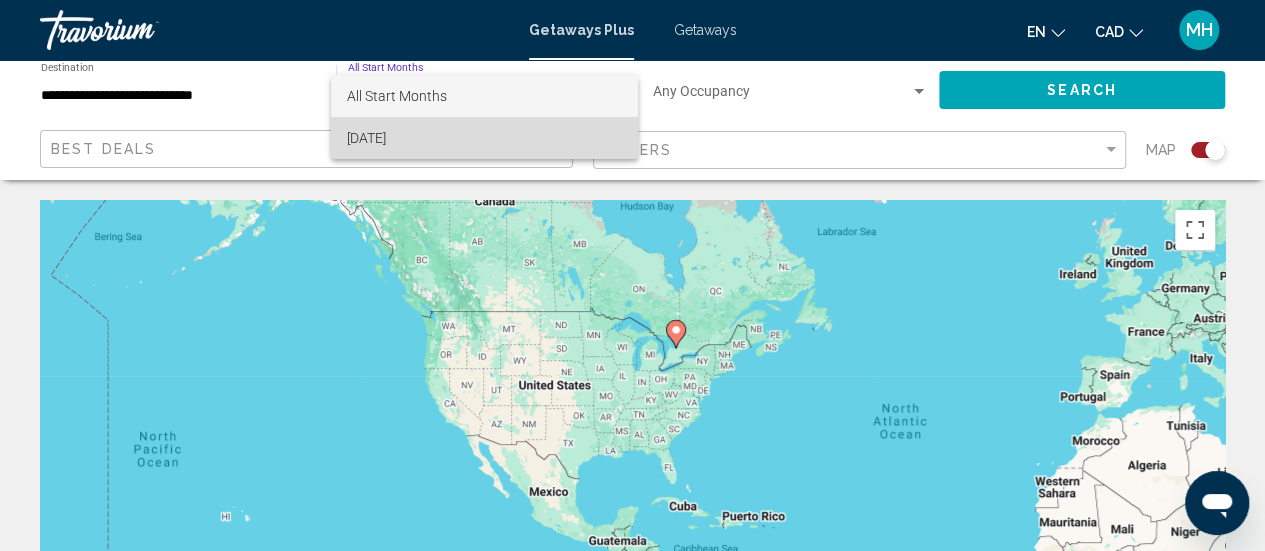 click on "[DATE]" at bounding box center [484, 138] 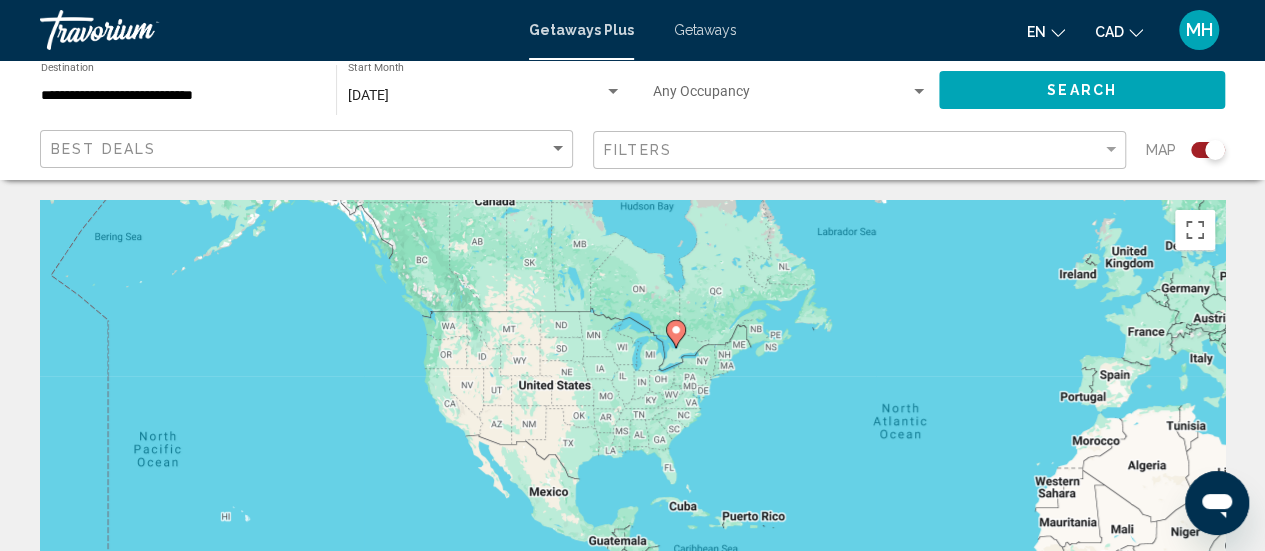 click on "Occupancy Any Occupancy" 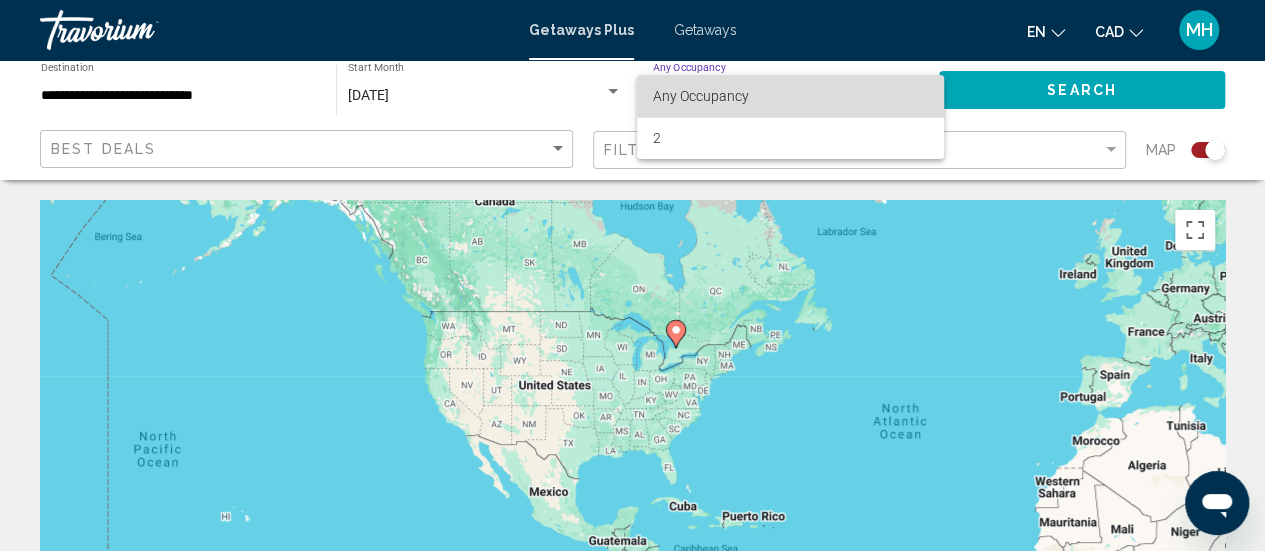 click on "Any Occupancy" at bounding box center [790, 96] 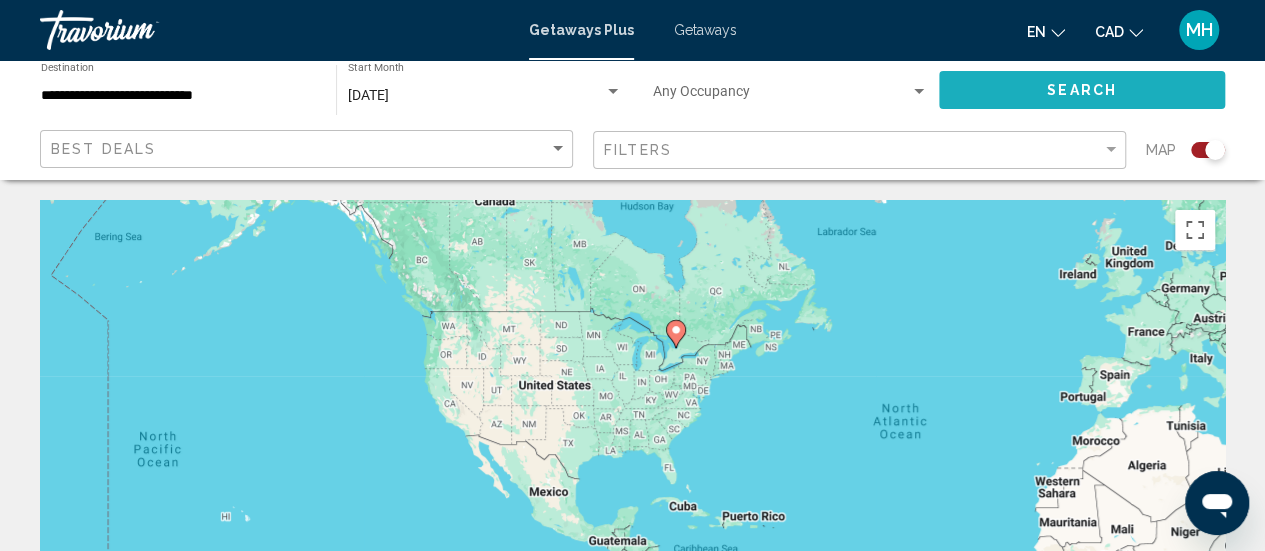 click on "Search" 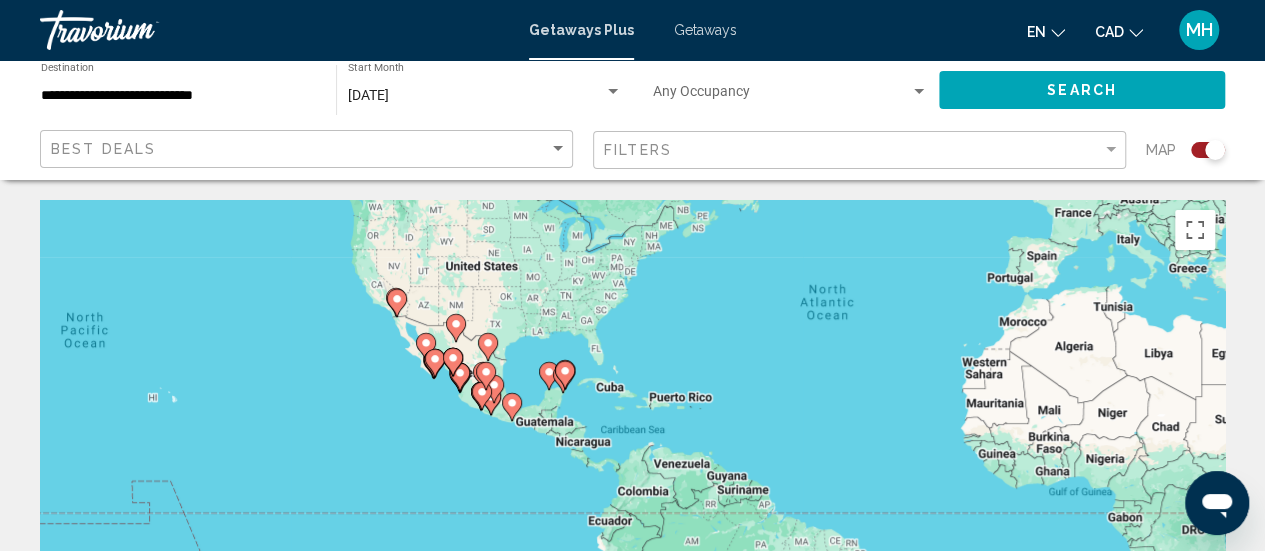 drag, startPoint x: 544, startPoint y: 379, endPoint x: 442, endPoint y: 251, distance: 163.6704 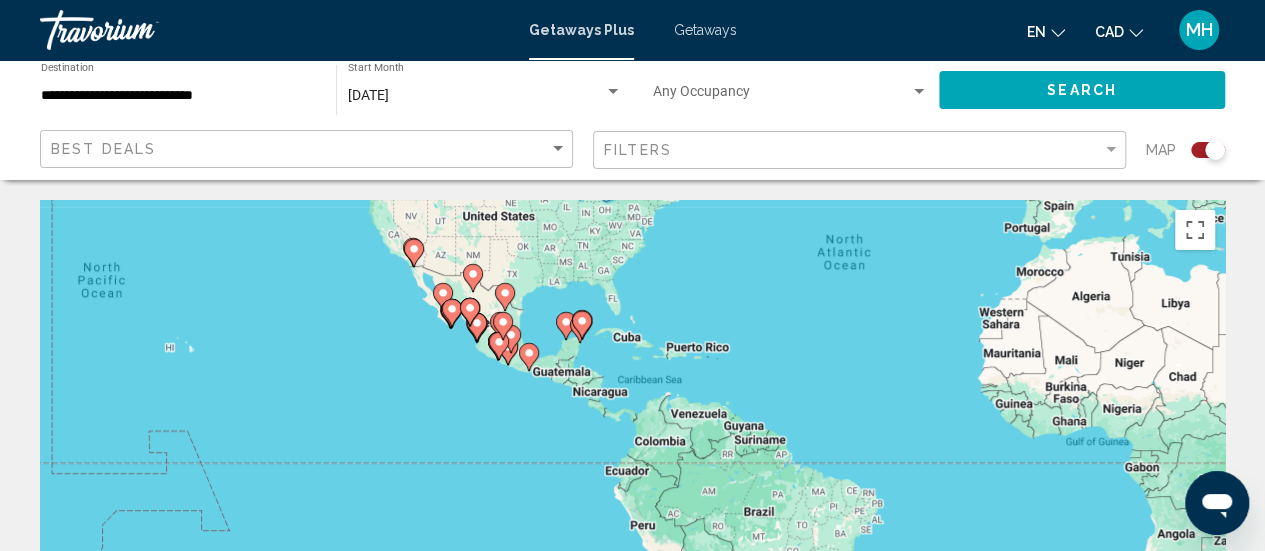 drag, startPoint x: 816, startPoint y: 316, endPoint x: 846, endPoint y: 263, distance: 60.90156 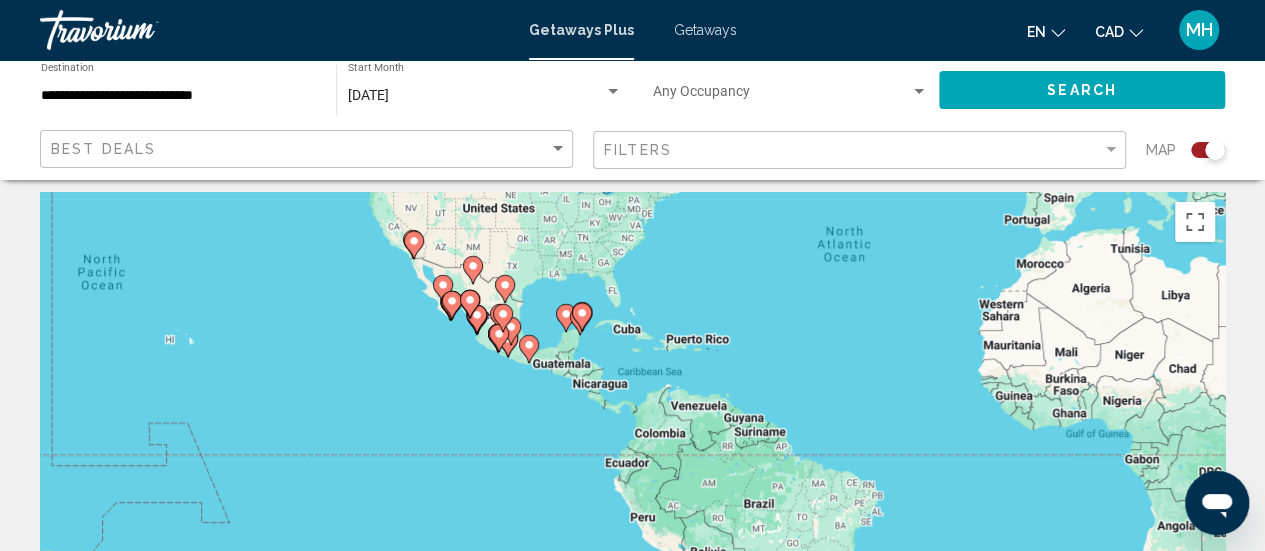 scroll, scrollTop: 0, scrollLeft: 0, axis: both 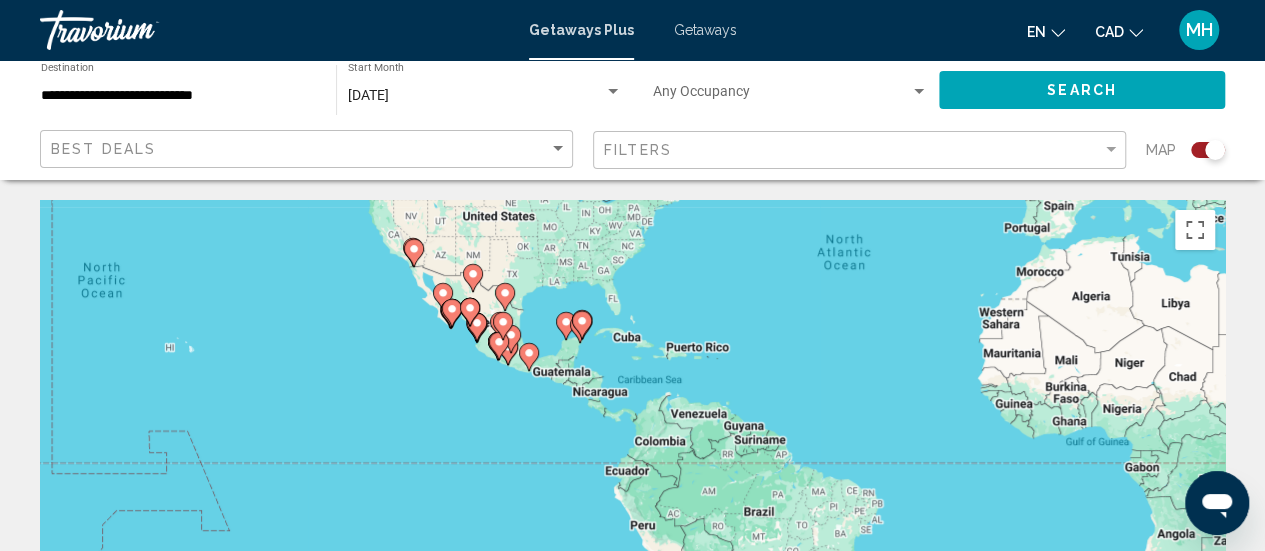 click on "To navigate, press the arrow keys. To activate drag with keyboard, press Alt + Enter. Once in keyboard drag state, use the arrow keys to move the marker. To complete the drag, press the Enter key. To cancel, press Escape." at bounding box center (632, 500) 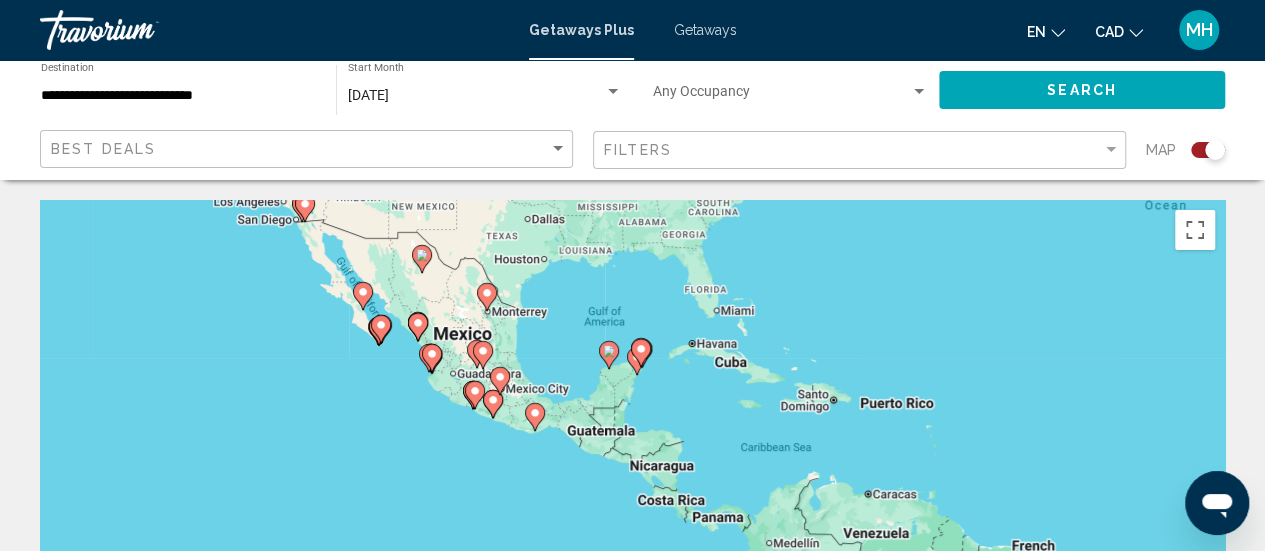 click on "To navigate, press the arrow keys. To activate drag with keyboard, press Alt + Enter. Once in keyboard drag state, use the arrow keys to move the marker. To complete the drag, press the Enter key. To cancel, press Escape." at bounding box center (632, 500) 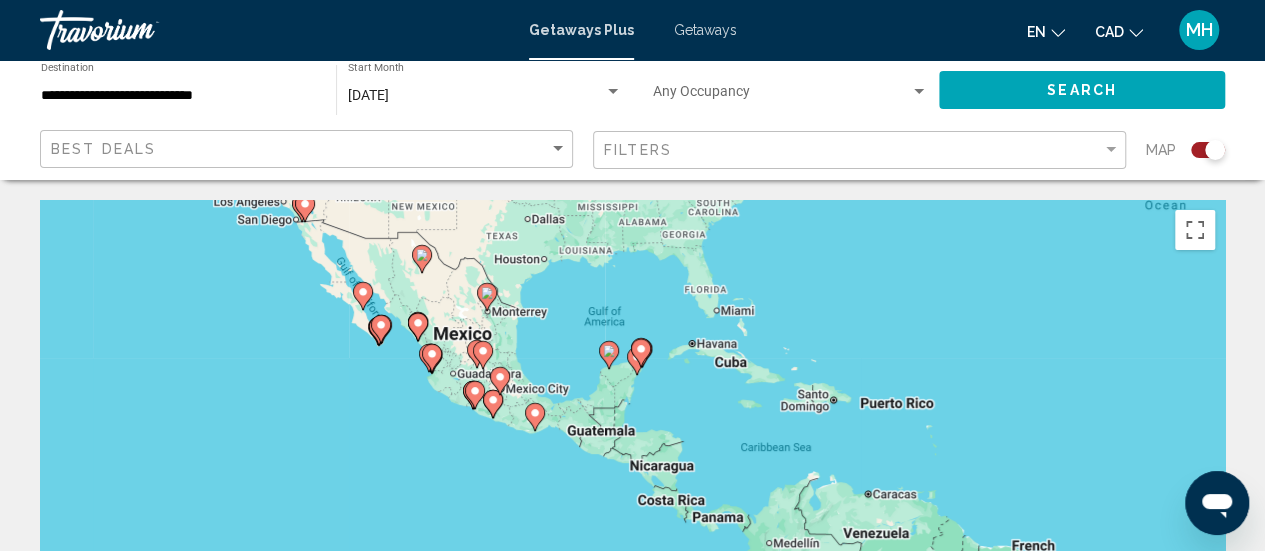 click on "To navigate, press the arrow keys. To activate drag with keyboard, press Alt + Enter. Once in keyboard drag state, use the arrow keys to move the marker. To complete the drag, press the Enter key. To cancel, press Escape." at bounding box center [632, 500] 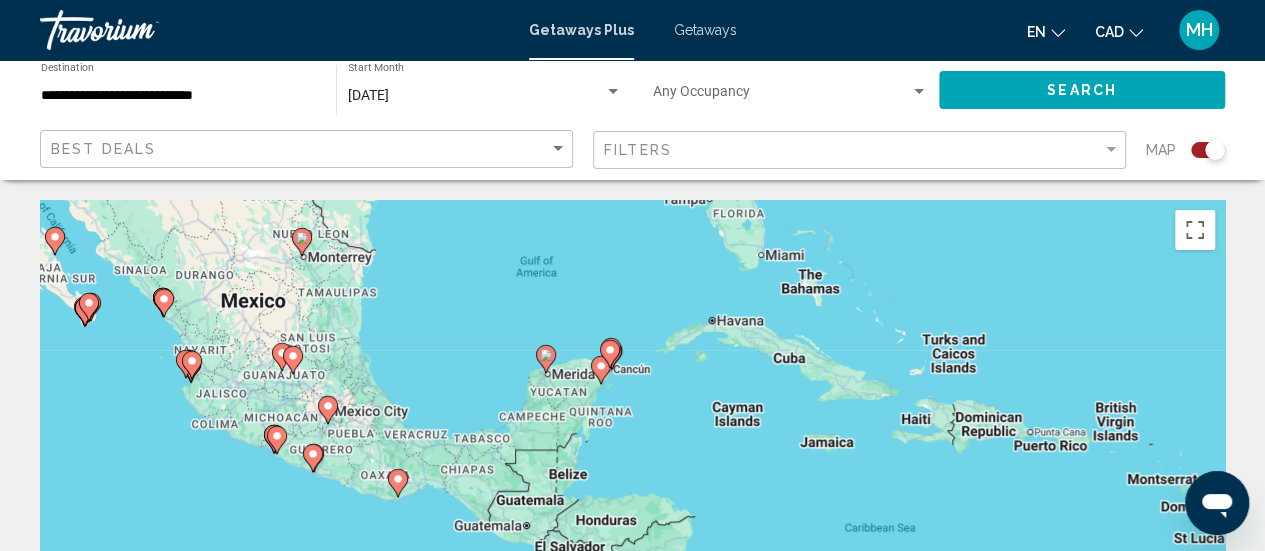 drag, startPoint x: 548, startPoint y: 412, endPoint x: 401, endPoint y: 339, distance: 164.128 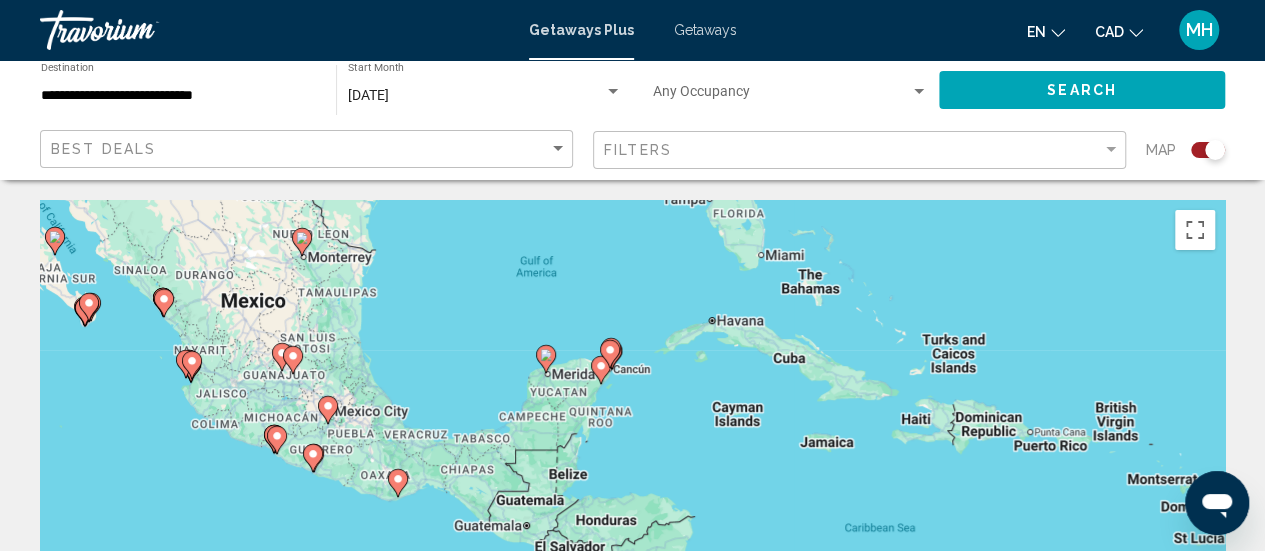 click on "To navigate, press the arrow keys. To activate drag with keyboard, press Alt + Enter. Once in keyboard drag state, use the arrow keys to move the marker. To complete the drag, press the Enter key. To cancel, press Escape." at bounding box center [632, 500] 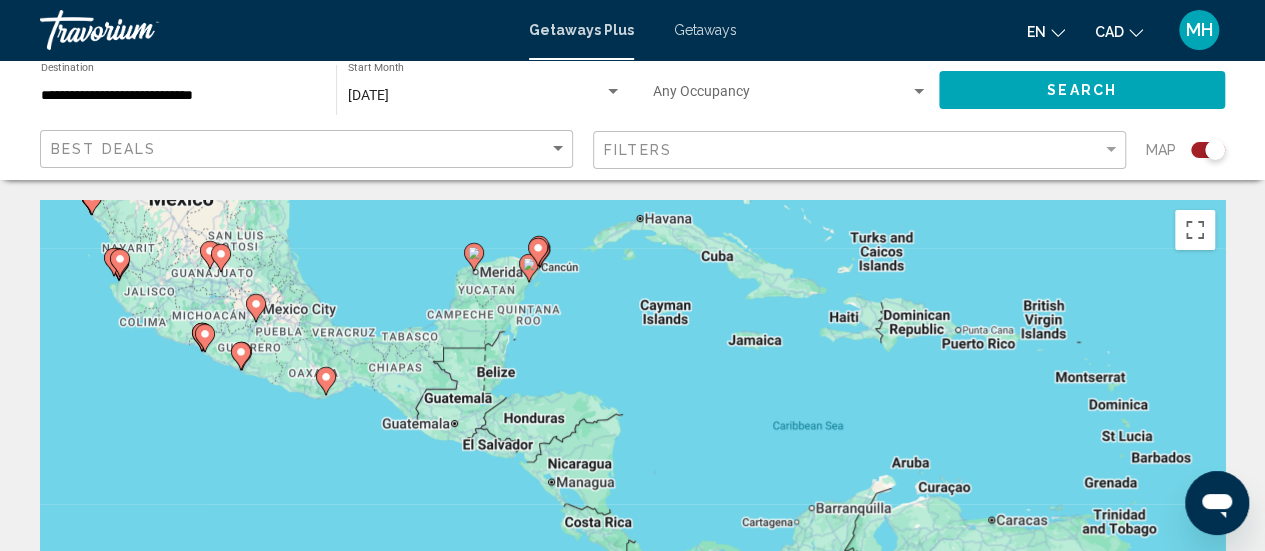 drag, startPoint x: 454, startPoint y: 420, endPoint x: 363, endPoint y: 284, distance: 163.6368 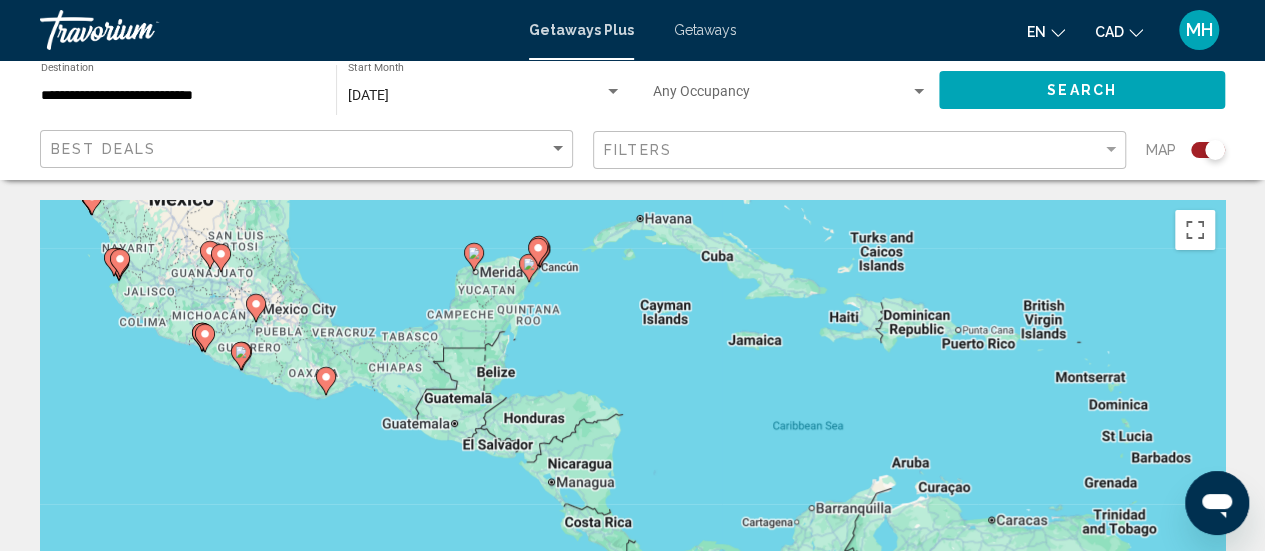 click on "To navigate, press the arrow keys. To activate drag with keyboard, press Alt + Enter. Once in keyboard drag state, use the arrow keys to move the marker. To complete the drag, press the Enter key. To cancel, press Escape." at bounding box center [632, 500] 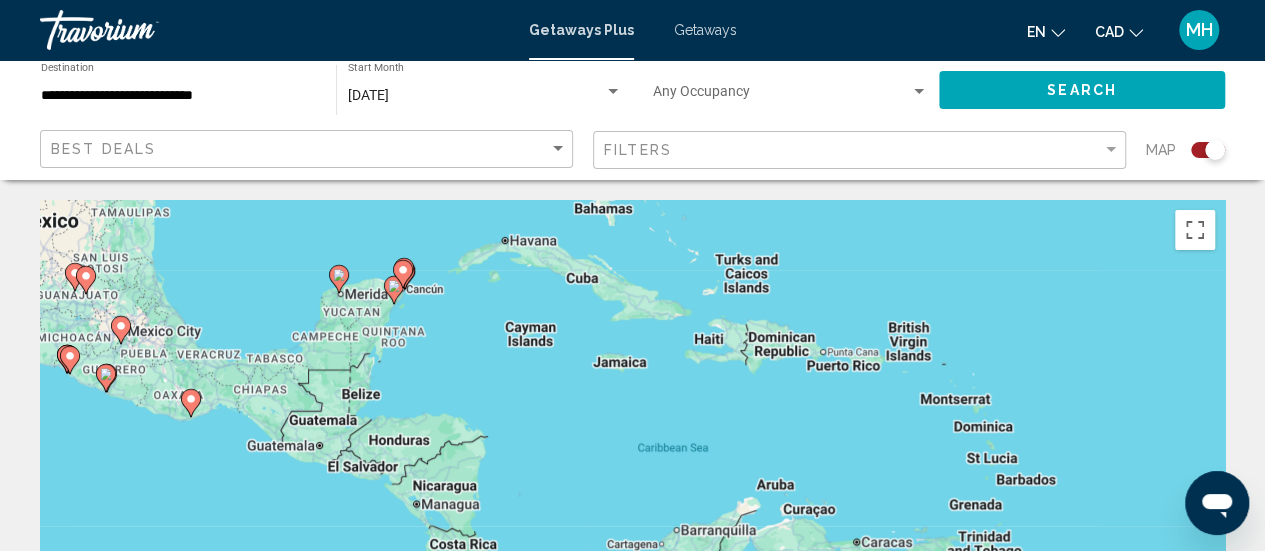 drag, startPoint x: 452, startPoint y: 361, endPoint x: 314, endPoint y: 404, distance: 144.54411 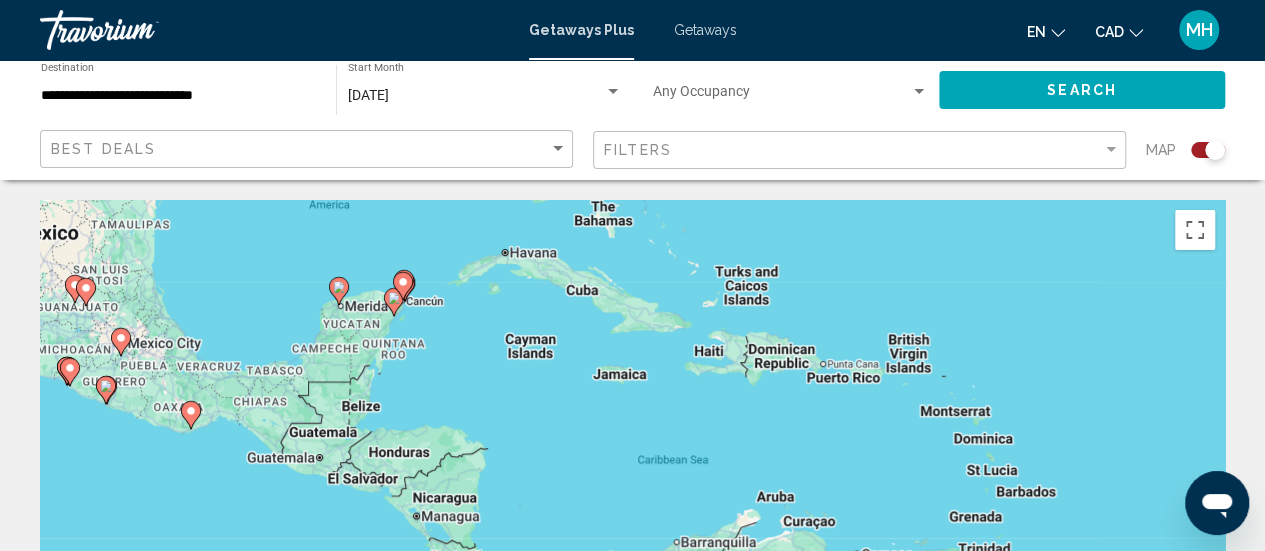 click 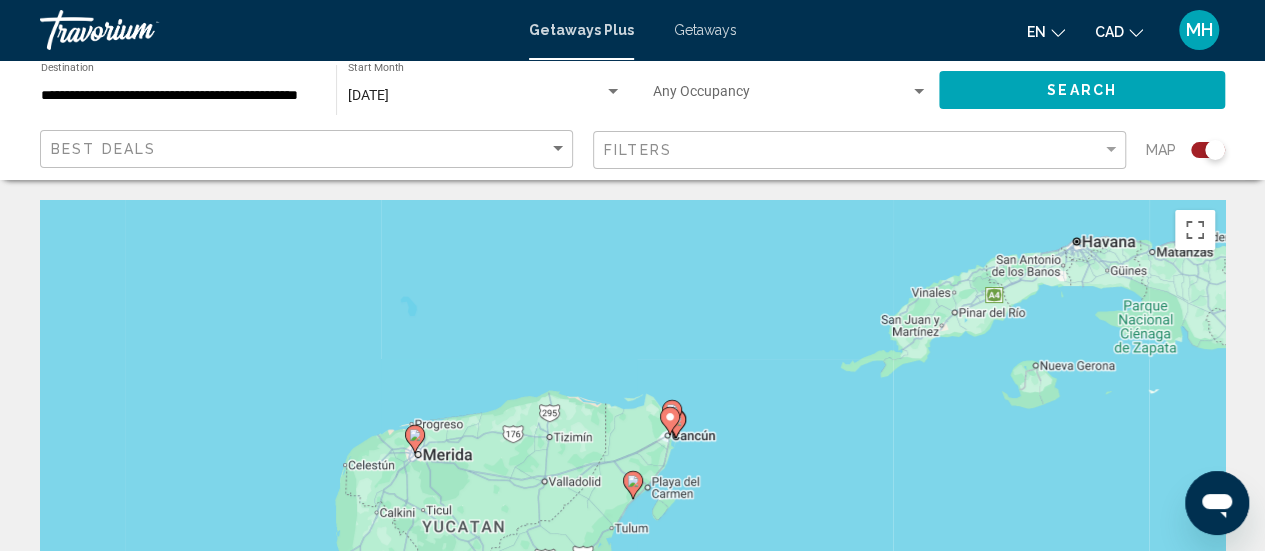 click 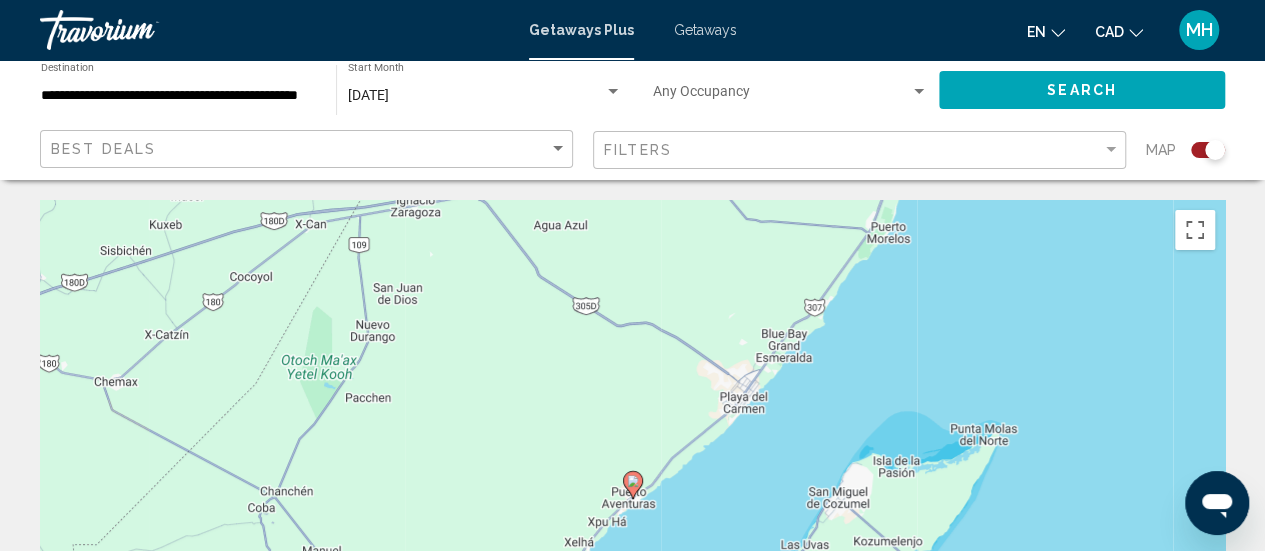 click 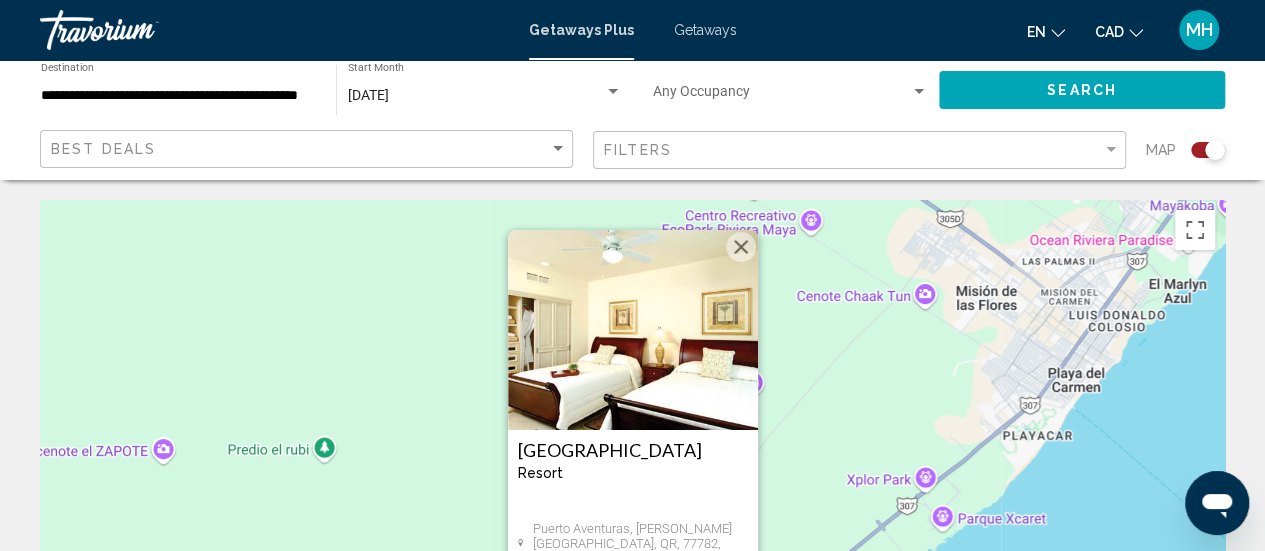 click at bounding box center (741, 247) 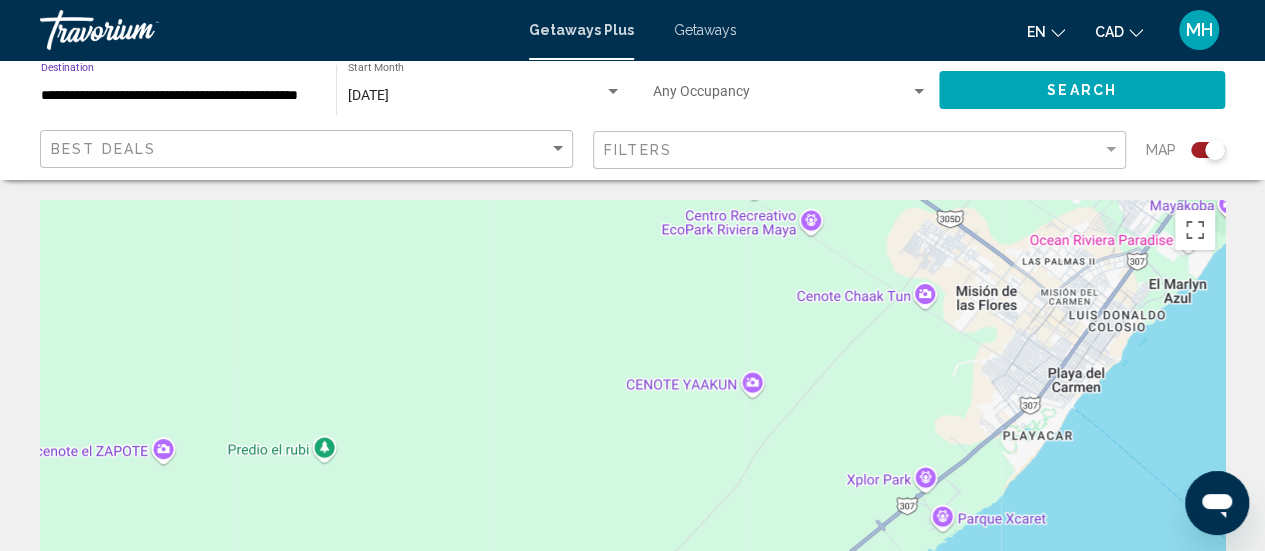 click on "**********" at bounding box center [178, 96] 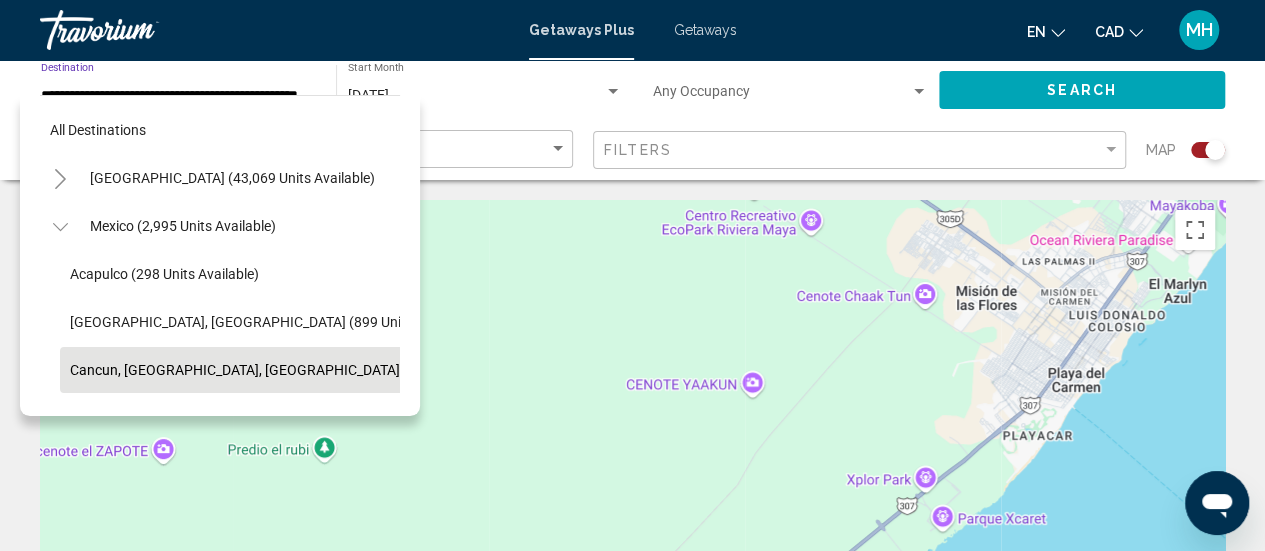 scroll, scrollTop: 126, scrollLeft: 20, axis: both 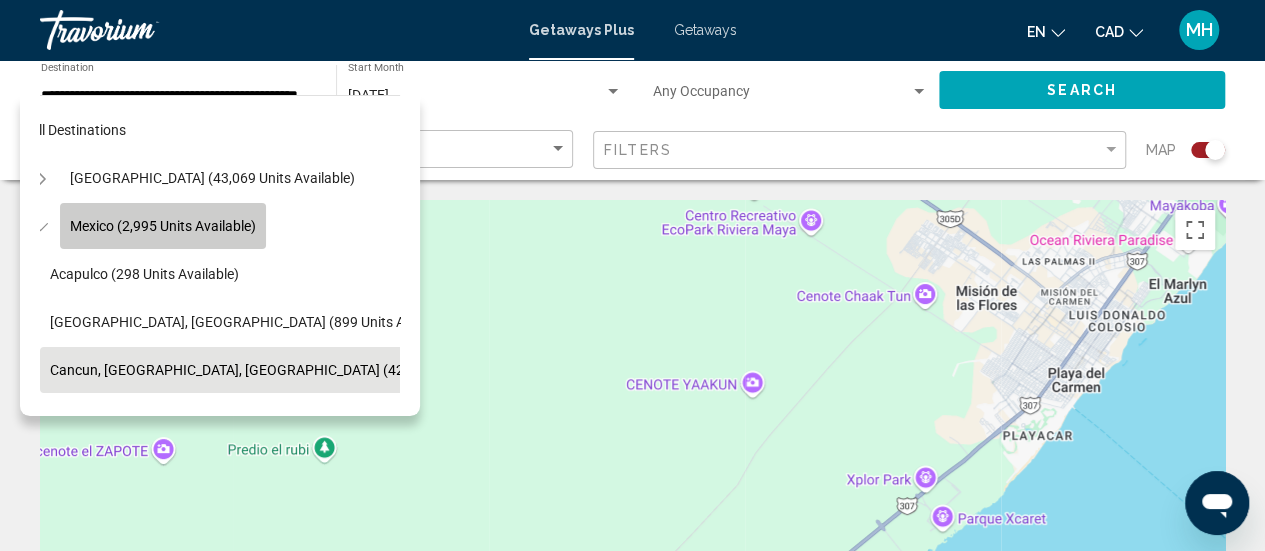 click on "Mexico (2,995 units available)" 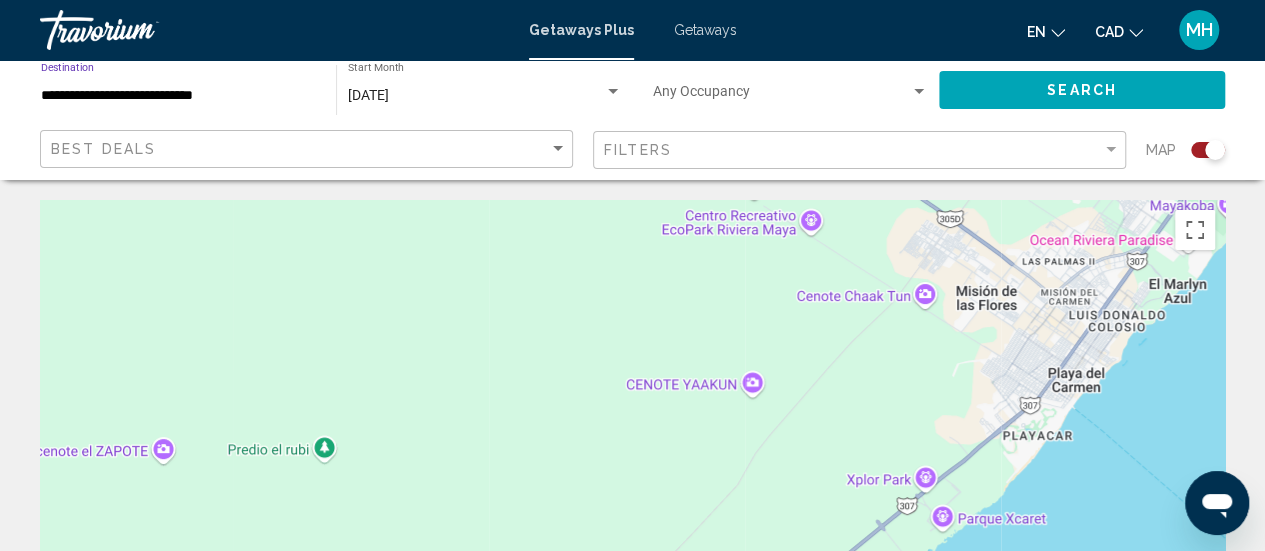 click on "**********" at bounding box center [178, 96] 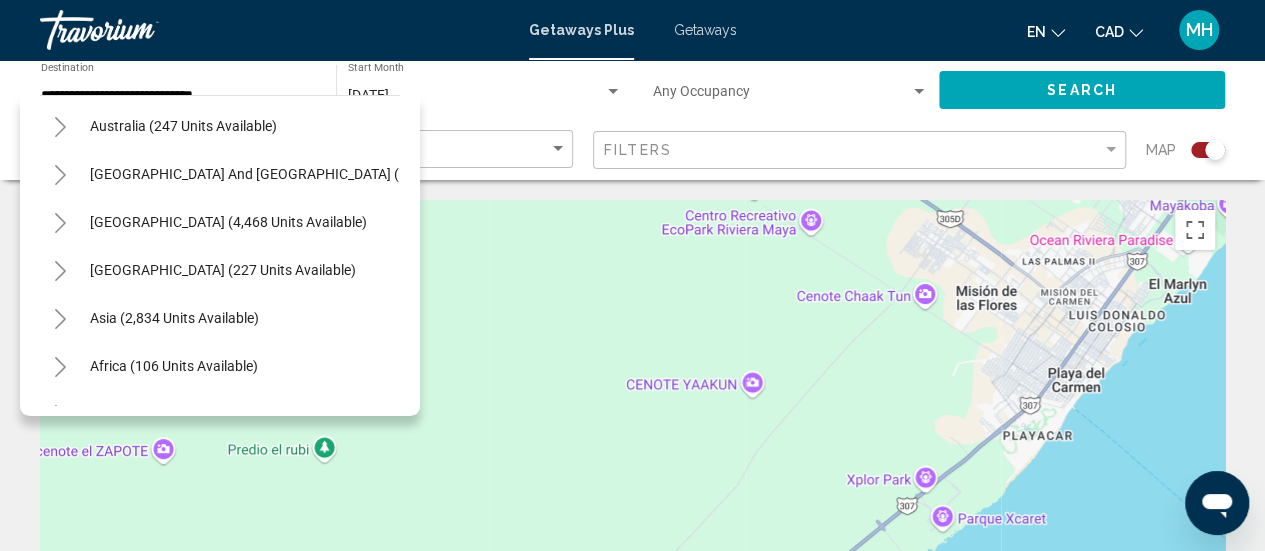 scroll, scrollTop: 754, scrollLeft: 0, axis: vertical 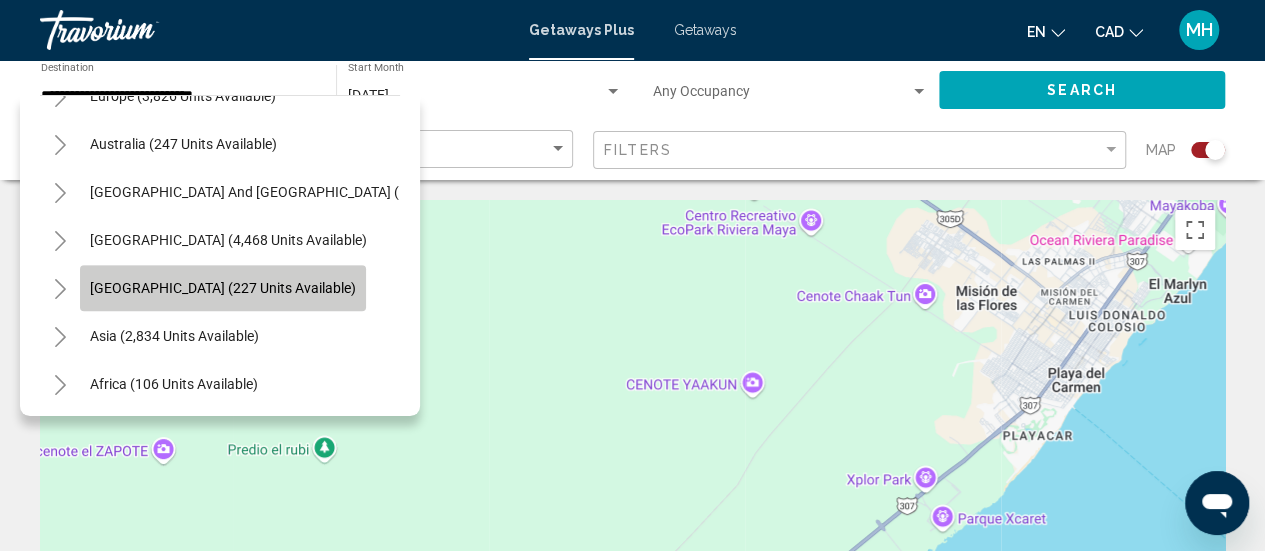 click on "[GEOGRAPHIC_DATA] (227 units available)" 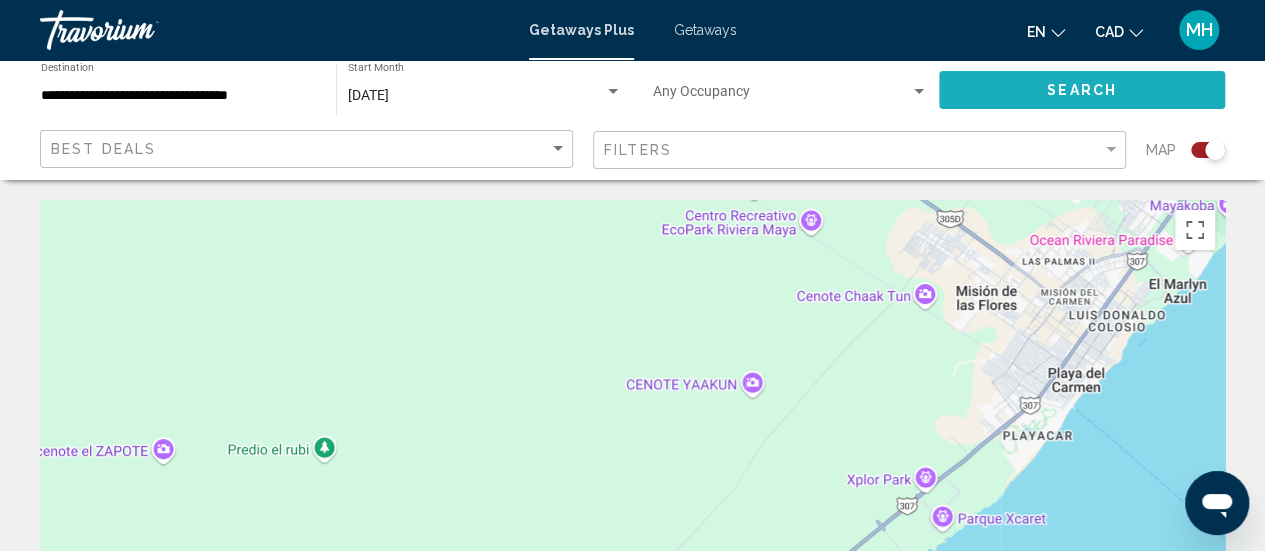 click on "Search" 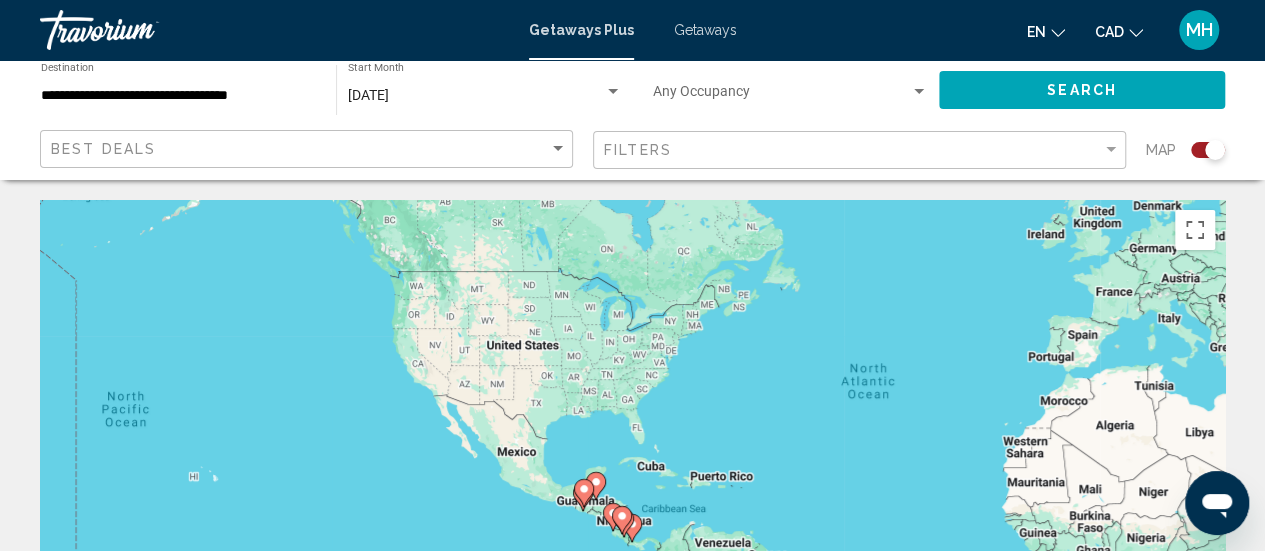 drag, startPoint x: 228, startPoint y: 441, endPoint x: 535, endPoint y: 344, distance: 321.95963 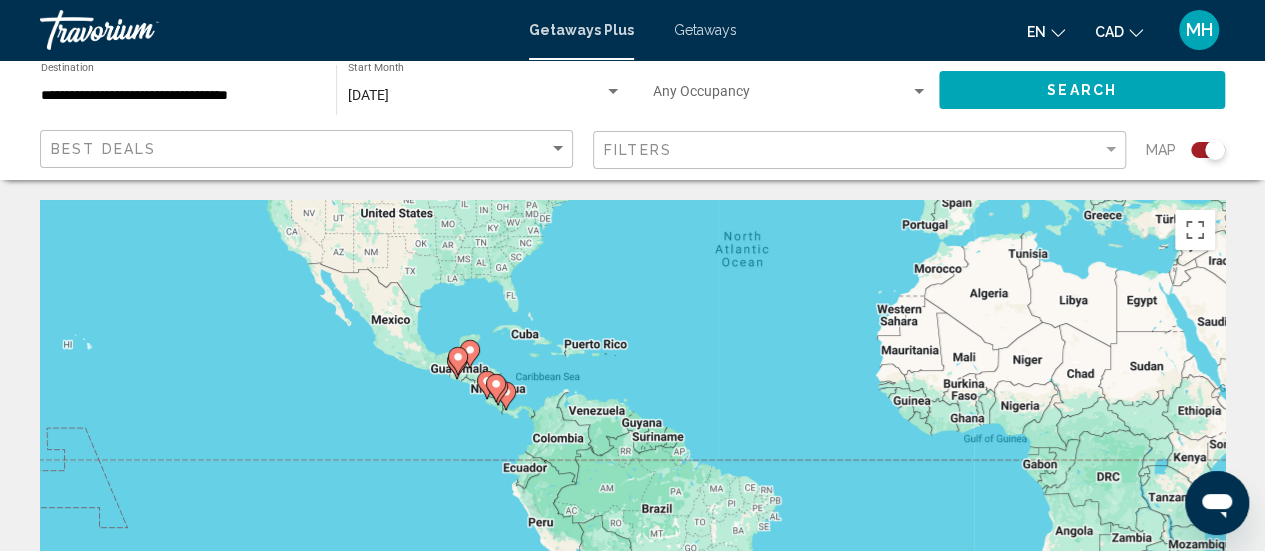 drag, startPoint x: 535, startPoint y: 344, endPoint x: 392, endPoint y: 222, distance: 187.97075 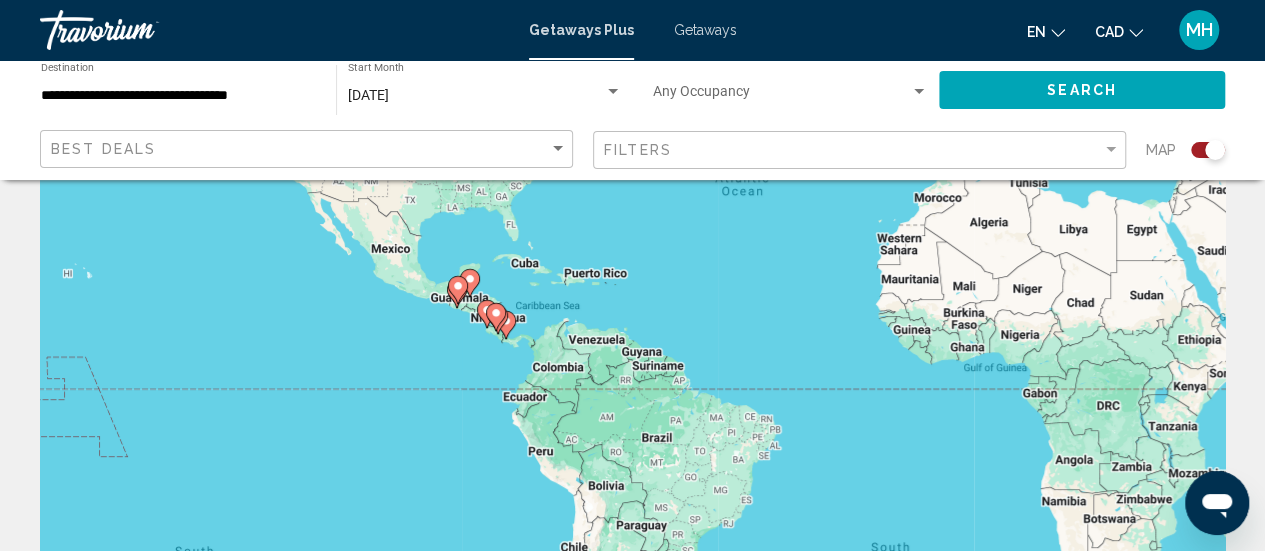 scroll, scrollTop: 105, scrollLeft: 0, axis: vertical 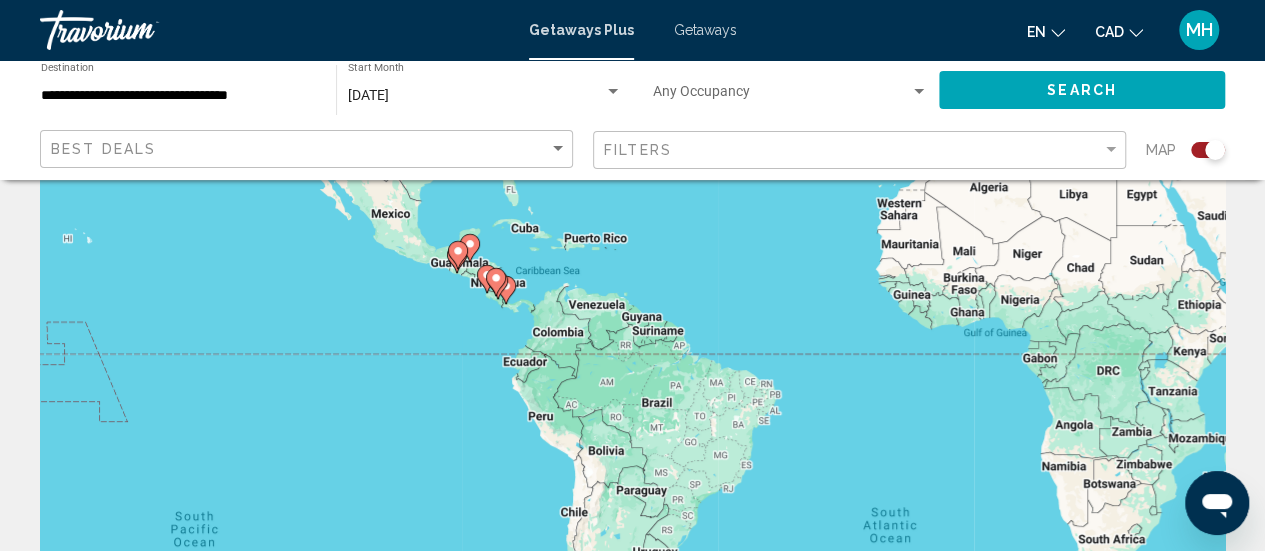 click on "To navigate, press the arrow keys. To activate drag with keyboard, press Alt + Enter. Once in keyboard drag state, use the arrow keys to move the marker. To complete the drag, press the Enter key. To cancel, press Escape." at bounding box center [632, 395] 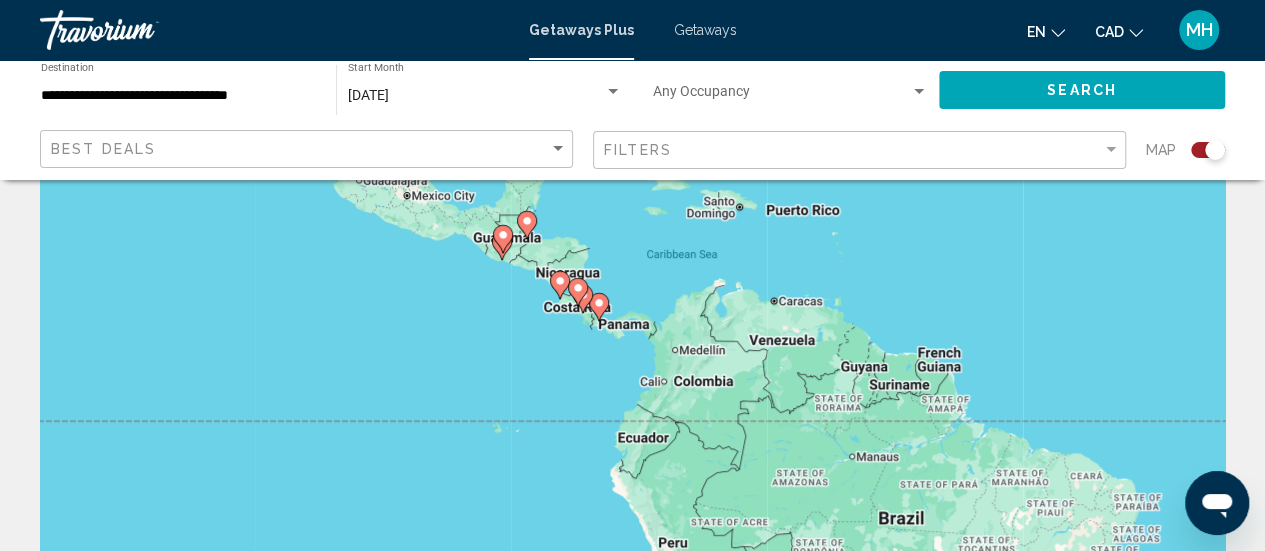 click on "To navigate, press the arrow keys. To activate drag with keyboard, press Alt + Enter. Once in keyboard drag state, use the arrow keys to move the marker. To complete the drag, press the Enter key. To cancel, press Escape." at bounding box center (632, 395) 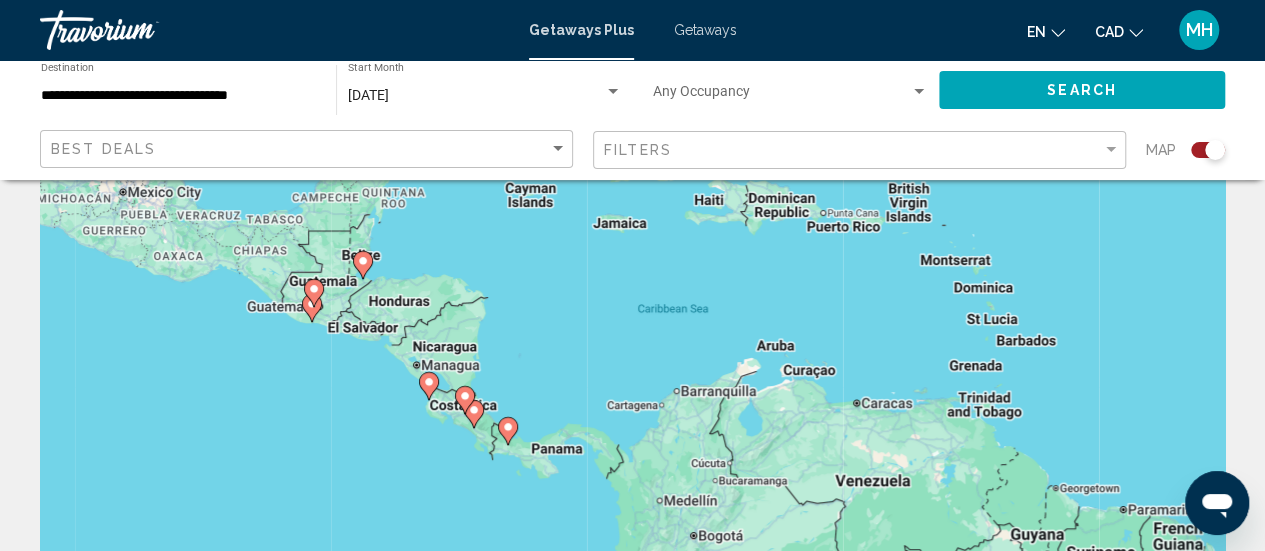 drag, startPoint x: 515, startPoint y: 285, endPoint x: 282, endPoint y: 388, distance: 254.75085 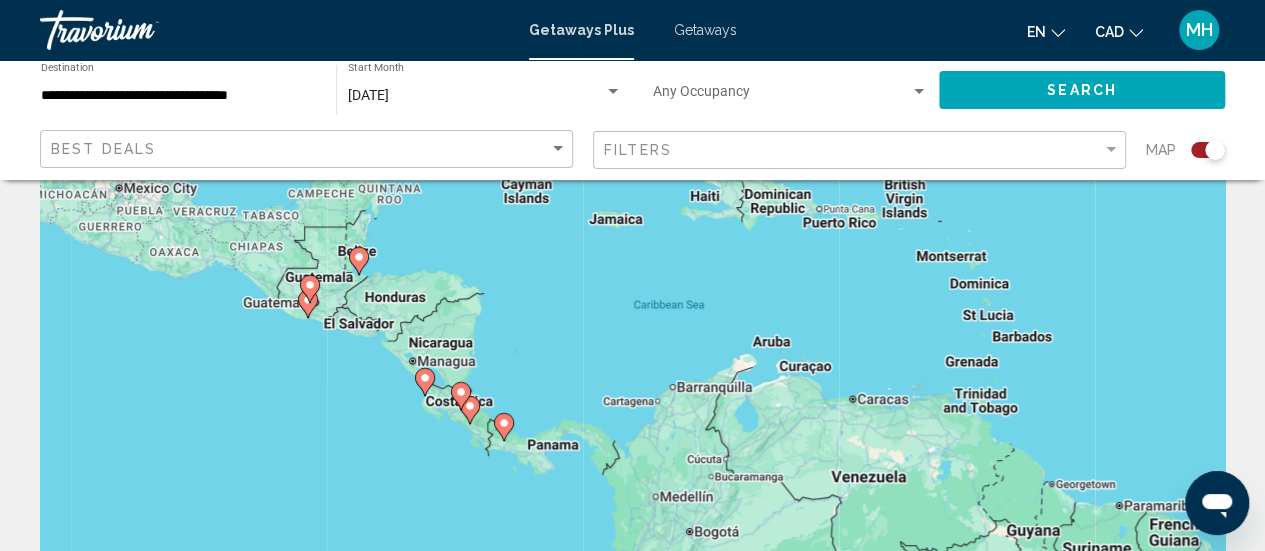 click on "To navigate, press the arrow keys. To activate drag with keyboard, press Alt + Enter. Once in keyboard drag state, use the arrow keys to move the marker. To complete the drag, press the Enter key. To cancel, press Escape." at bounding box center [632, 395] 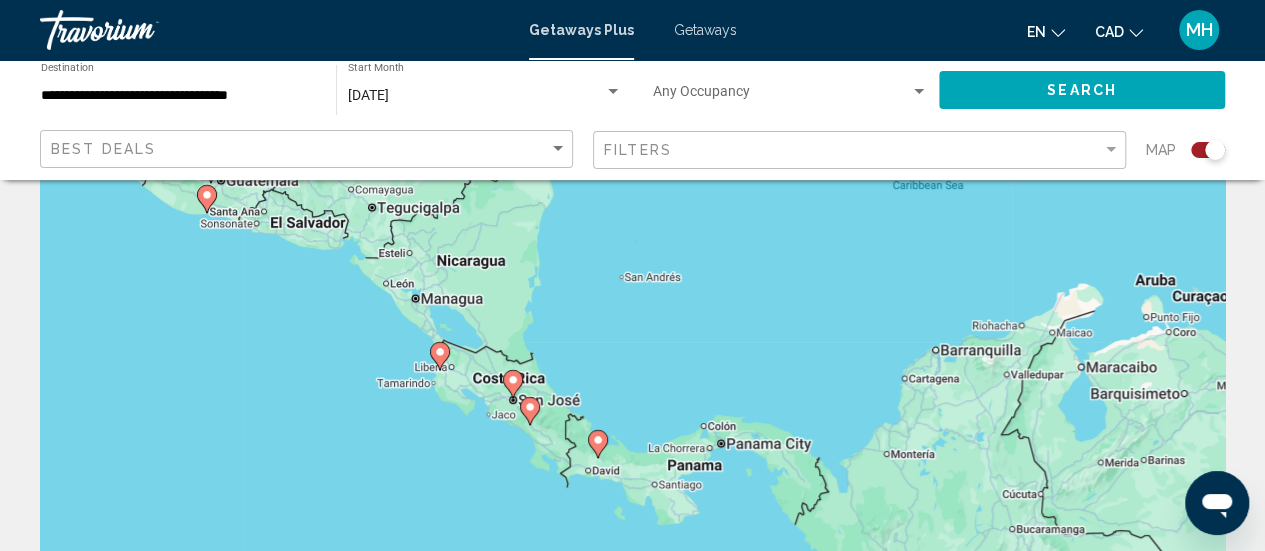click on "To navigate, press the arrow keys. To activate drag with keyboard, press Alt + Enter. Once in keyboard drag state, use the arrow keys to move the marker. To complete the drag, press the Enter key. To cancel, press Escape." at bounding box center [632, 395] 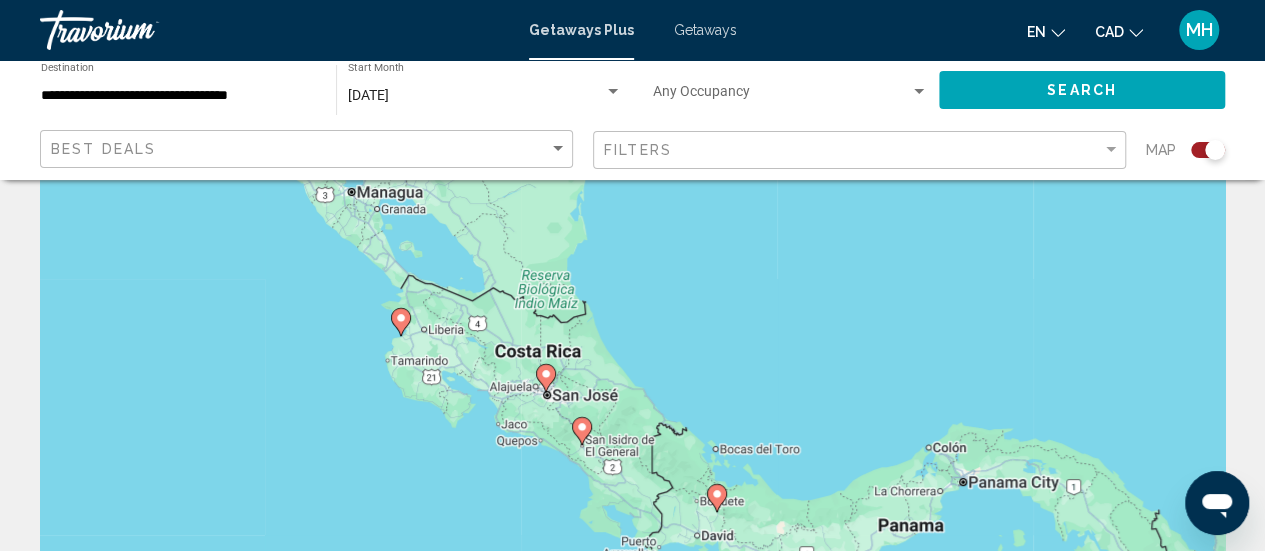 click 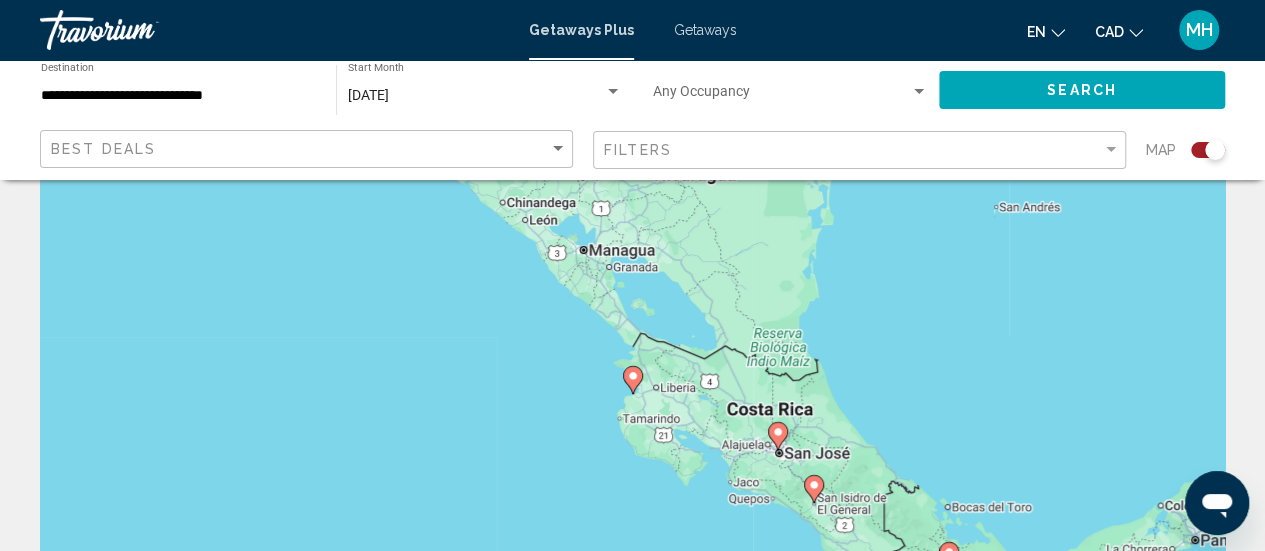 click 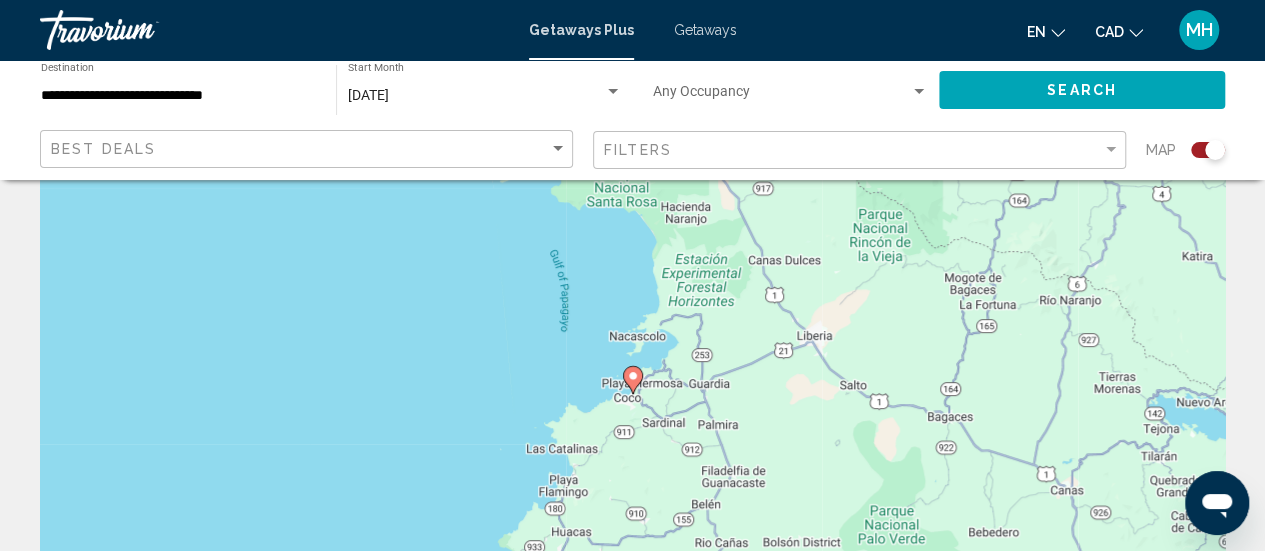 click 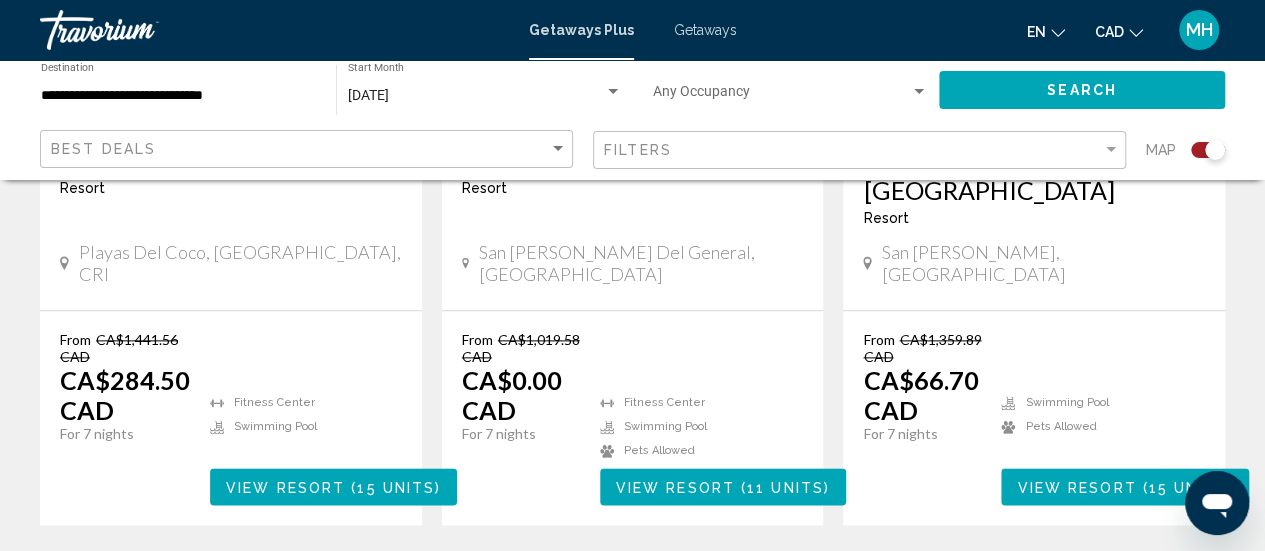 scroll, scrollTop: 1110, scrollLeft: 0, axis: vertical 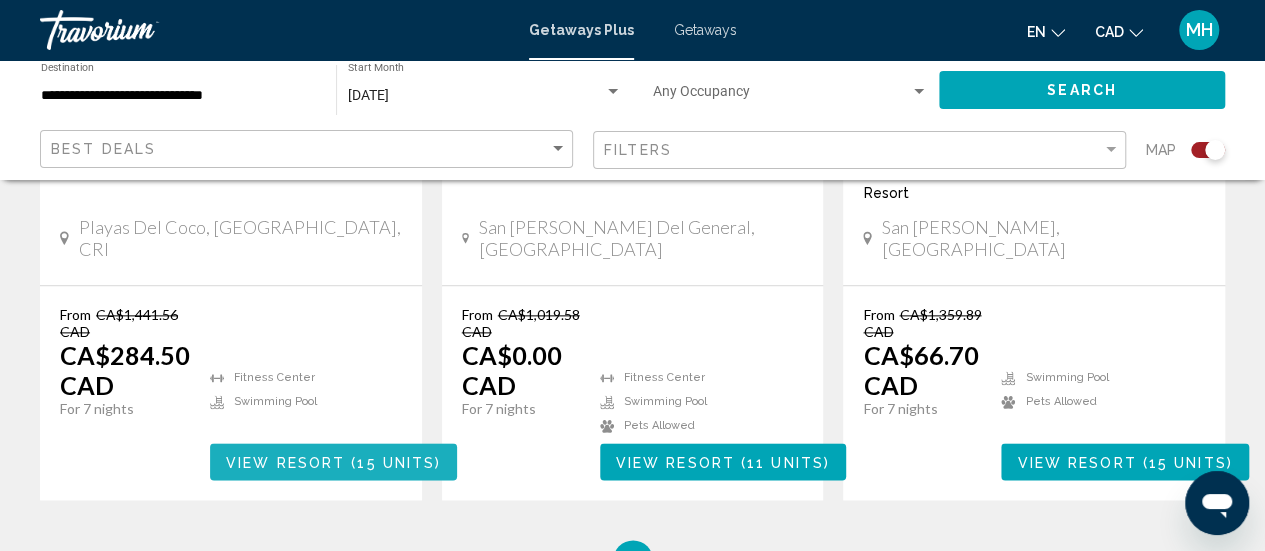 click at bounding box center [348, 462] 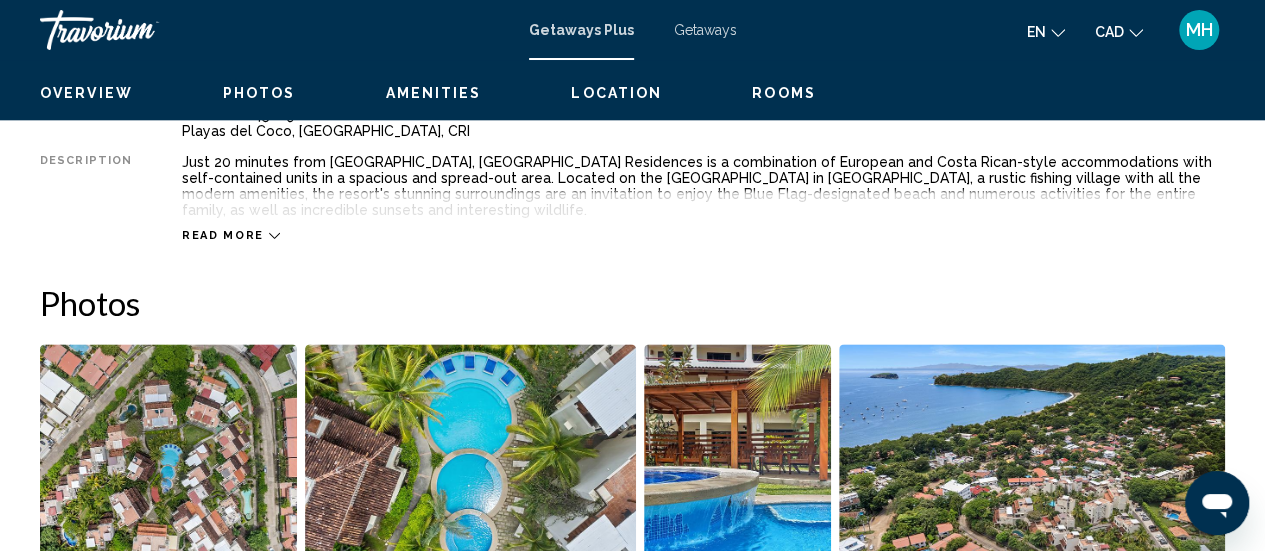 scroll, scrollTop: 259, scrollLeft: 0, axis: vertical 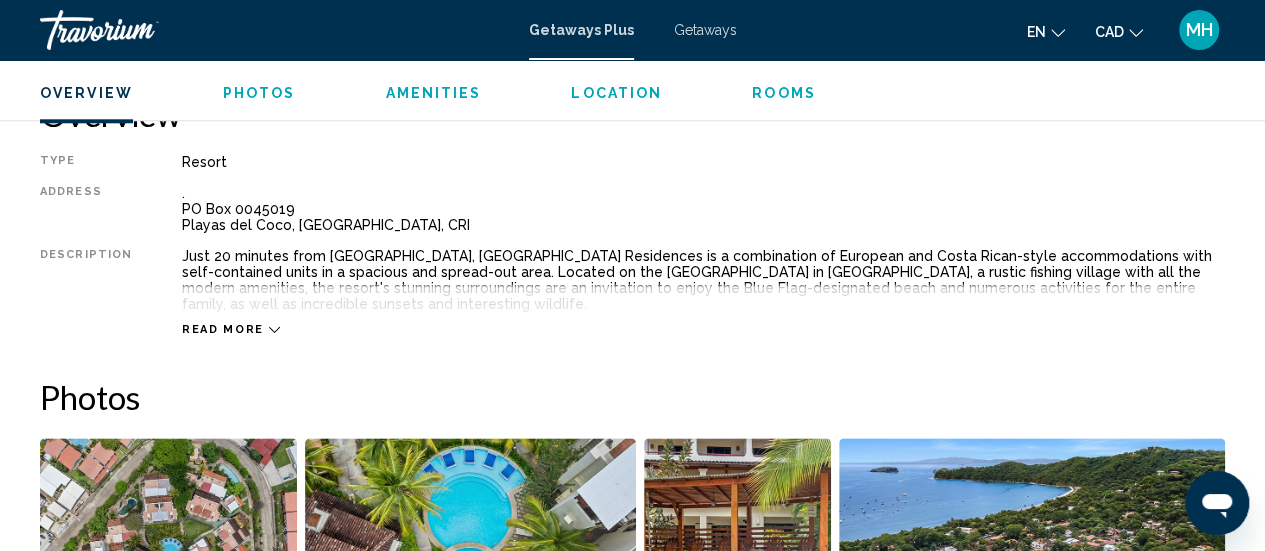 click on "Read more" at bounding box center [223, 329] 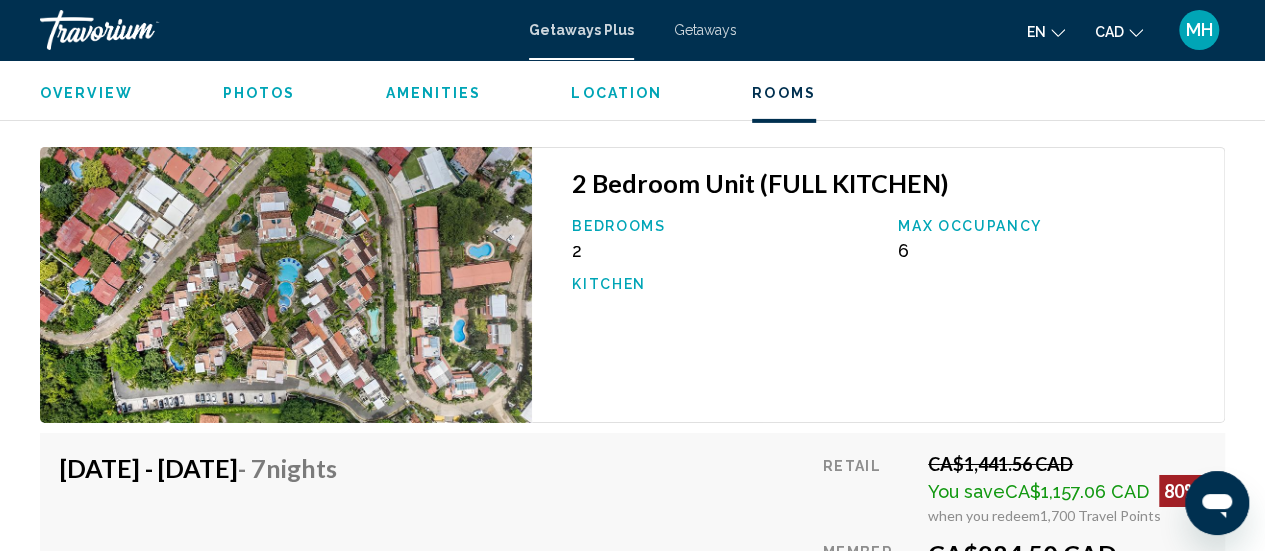 scroll, scrollTop: 3319, scrollLeft: 0, axis: vertical 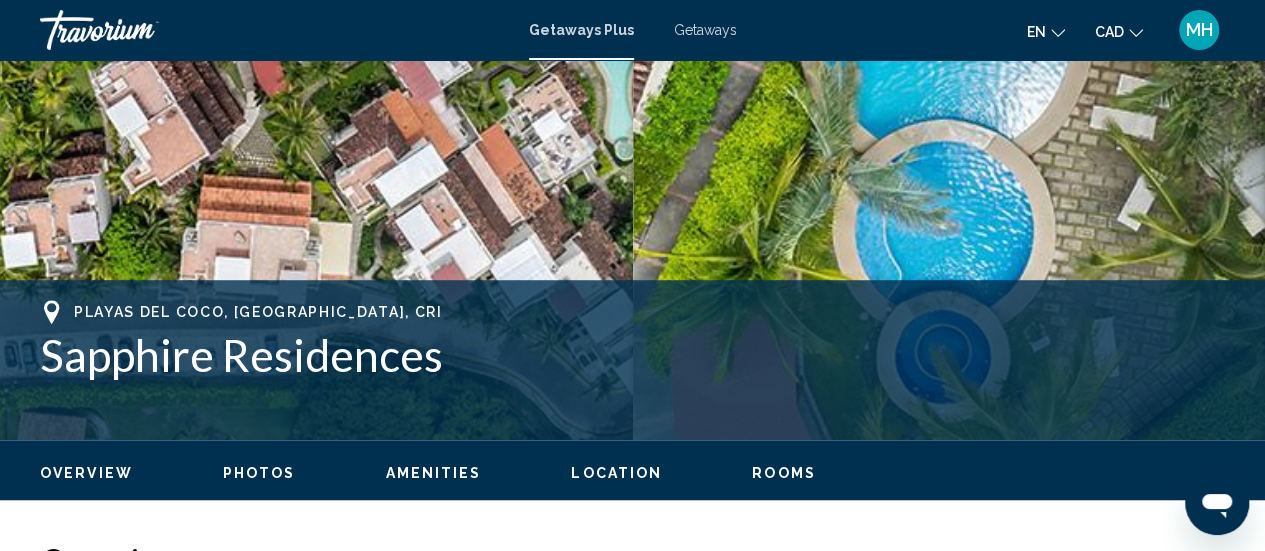click on "Getaways" at bounding box center [705, 30] 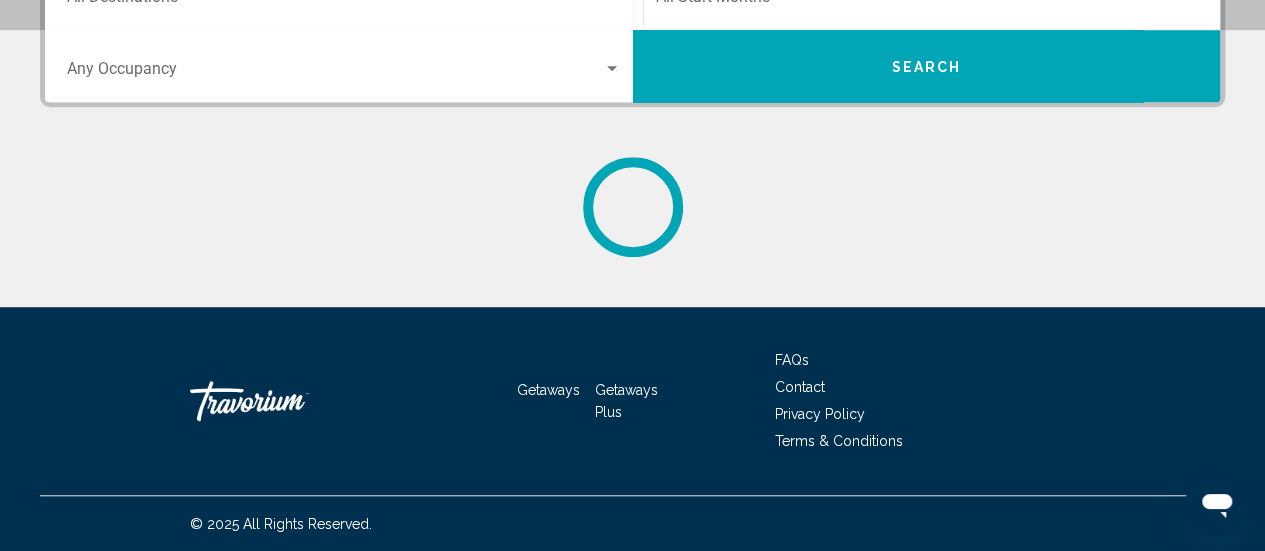 scroll, scrollTop: 0, scrollLeft: 0, axis: both 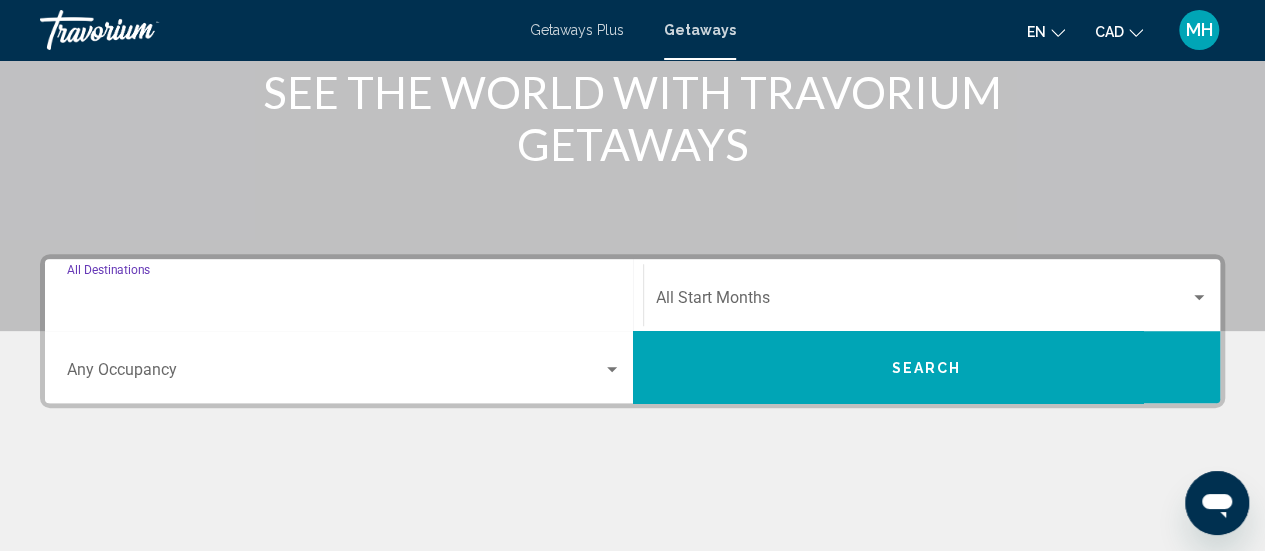 click on "Destination All Destinations" at bounding box center (344, 302) 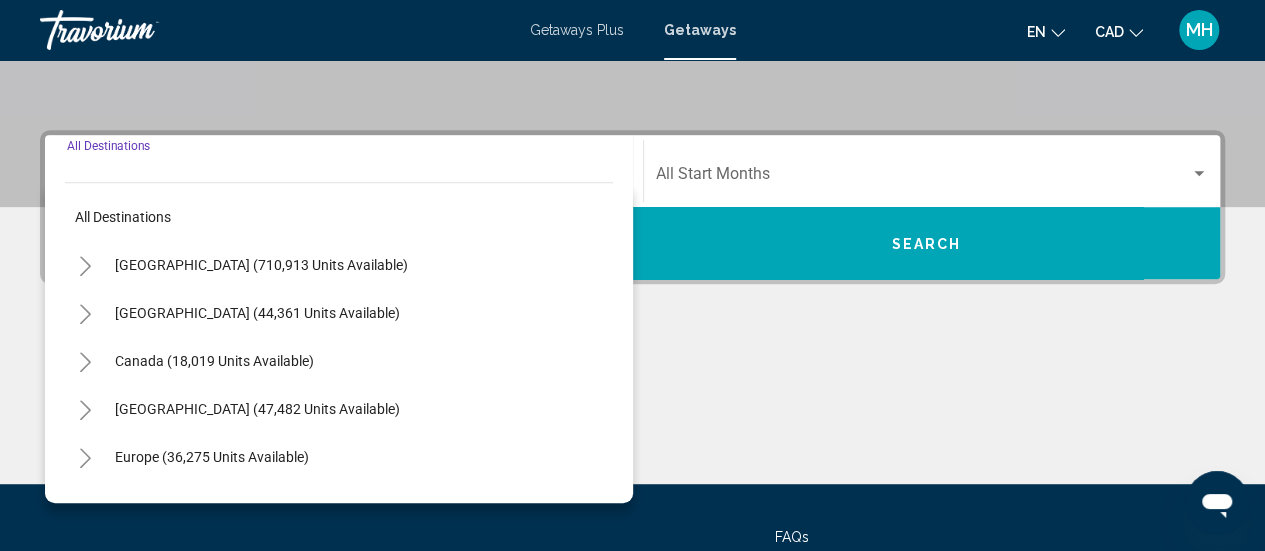scroll, scrollTop: 458, scrollLeft: 0, axis: vertical 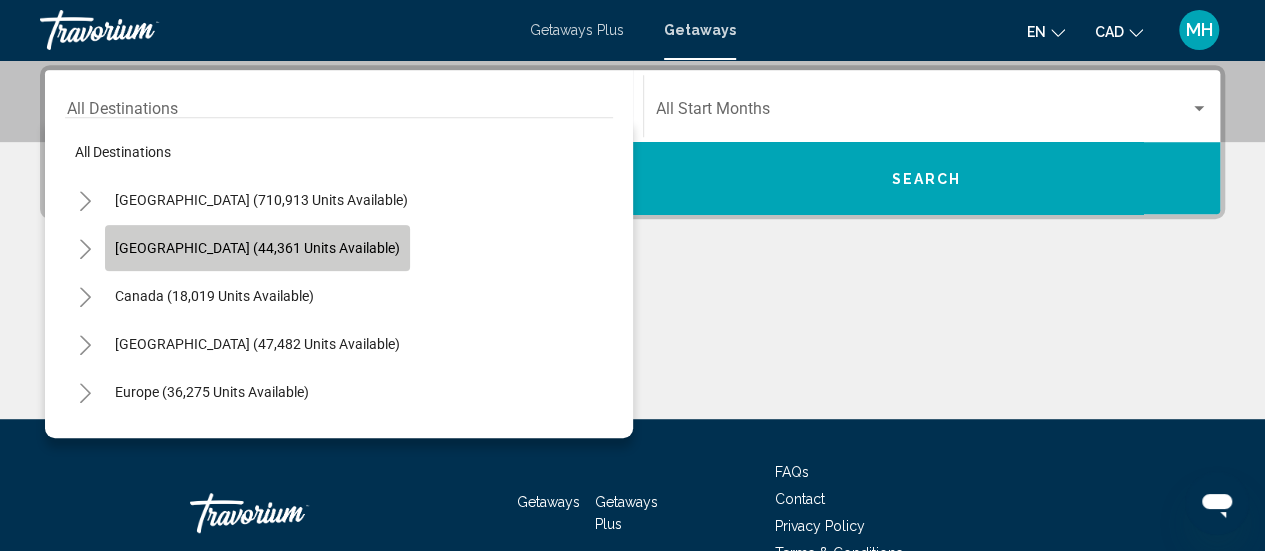 click on "[GEOGRAPHIC_DATA] (44,361 units available)" 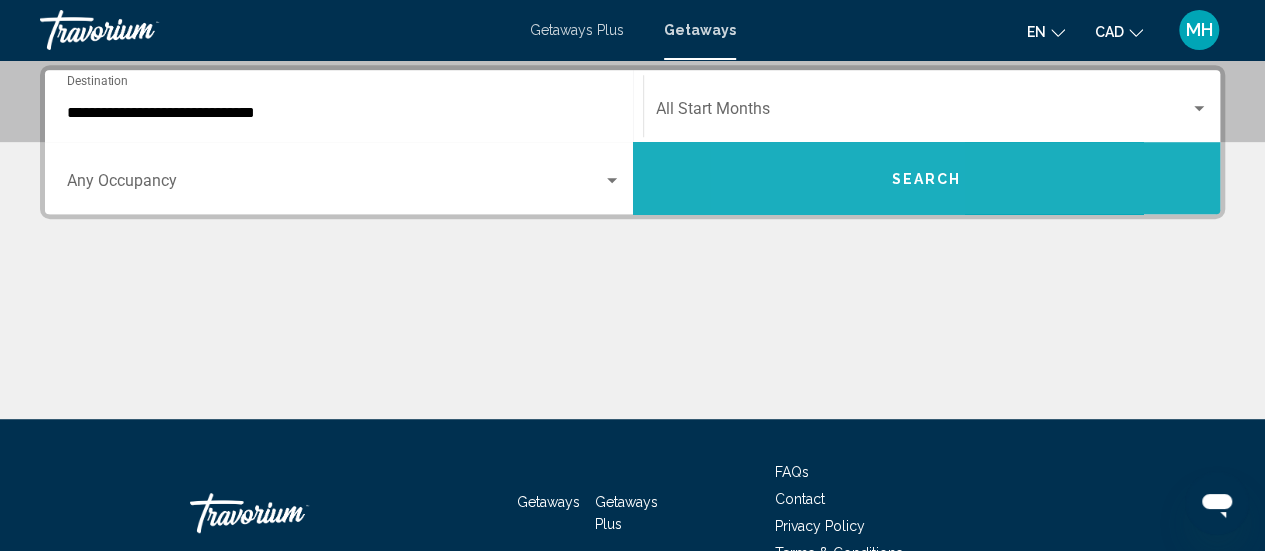 click on "Search" at bounding box center [927, 178] 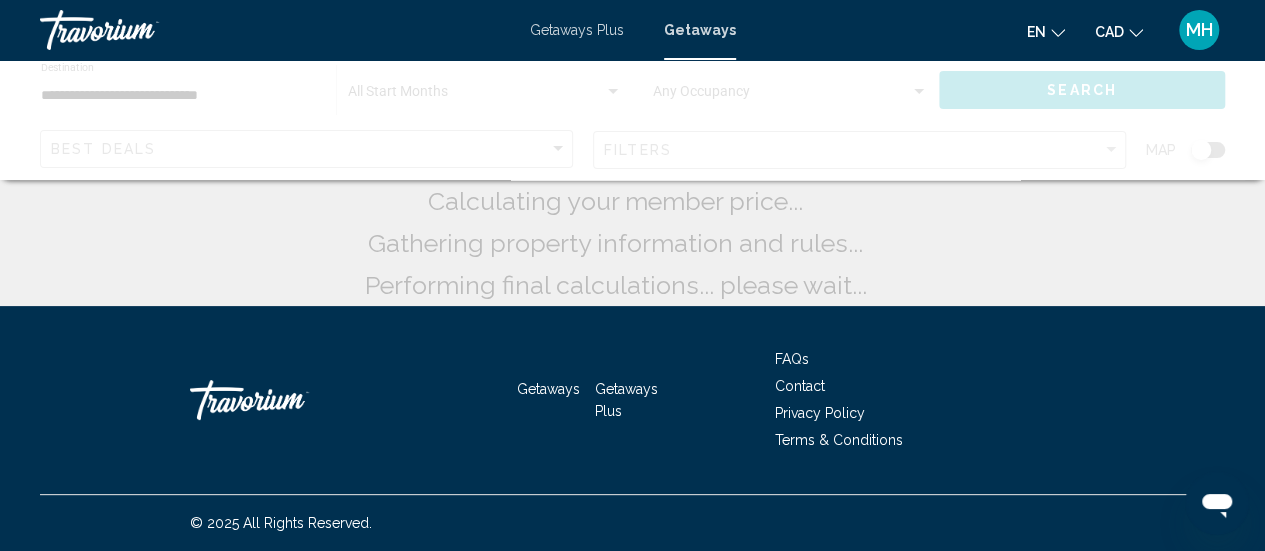 scroll, scrollTop: 0, scrollLeft: 0, axis: both 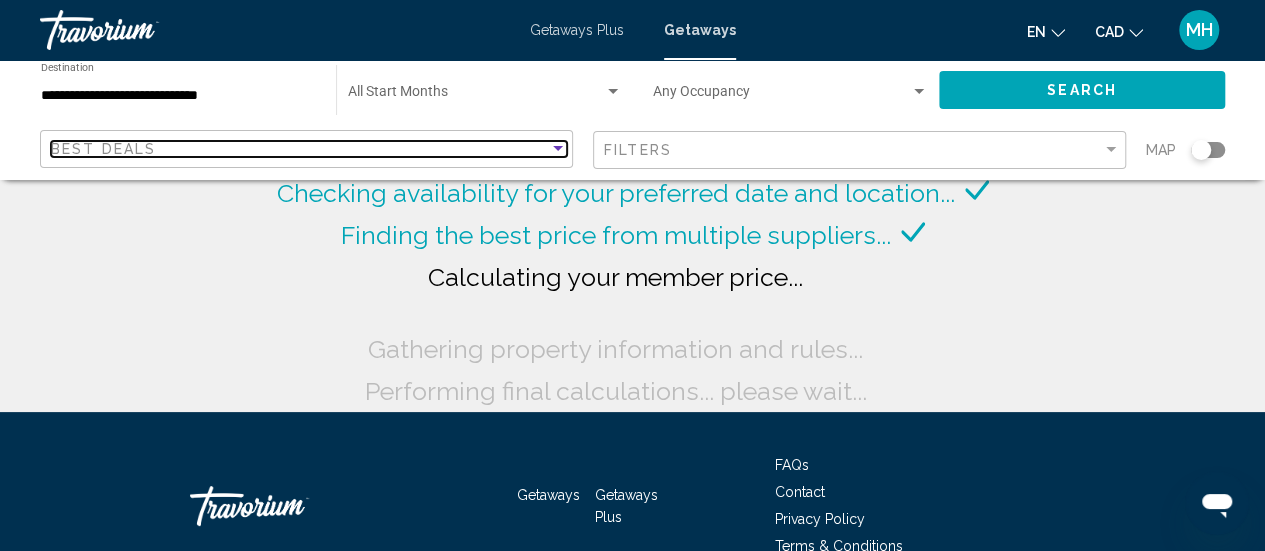 click on "Best Deals" at bounding box center [300, 149] 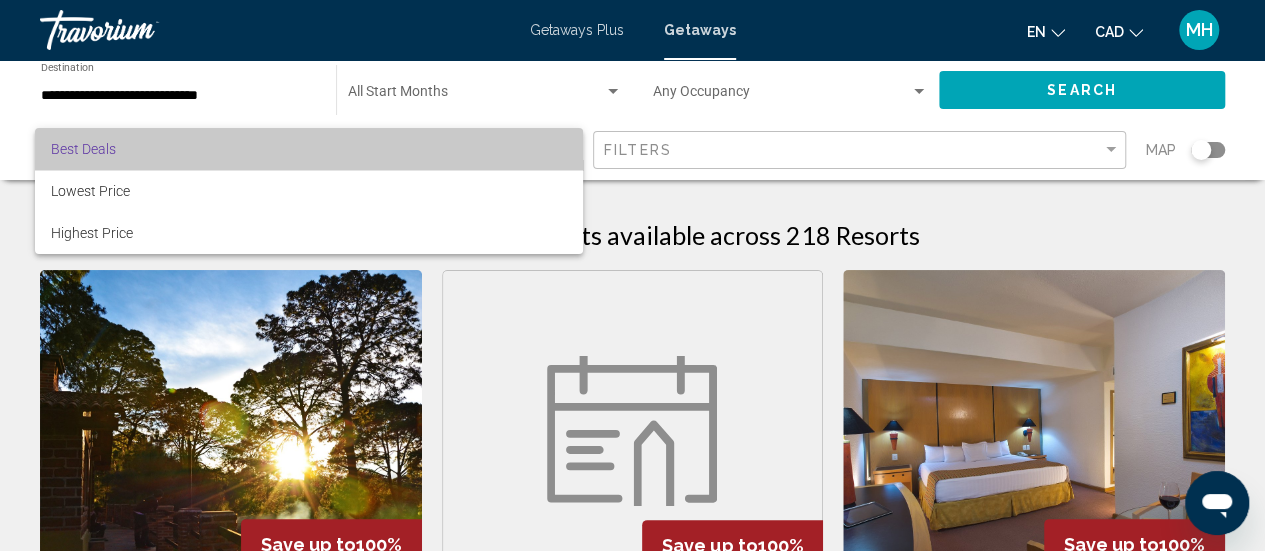 click on "Best Deals" at bounding box center (309, 149) 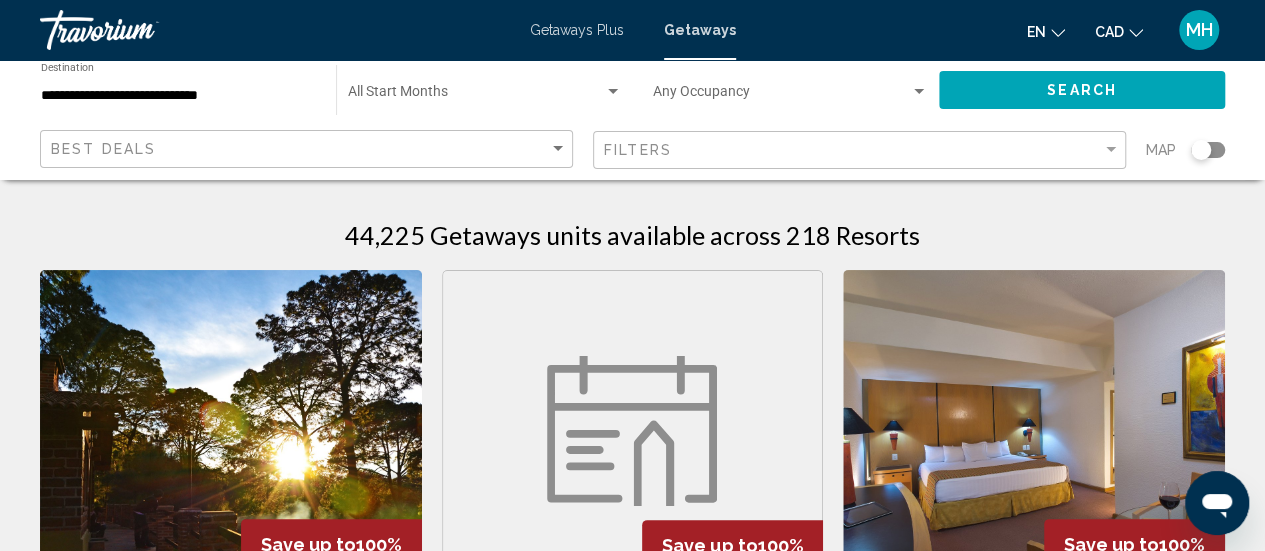 click 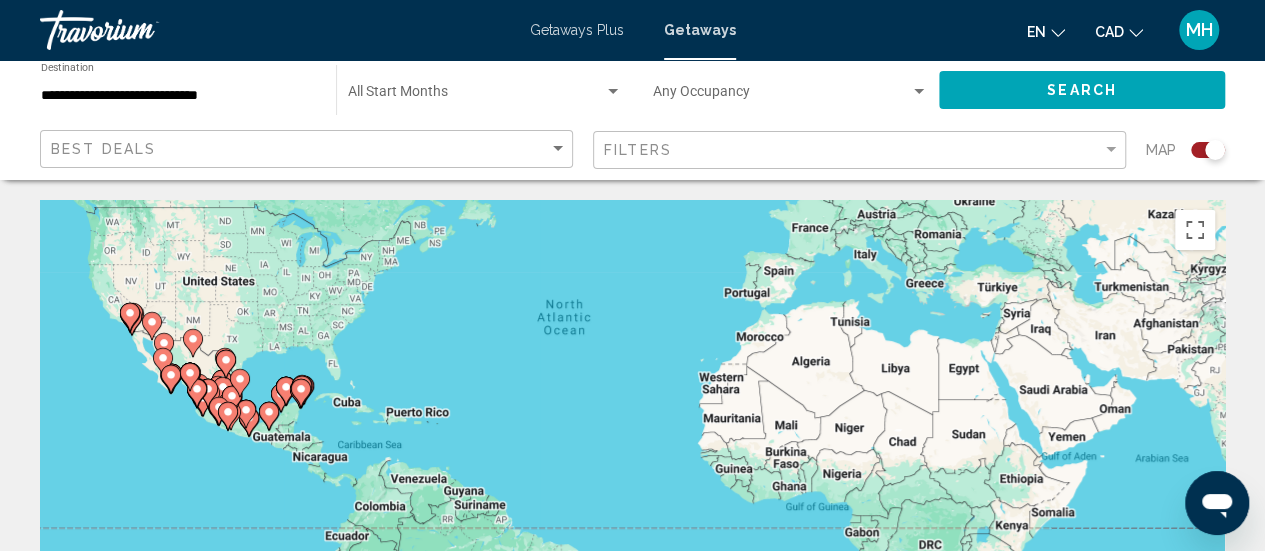 drag, startPoint x: 264, startPoint y: 431, endPoint x: 264, endPoint y: 259, distance: 172 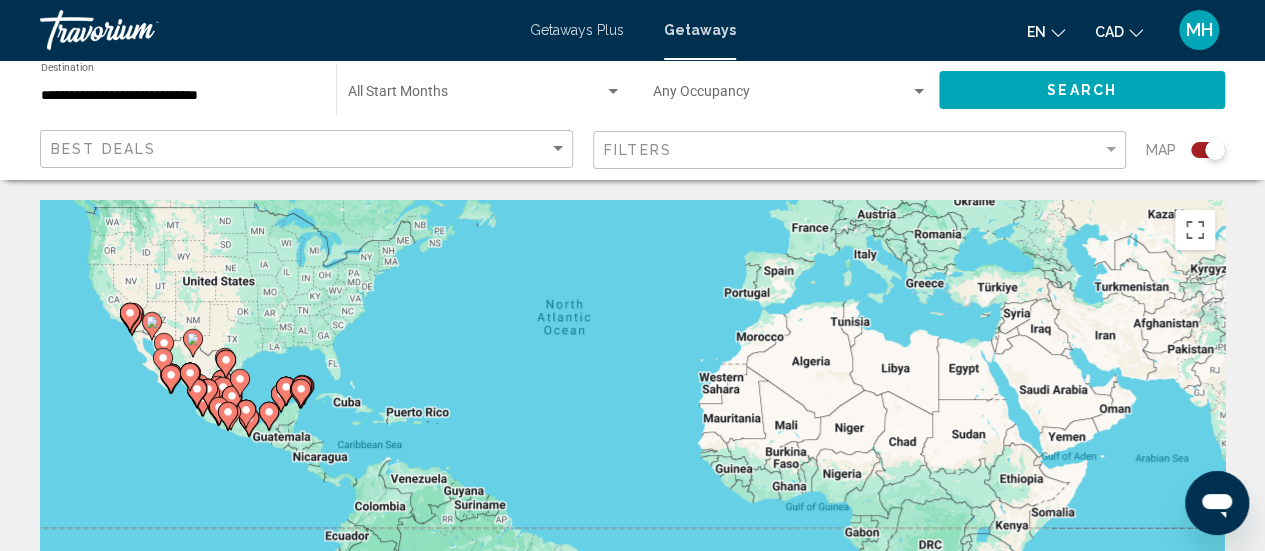 click on "To navigate, press the arrow keys. To activate drag with keyboard, press Alt + Enter. Once in keyboard drag state, use the arrow keys to move the marker. To complete the drag, press the Enter key. To cancel, press Escape." at bounding box center [632, 500] 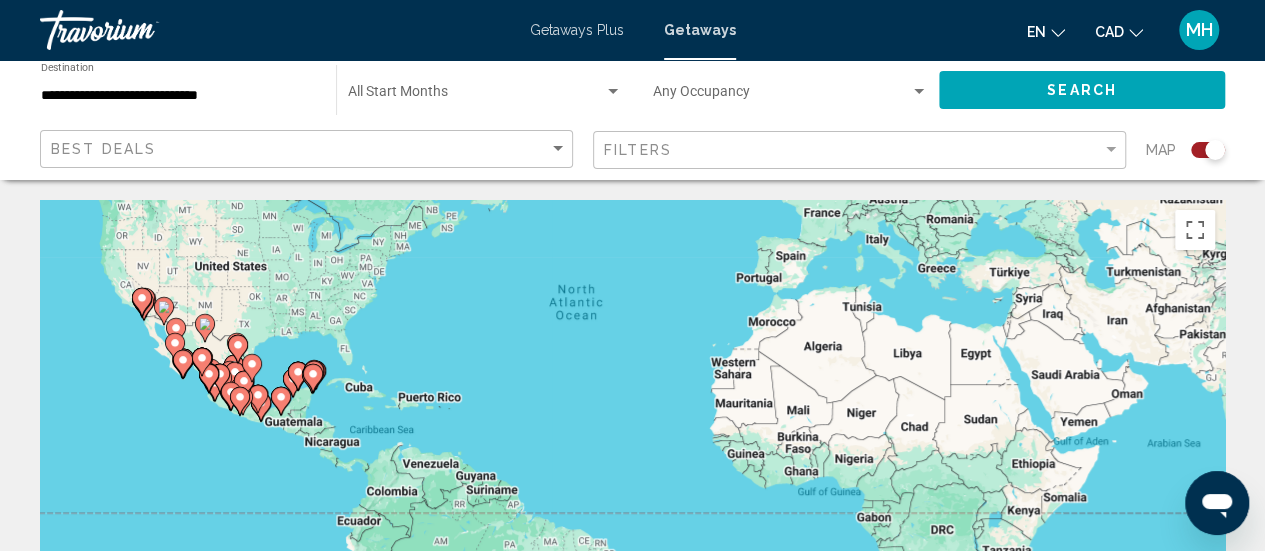 click on "To navigate, press the arrow keys. To activate drag with keyboard, press Alt + Enter. Once in keyboard drag state, use the arrow keys to move the marker. To complete the drag, press the Enter key. To cancel, press Escape." at bounding box center [632, 500] 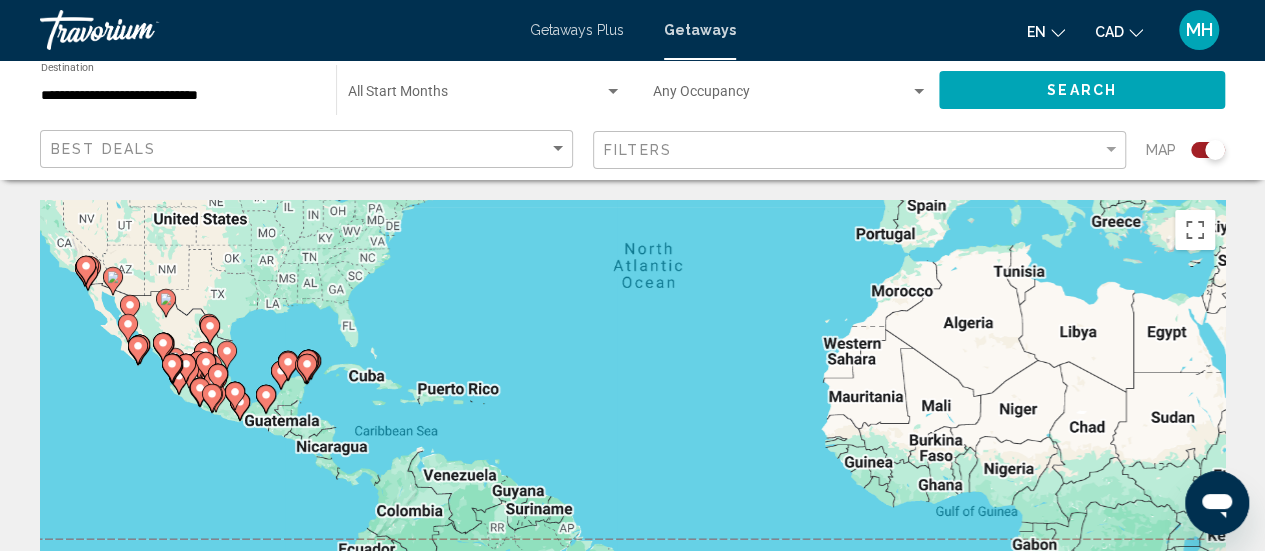 click on "To navigate, press the arrow keys. To activate drag with keyboard, press Alt + Enter. Once in keyboard drag state, use the arrow keys to move the marker. To complete the drag, press the Enter key. To cancel, press Escape." at bounding box center (632, 500) 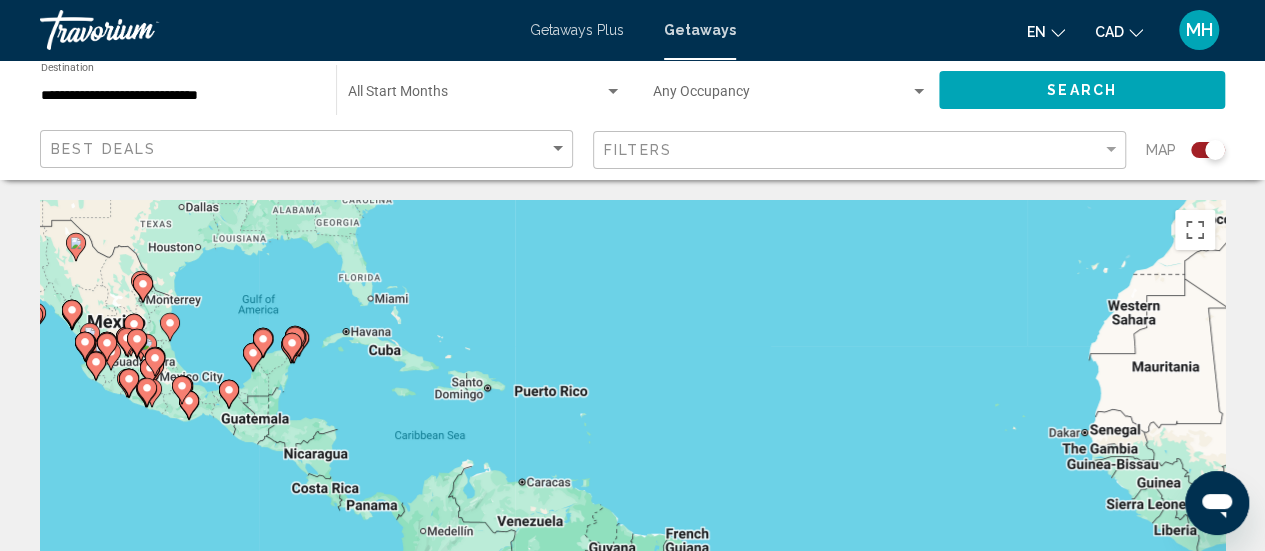 click on "To navigate, press the arrow keys. To activate drag with keyboard, press Alt + Enter. Once in keyboard drag state, use the arrow keys to move the marker. To complete the drag, press the Enter key. To cancel, press Escape." at bounding box center (632, 500) 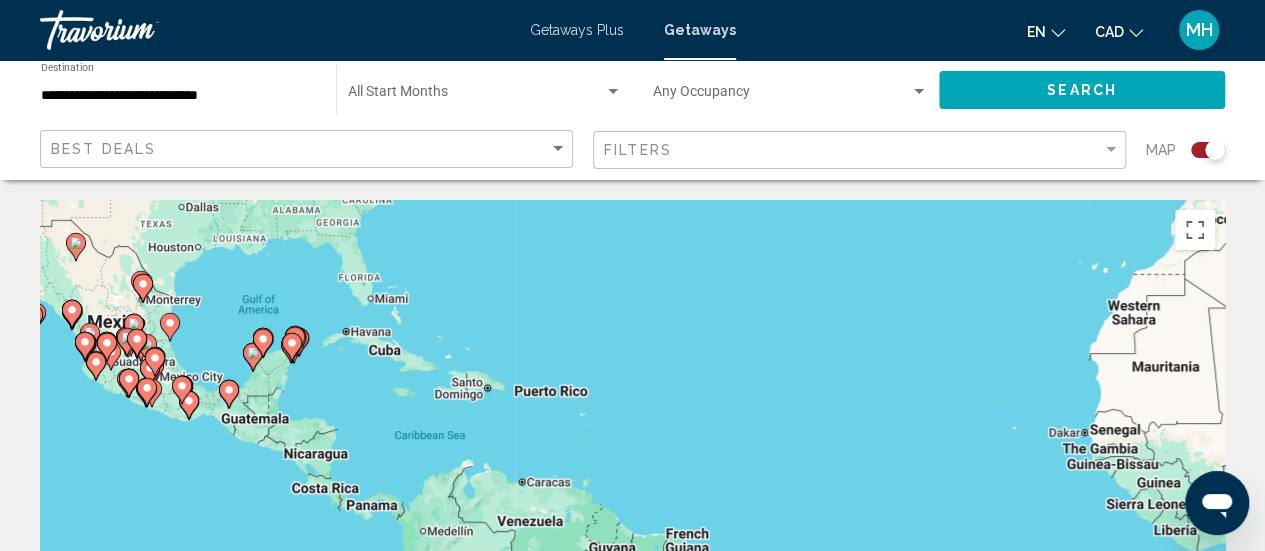 click on "To navigate, press the arrow keys. To activate drag with keyboard, press Alt + Enter. Once in keyboard drag state, use the arrow keys to move the marker. To complete the drag, press the Enter key. To cancel, press Escape." at bounding box center (632, 500) 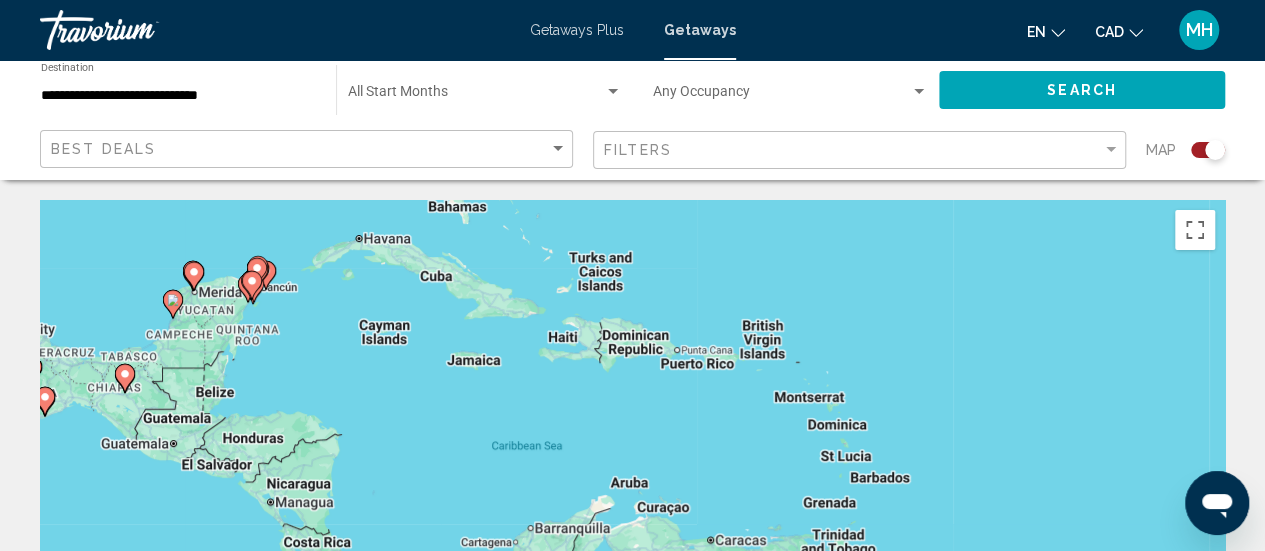click on "To navigate, press the arrow keys. To activate drag with keyboard, press Alt + Enter. Once in keyboard drag state, use the arrow keys to move the marker. To complete the drag, press the Enter key. To cancel, press Escape." at bounding box center (632, 500) 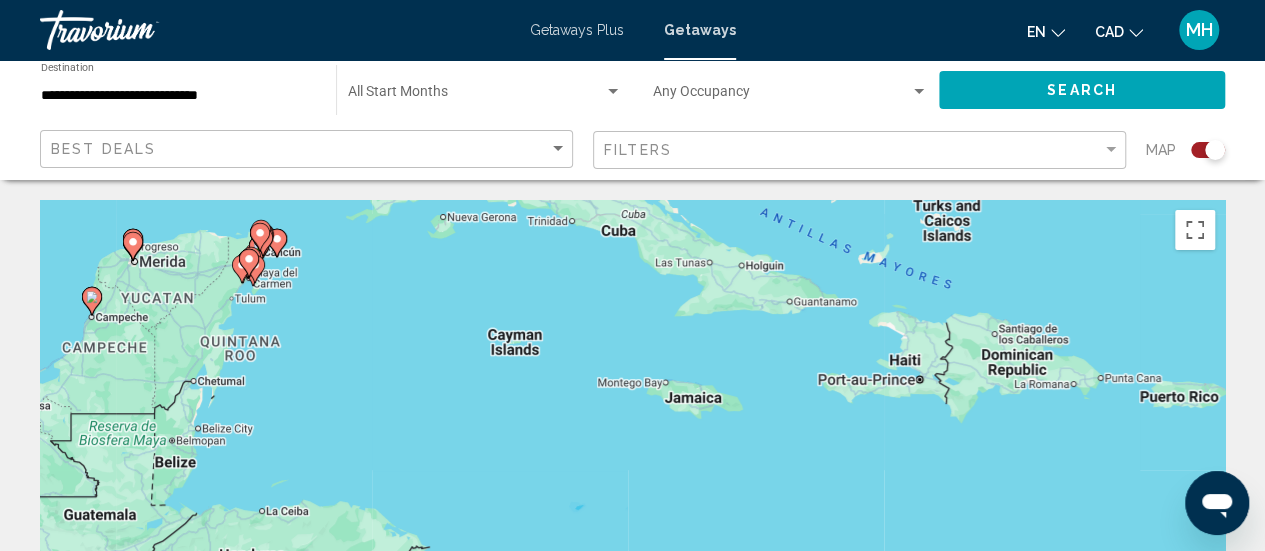 click on "To navigate, press the arrow keys. To activate drag with keyboard, press Alt + Enter. Once in keyboard drag state, use the arrow keys to move the marker. To complete the drag, press the Enter key. To cancel, press Escape." at bounding box center [632, 500] 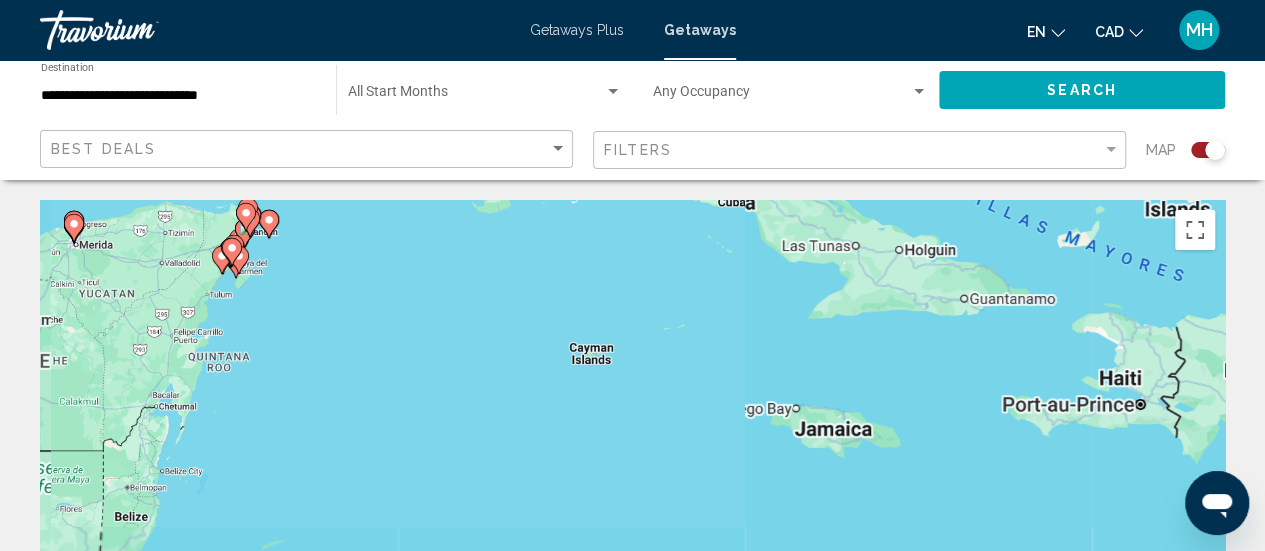 click on "To navigate, press the arrow keys. To activate drag with keyboard, press Alt + Enter. Once in keyboard drag state, use the arrow keys to move the marker. To complete the drag, press the Enter key. To cancel, press Escape." at bounding box center [632, 500] 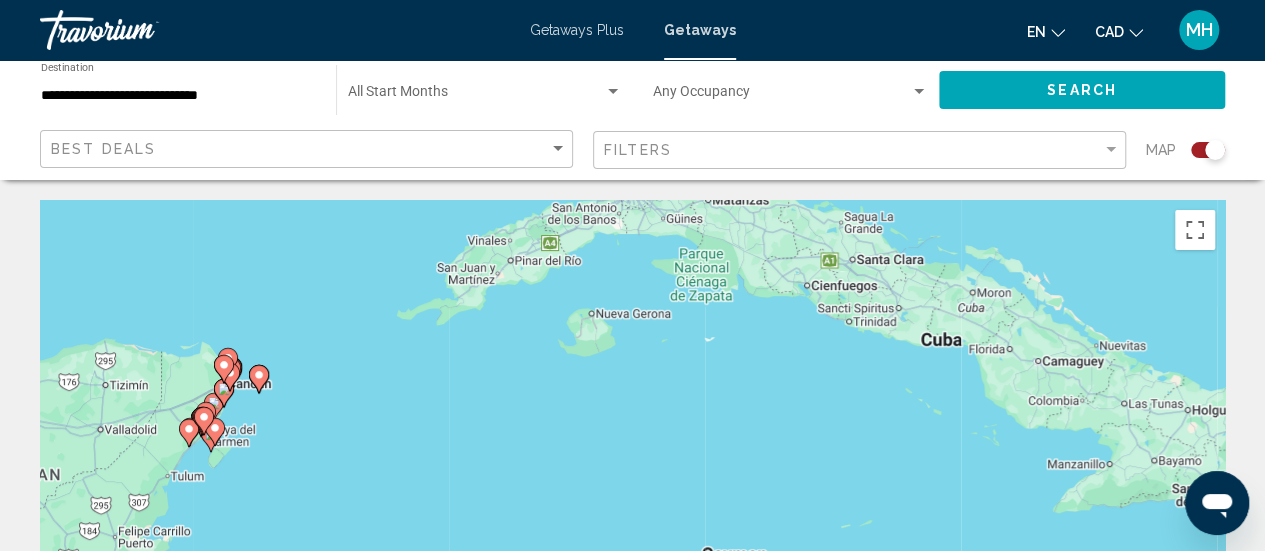 drag, startPoint x: 282, startPoint y: 261, endPoint x: 284, endPoint y: 471, distance: 210.00952 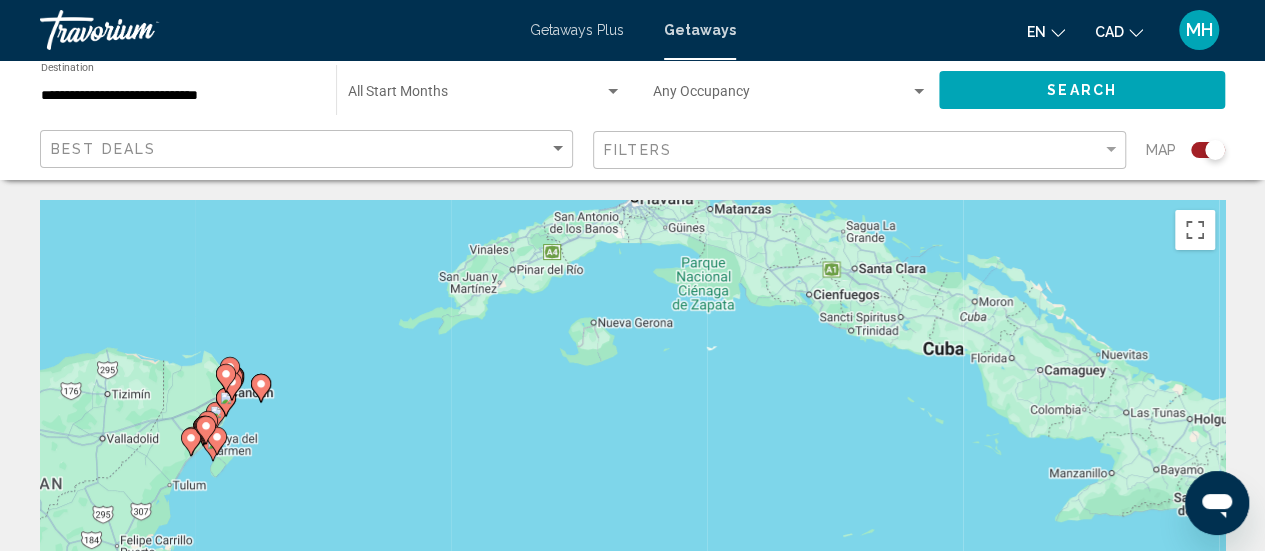 click on "To navigate, press the arrow keys. To activate drag with keyboard, press Alt + Enter. Once in keyboard drag state, use the arrow keys to move the marker. To complete the drag, press the Enter key. To cancel, press Escape." at bounding box center [632, 500] 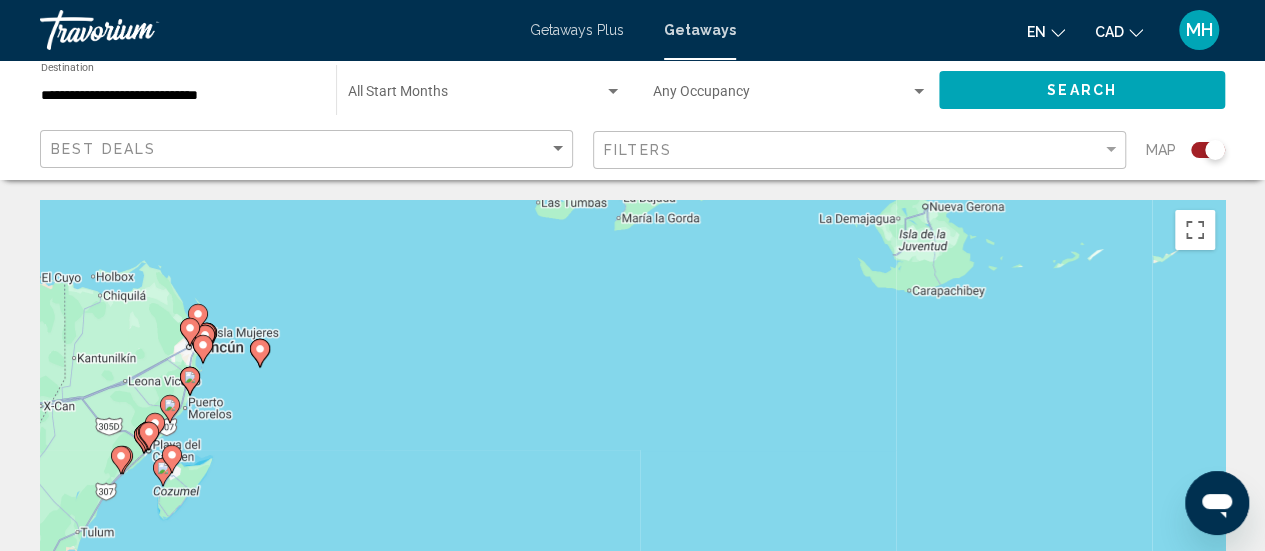 click on "To navigate, press the arrow keys. To activate drag with keyboard, press Alt + Enter. Once in keyboard drag state, use the arrow keys to move the marker. To complete the drag, press the Enter key. To cancel, press Escape." at bounding box center [632, 500] 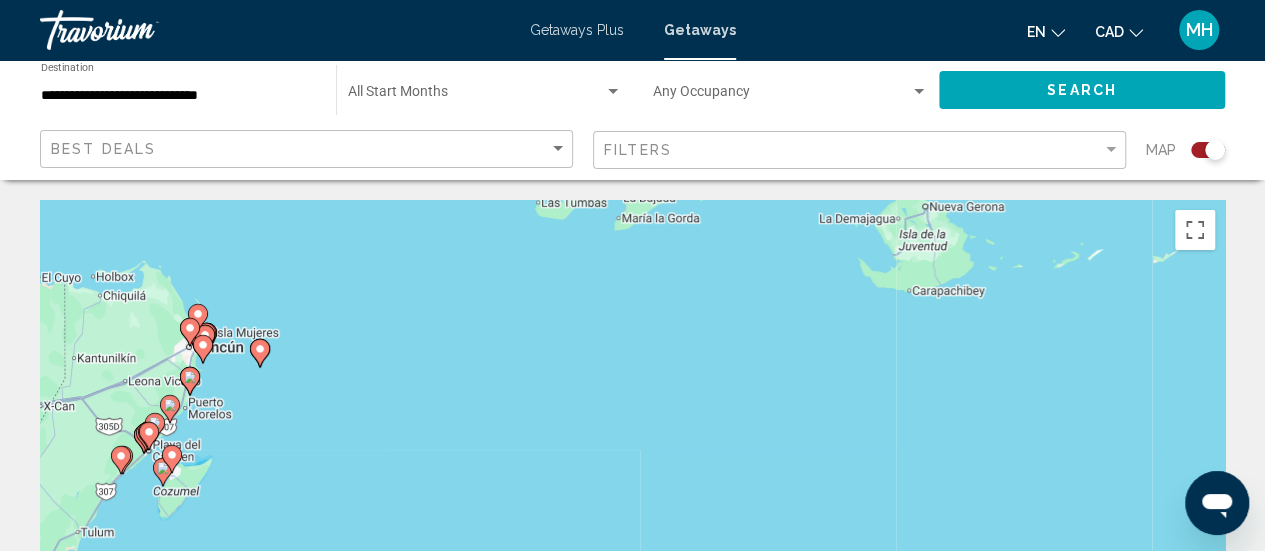 click on "To navigate, press the arrow keys. To activate drag with keyboard, press Alt + Enter. Once in keyboard drag state, use the arrow keys to move the marker. To complete the drag, press the Enter key. To cancel, press Escape." at bounding box center [632, 500] 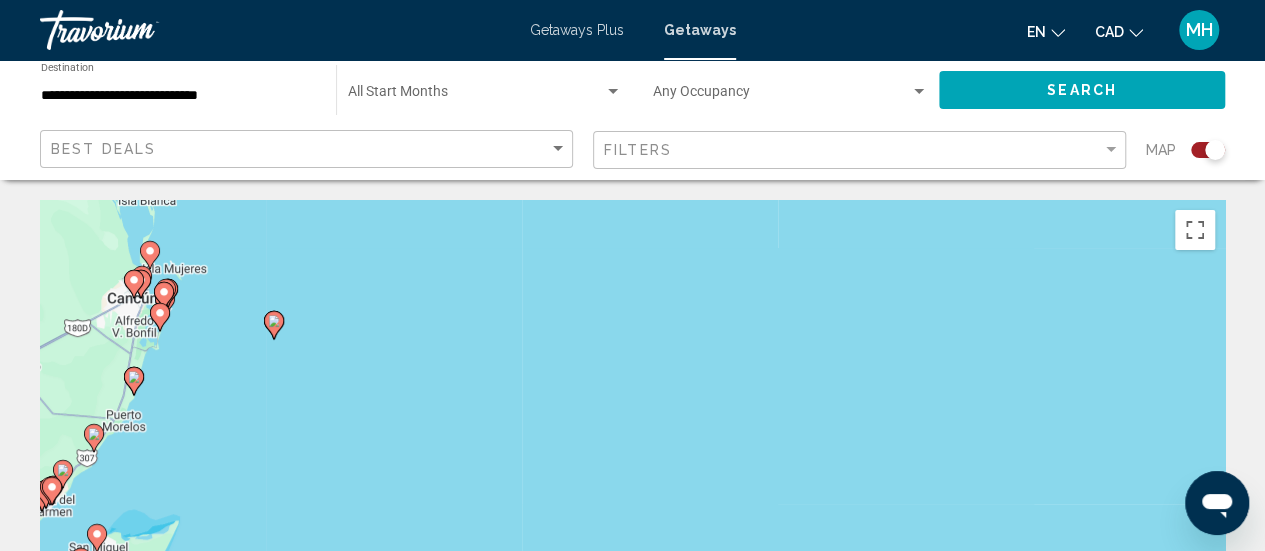 click on "To navigate, press the arrow keys. To activate drag with keyboard, press Alt + Enter. Once in keyboard drag state, use the arrow keys to move the marker. To complete the drag, press the Enter key. To cancel, press Escape." at bounding box center (632, 500) 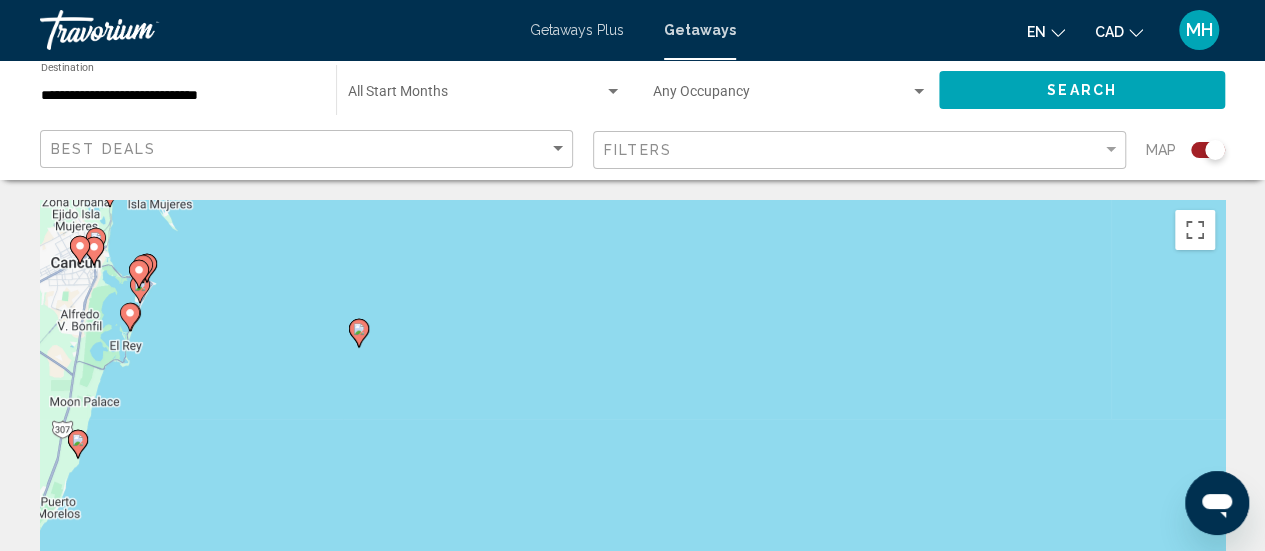 click on "To navigate, press the arrow keys. To activate drag with keyboard, press Alt + Enter. Once in keyboard drag state, use the arrow keys to move the marker. To complete the drag, press the Enter key. To cancel, press Escape." at bounding box center [632, 500] 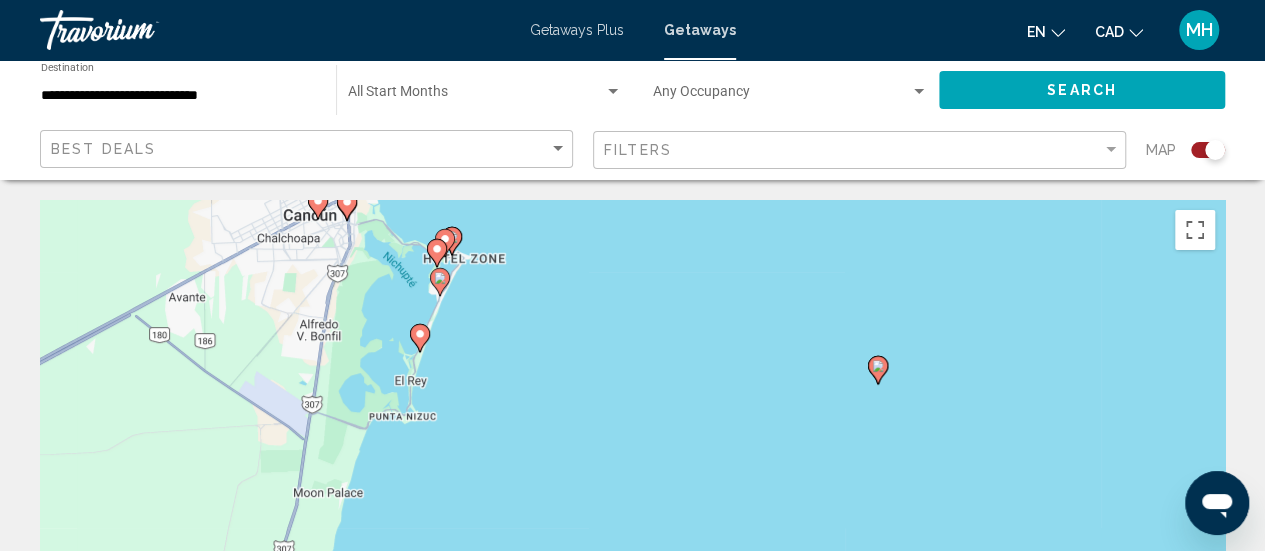 drag, startPoint x: 157, startPoint y: 285, endPoint x: 557, endPoint y: 295, distance: 400.12497 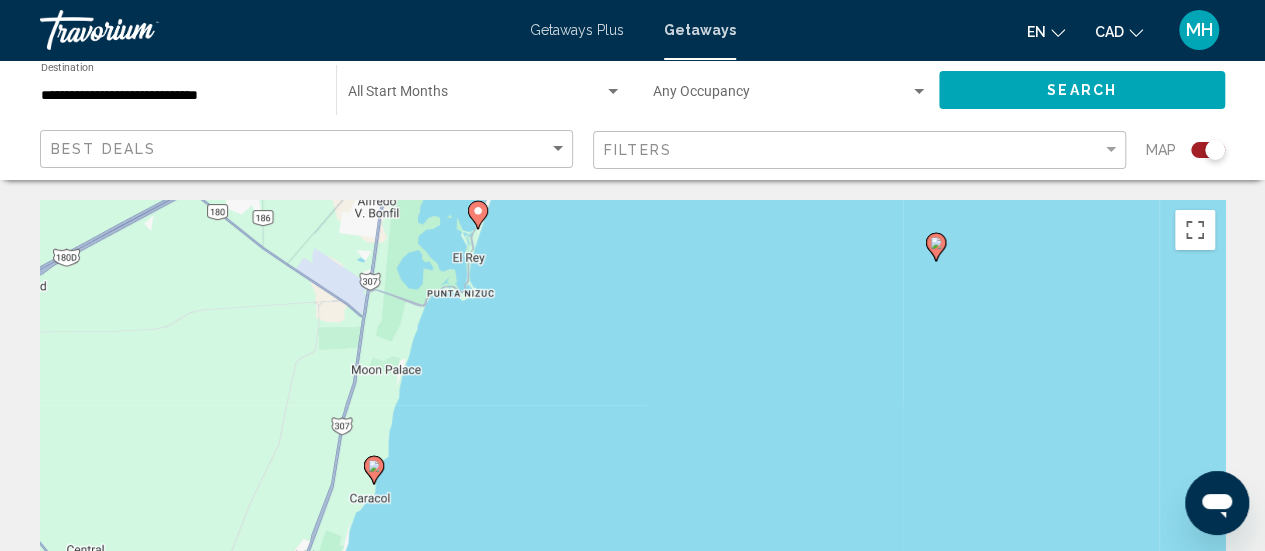 drag, startPoint x: 446, startPoint y: 431, endPoint x: 446, endPoint y: 282, distance: 149 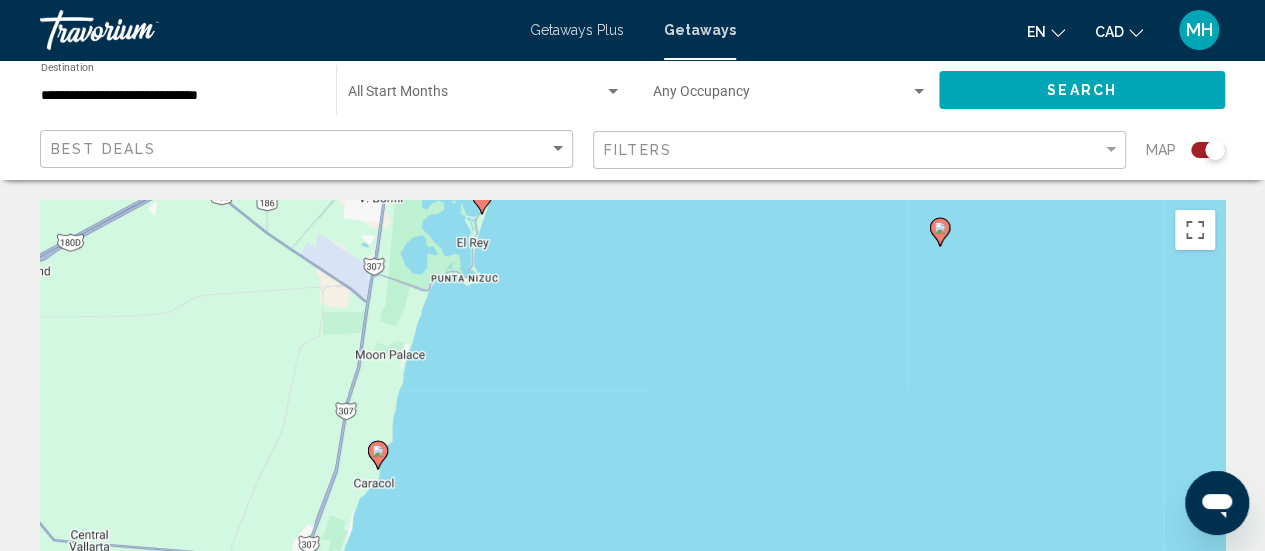 click 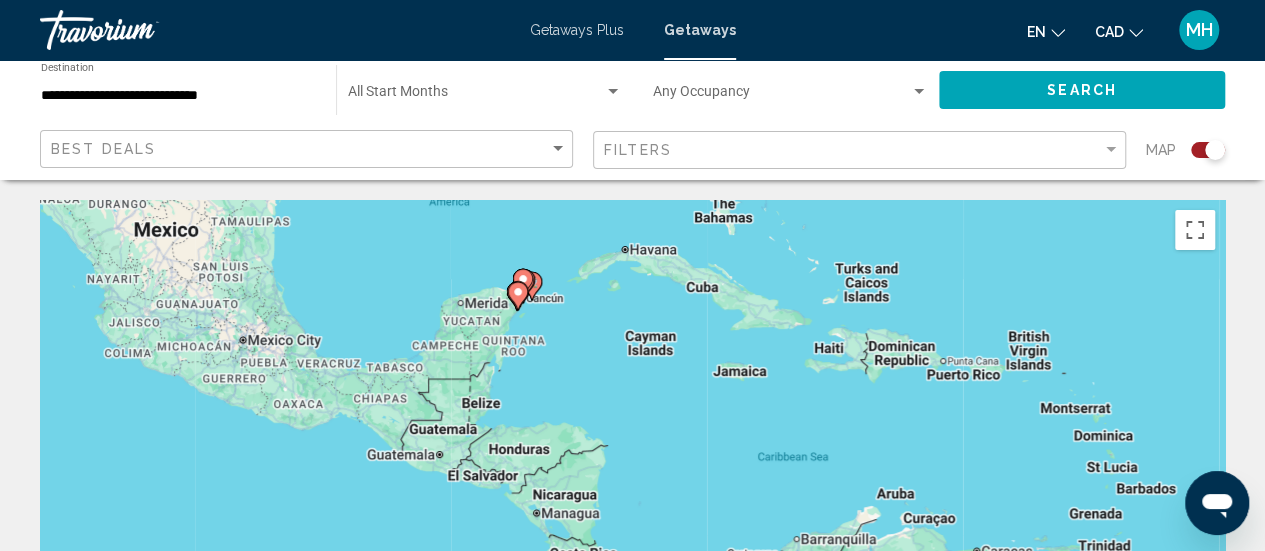 drag, startPoint x: 678, startPoint y: 435, endPoint x: 572, endPoint y: 197, distance: 260.5379 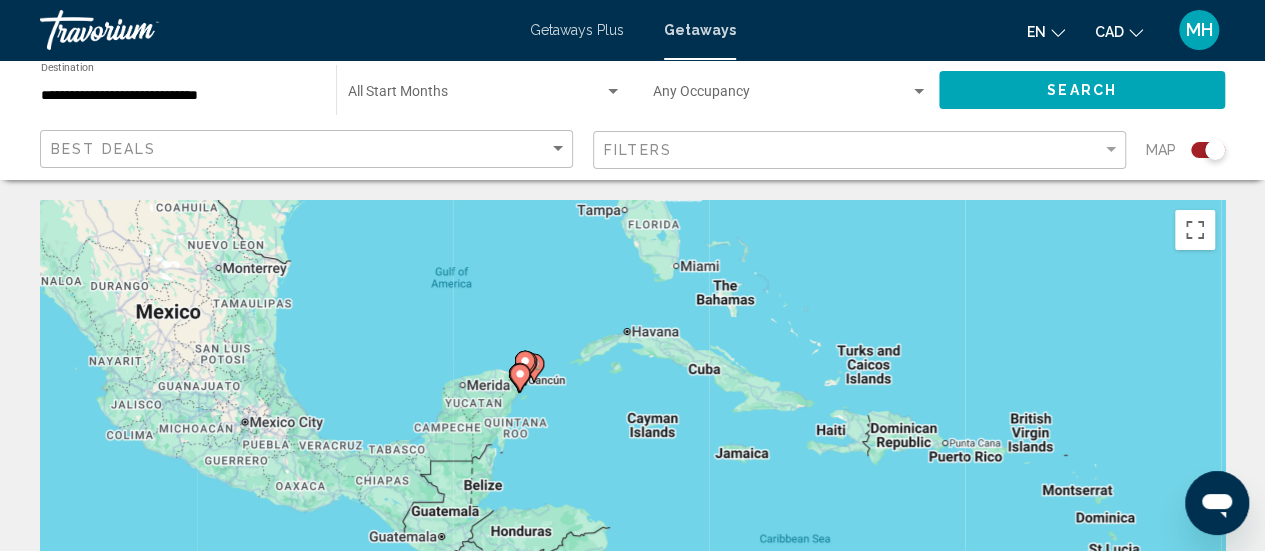 drag, startPoint x: 568, startPoint y: 351, endPoint x: 532, endPoint y: 541, distance: 193.38045 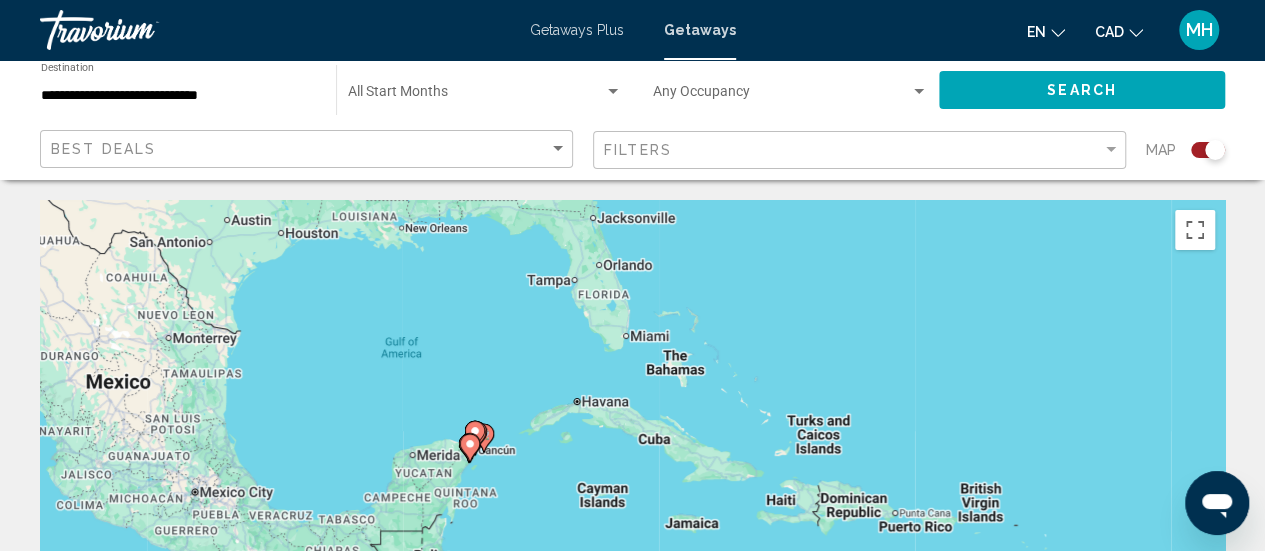 drag, startPoint x: 468, startPoint y: 329, endPoint x: 410, endPoint y: 417, distance: 105.3945 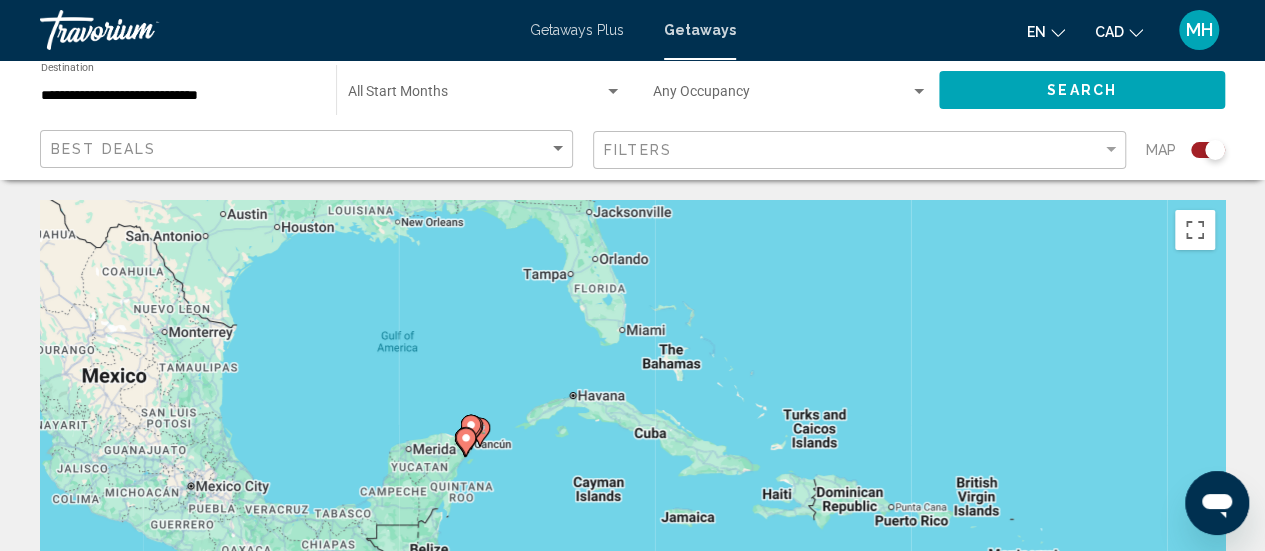 click on "To navigate, press the arrow keys. To activate drag with keyboard, press Alt + Enter. Once in keyboard drag state, use the arrow keys to move the marker. To complete the drag, press the Enter key. To cancel, press Escape." at bounding box center (632, 500) 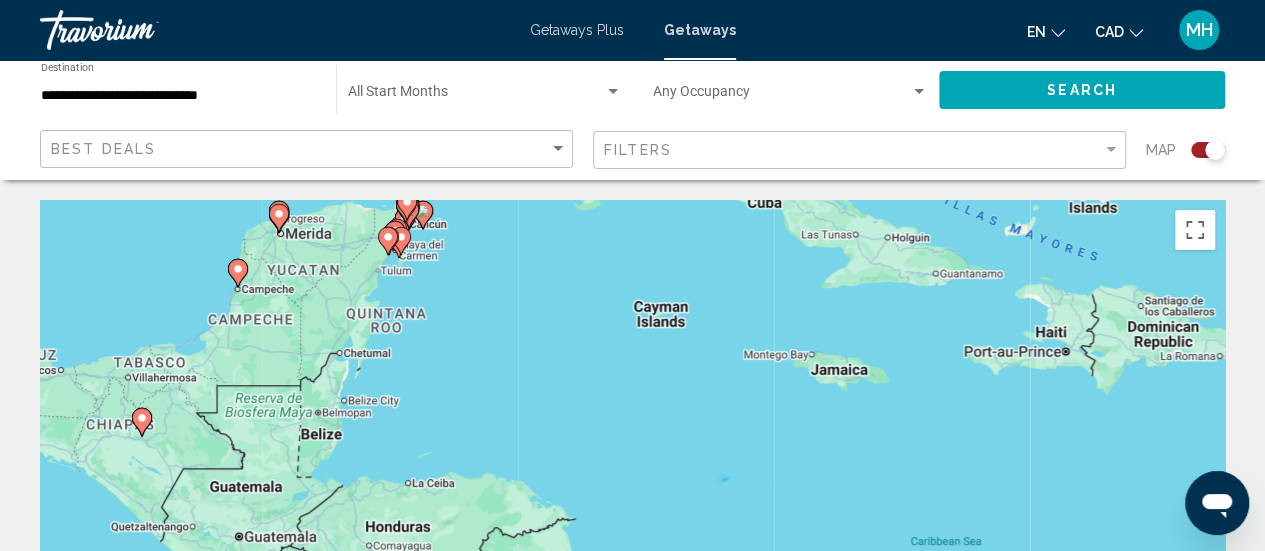 drag, startPoint x: 556, startPoint y: 437, endPoint x: 502, endPoint y: 215, distance: 228.47319 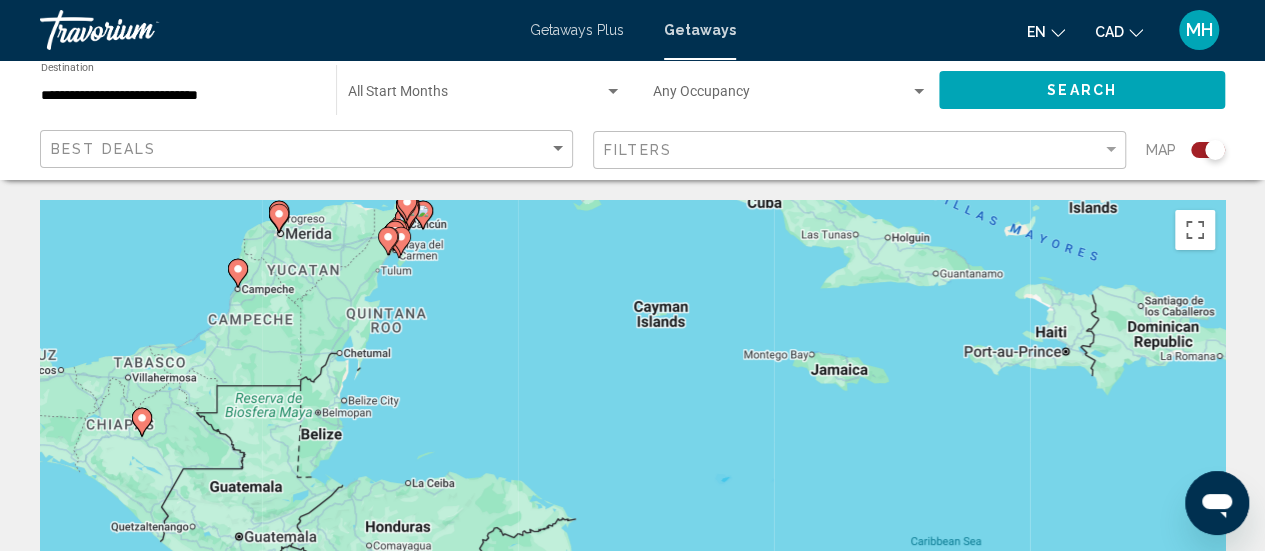 click on "To navigate, press the arrow keys. To activate drag with keyboard, press Alt + Enter. Once in keyboard drag state, use the arrow keys to move the marker. To complete the drag, press the Enter key. To cancel, press Escape." at bounding box center [632, 500] 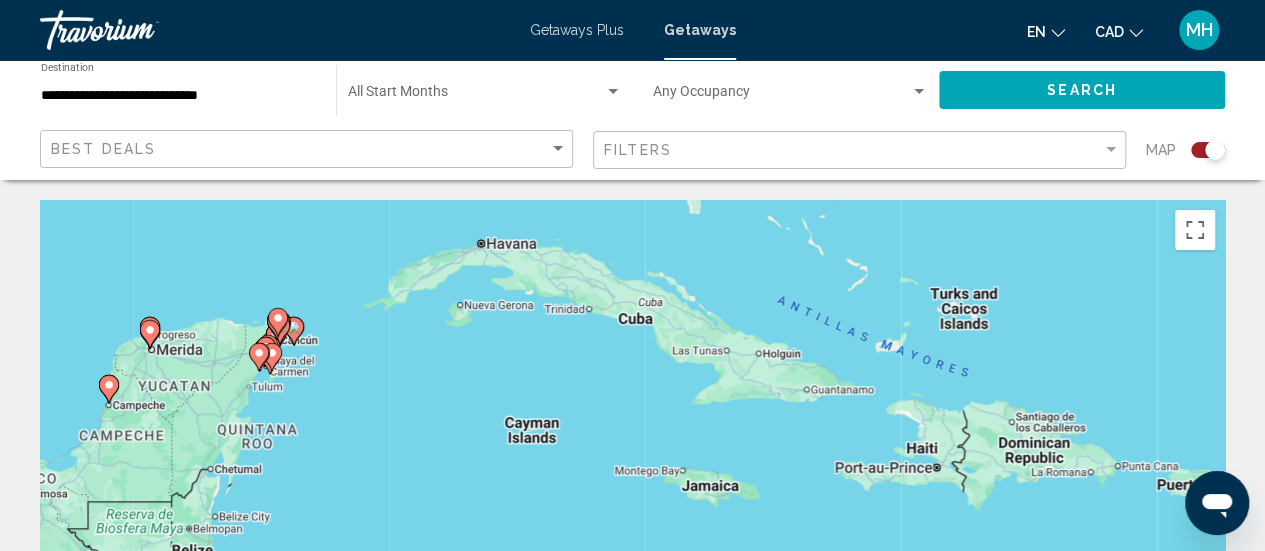 drag, startPoint x: 458, startPoint y: 259, endPoint x: 329, endPoint y: 382, distance: 178.24141 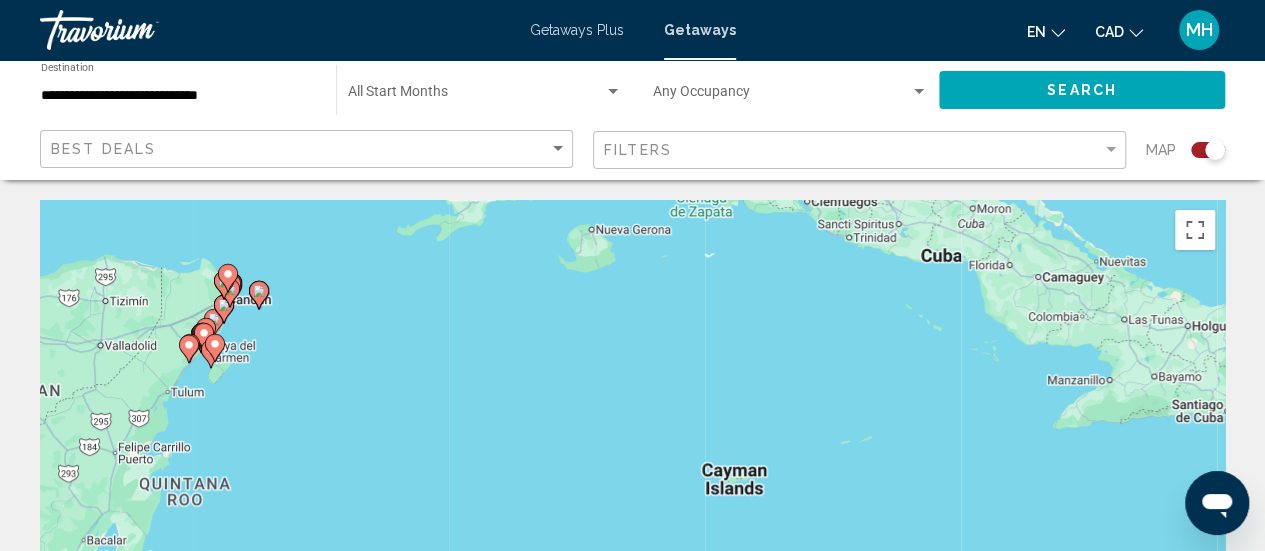 click on "To navigate, press the arrow keys. To activate drag with keyboard, press Alt + Enter. Once in keyboard drag state, use the arrow keys to move the marker. To complete the drag, press the Enter key. To cancel, press Escape." at bounding box center (632, 500) 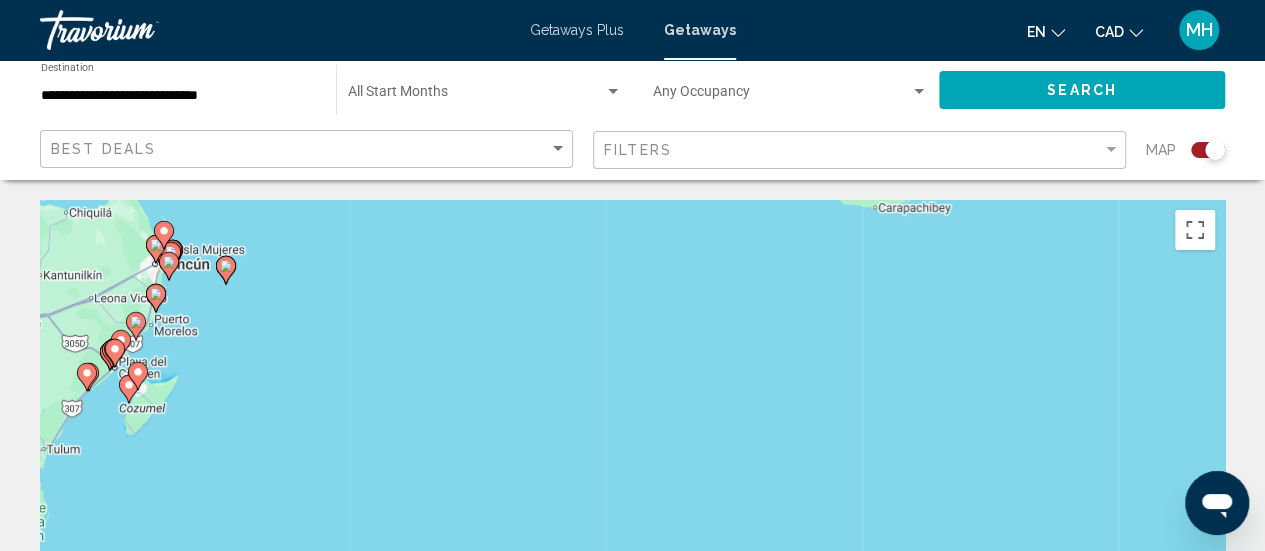 click on "To navigate, press the arrow keys. To activate drag with keyboard, press Alt + Enter. Once in keyboard drag state, use the arrow keys to move the marker. To complete the drag, press the Enter key. To cancel, press Escape." at bounding box center [632, 500] 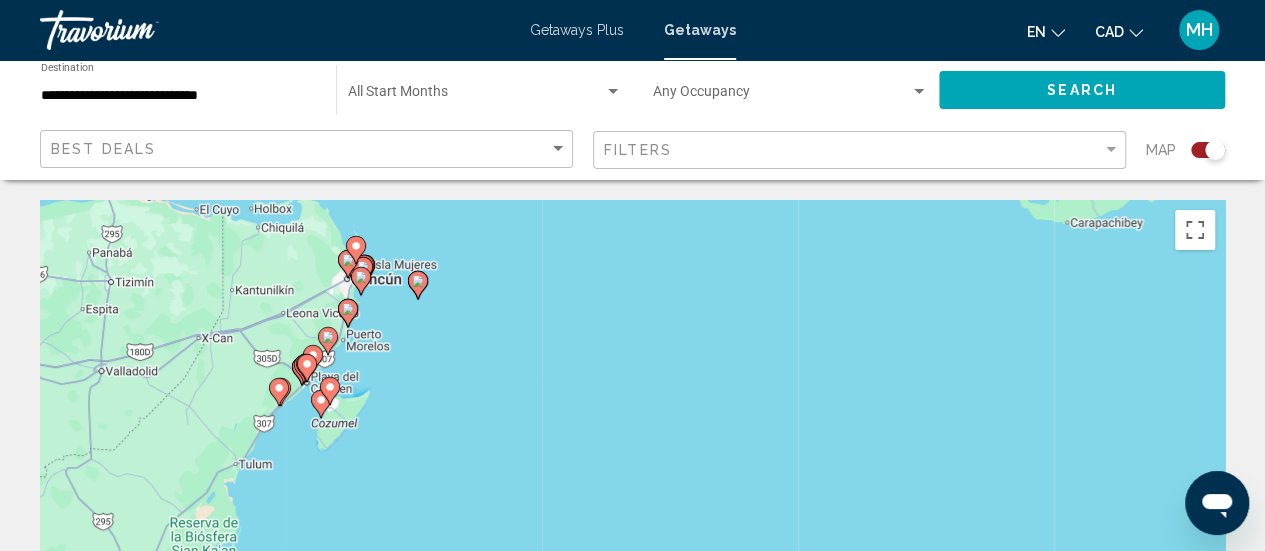 drag, startPoint x: 186, startPoint y: 356, endPoint x: 390, endPoint y: 369, distance: 204.4138 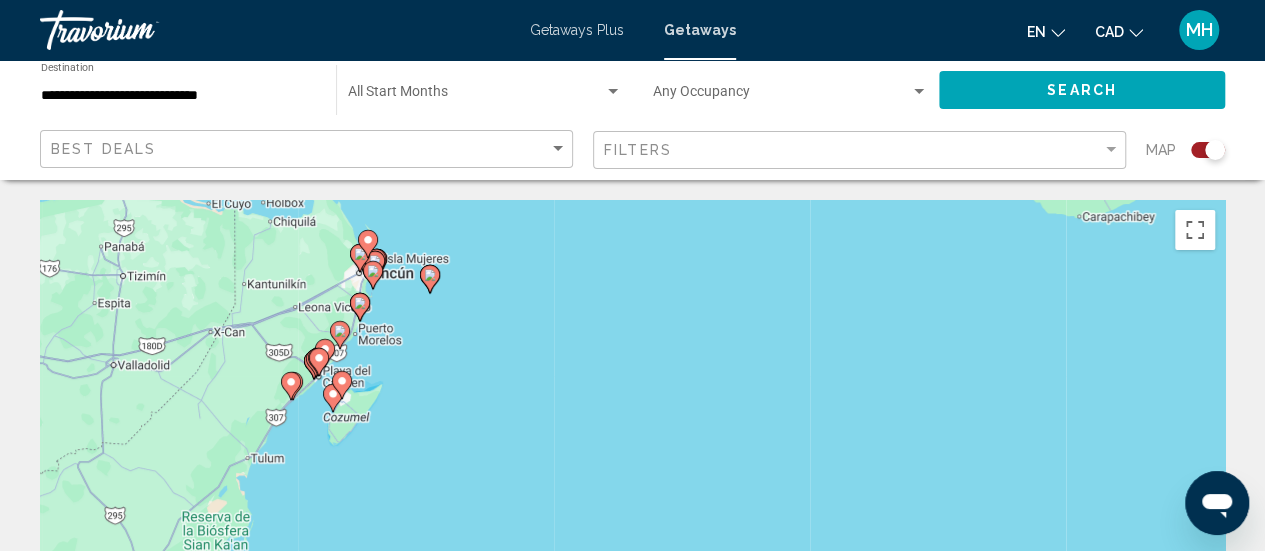 click on "To navigate, press the arrow keys. To activate drag with keyboard, press Alt + Enter. Once in keyboard drag state, use the arrow keys to move the marker. To complete the drag, press the Enter key. To cancel, press Escape." at bounding box center (632, 500) 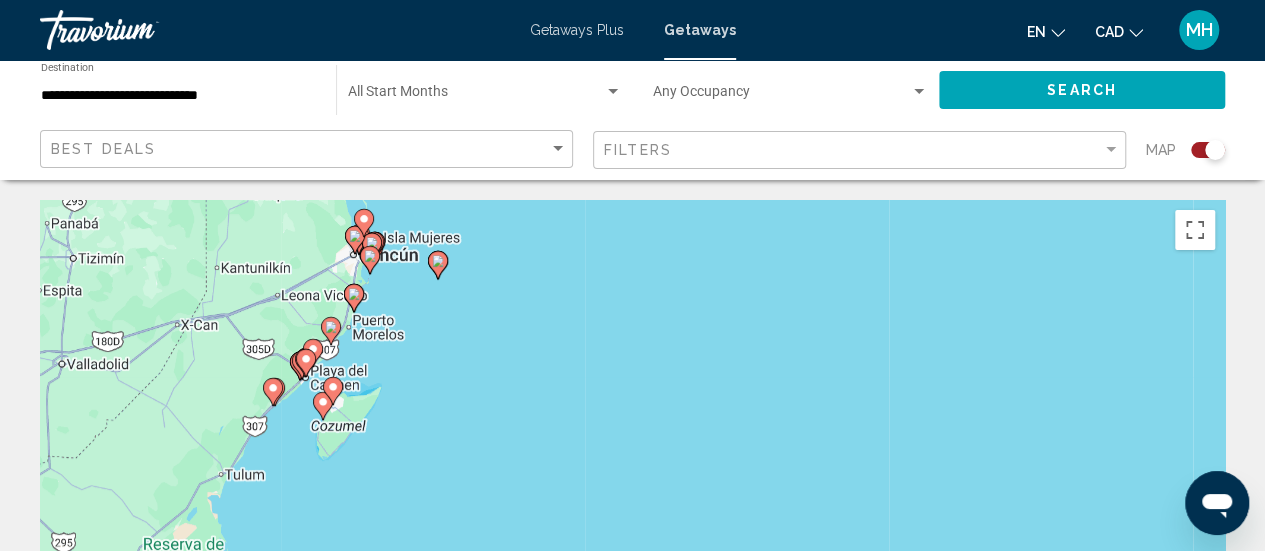 click on "To navigate, press the arrow keys. To activate drag with keyboard, press Alt + Enter. Once in keyboard drag state, use the arrow keys to move the marker. To complete the drag, press the Enter key. To cancel, press Escape." at bounding box center [632, 500] 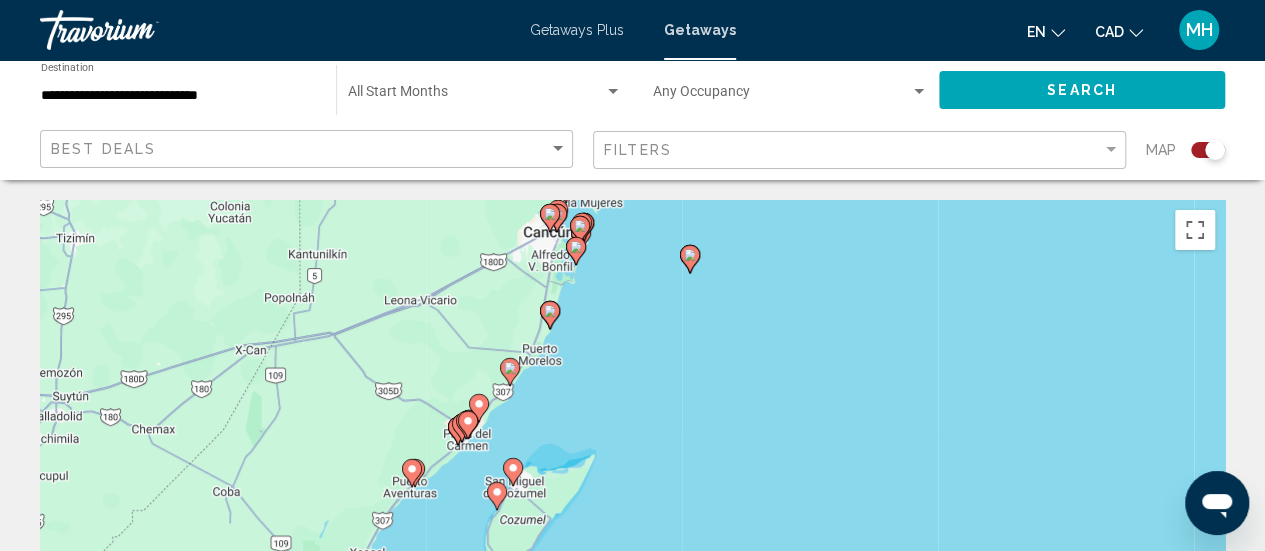 drag, startPoint x: 327, startPoint y: 361, endPoint x: 557, endPoint y: 417, distance: 236.71924 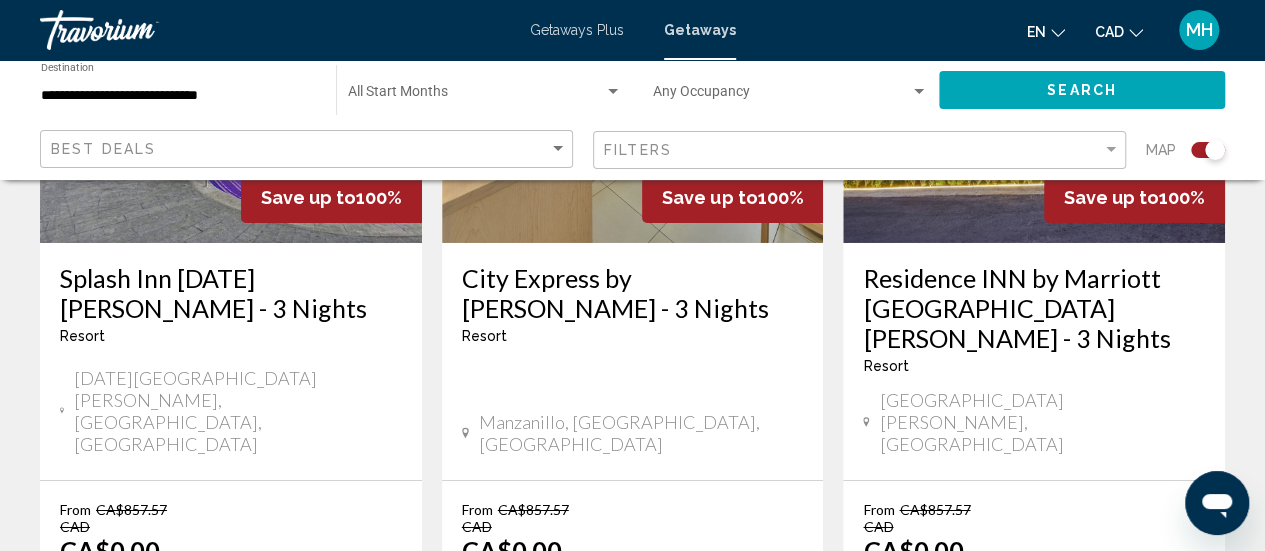 scroll, scrollTop: 3384, scrollLeft: 0, axis: vertical 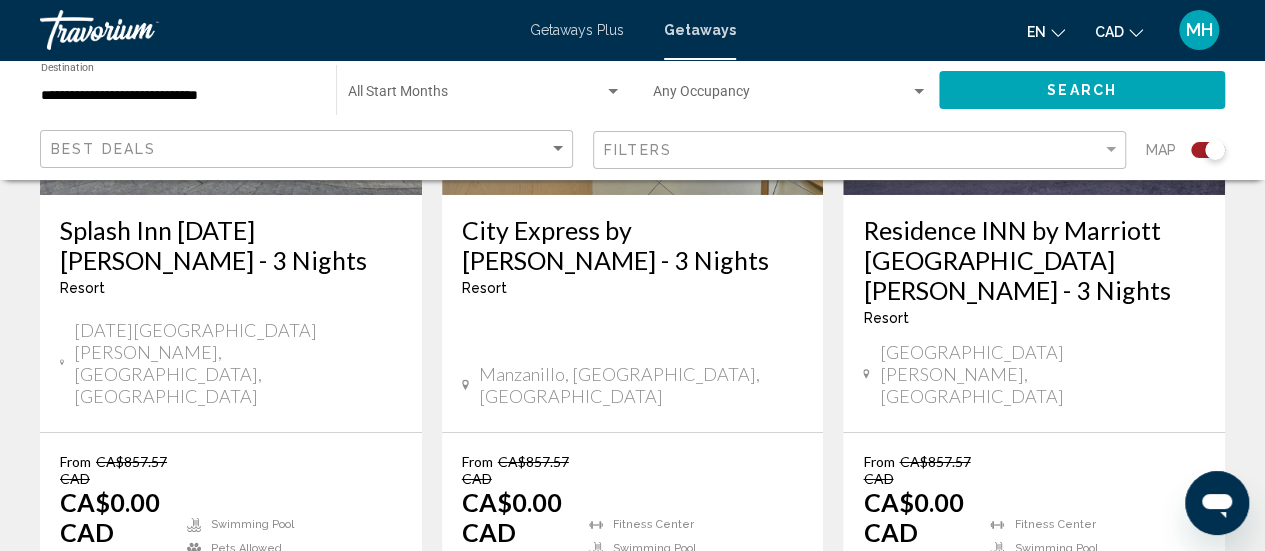 click on "2" at bounding box center (493, 707) 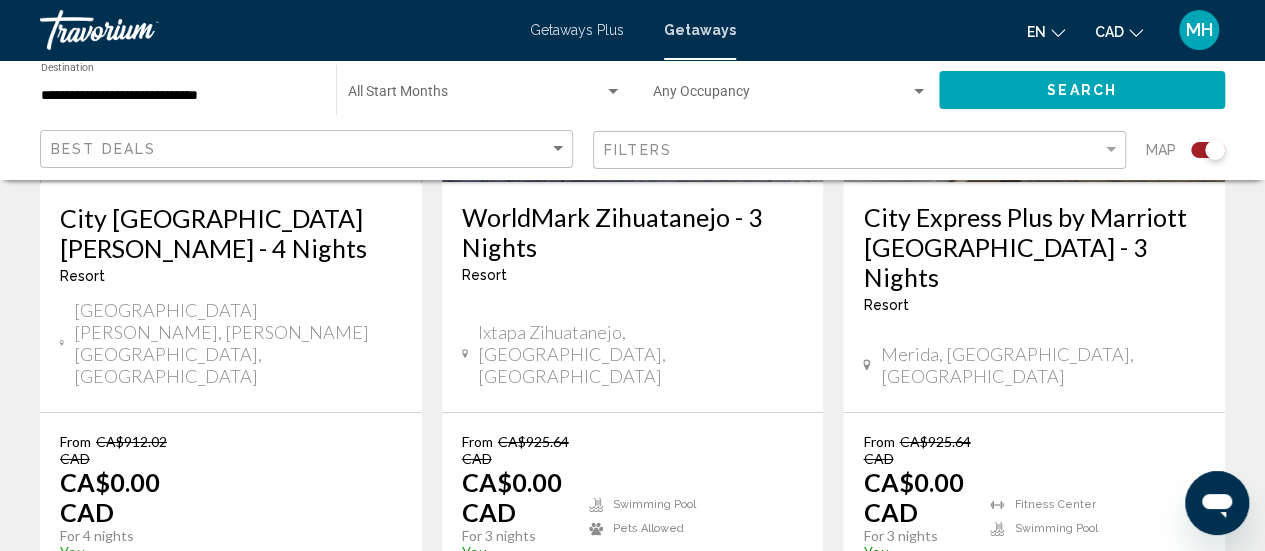 scroll, scrollTop: 3572, scrollLeft: 0, axis: vertical 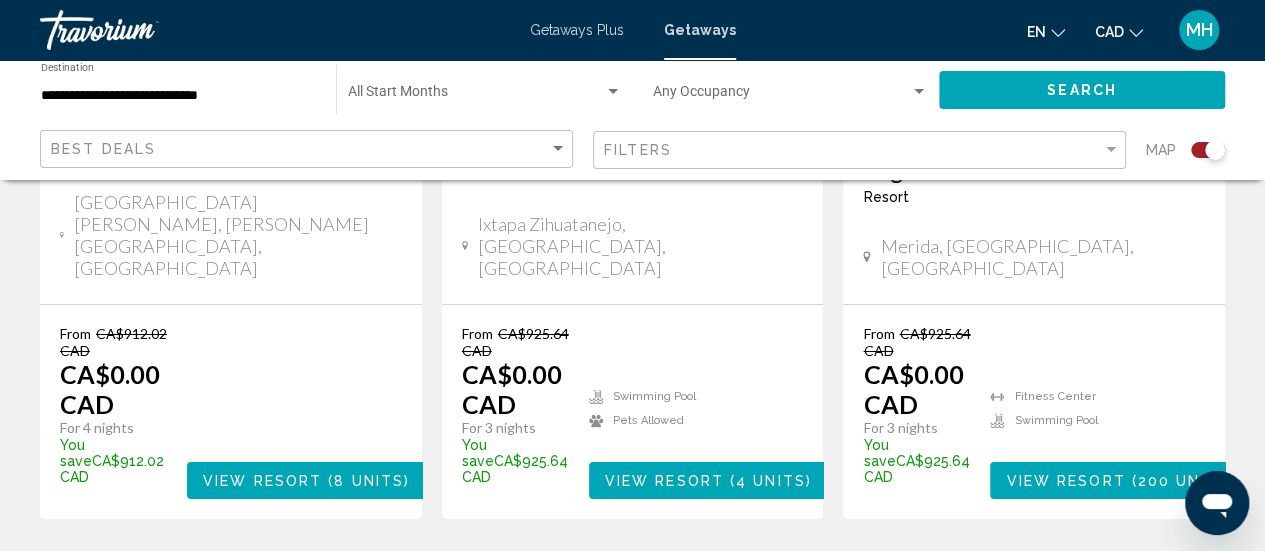 click on "page  3" at bounding box center [562, 579] 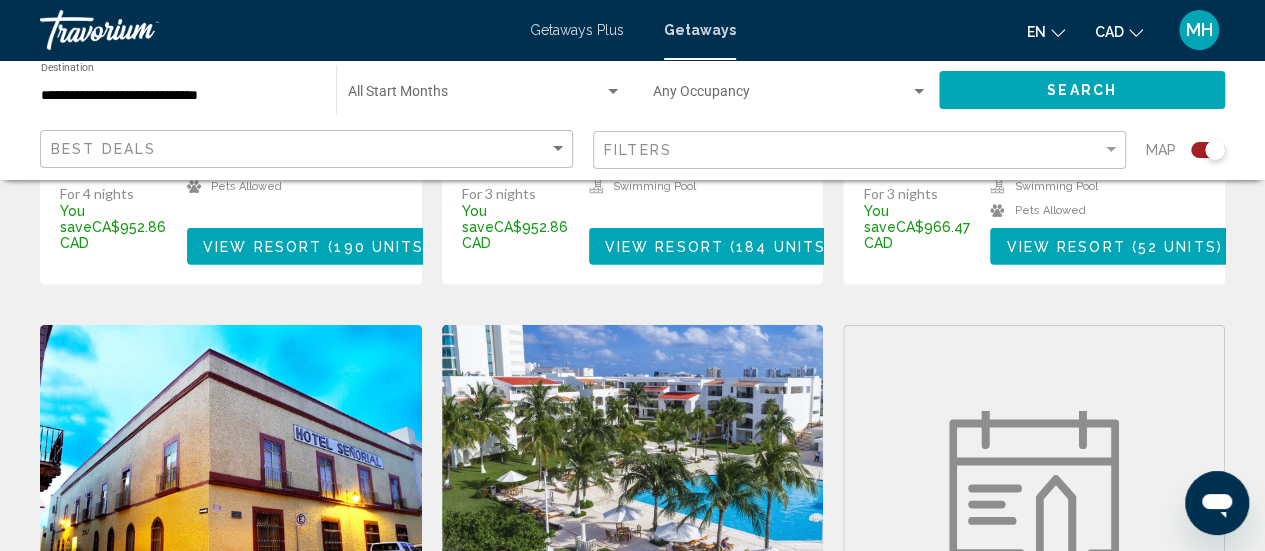 scroll, scrollTop: 2283, scrollLeft: 0, axis: vertical 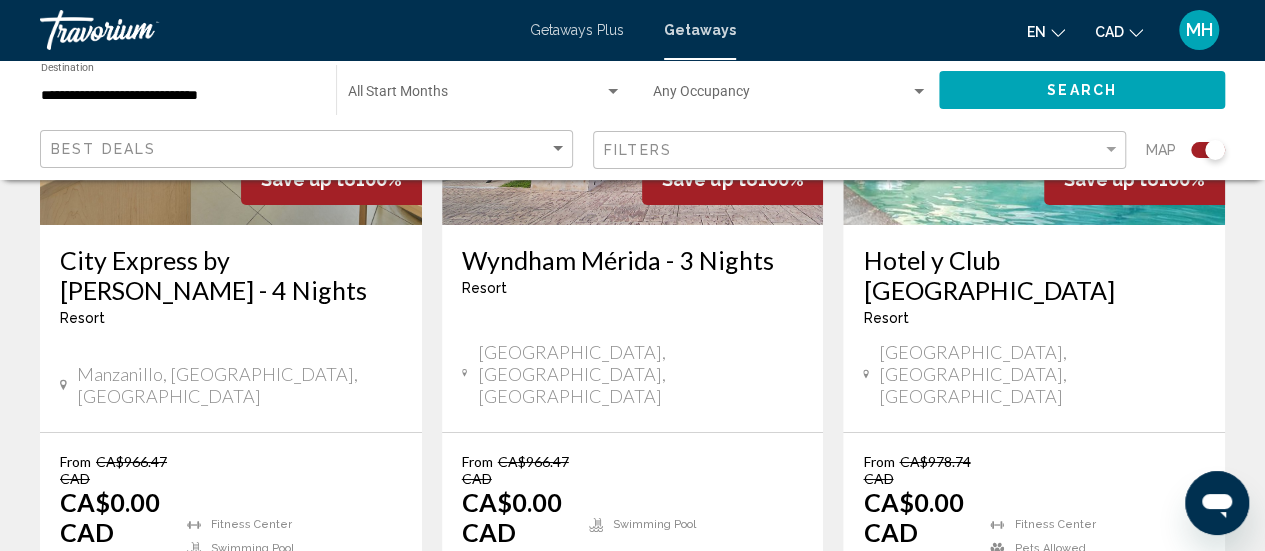 click on "4" at bounding box center (633, 707) 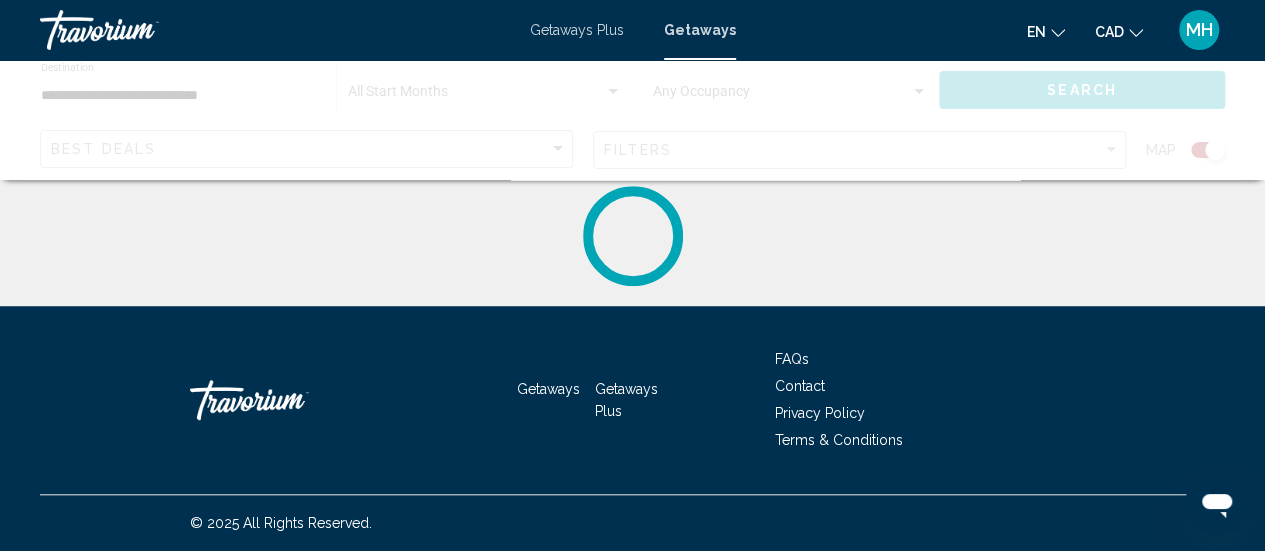 scroll, scrollTop: 0, scrollLeft: 0, axis: both 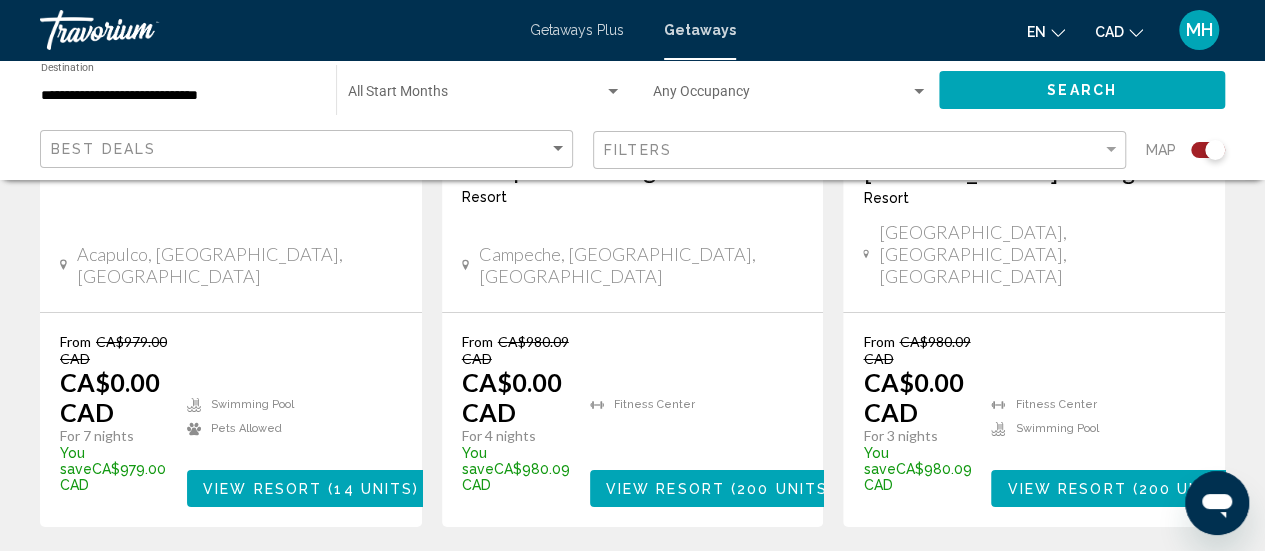 click on "5" at bounding box center (703, 587) 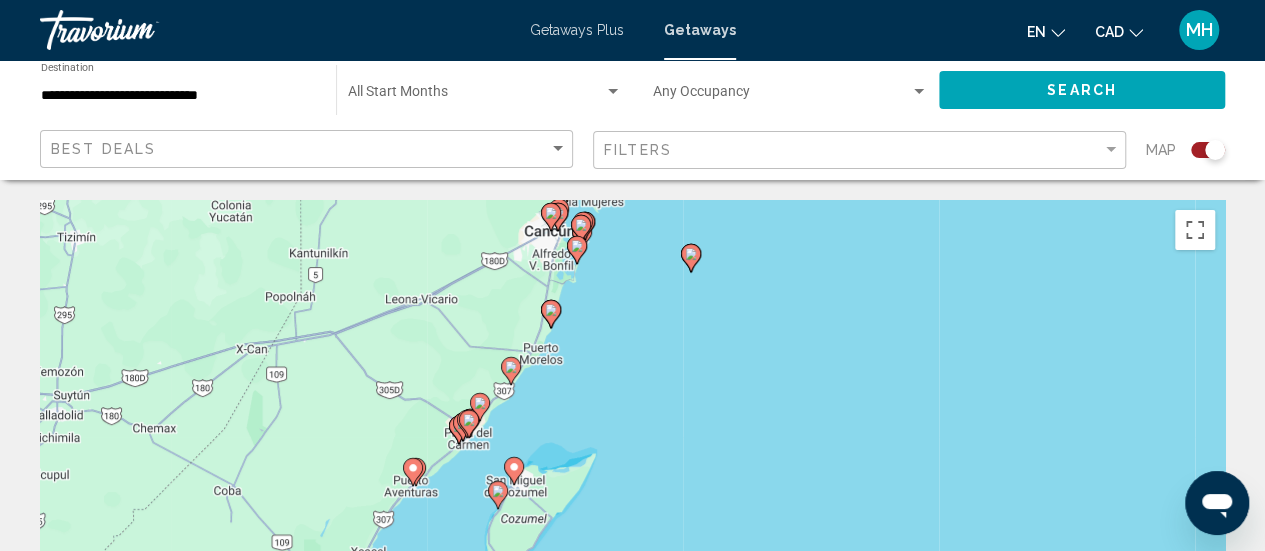 click on "To navigate, press the arrow keys. To activate drag with keyboard, press Alt + Enter. Once in keyboard drag state, use the arrow keys to move the marker. To complete the drag, press the Enter key. To cancel, press Escape." at bounding box center [632, 500] 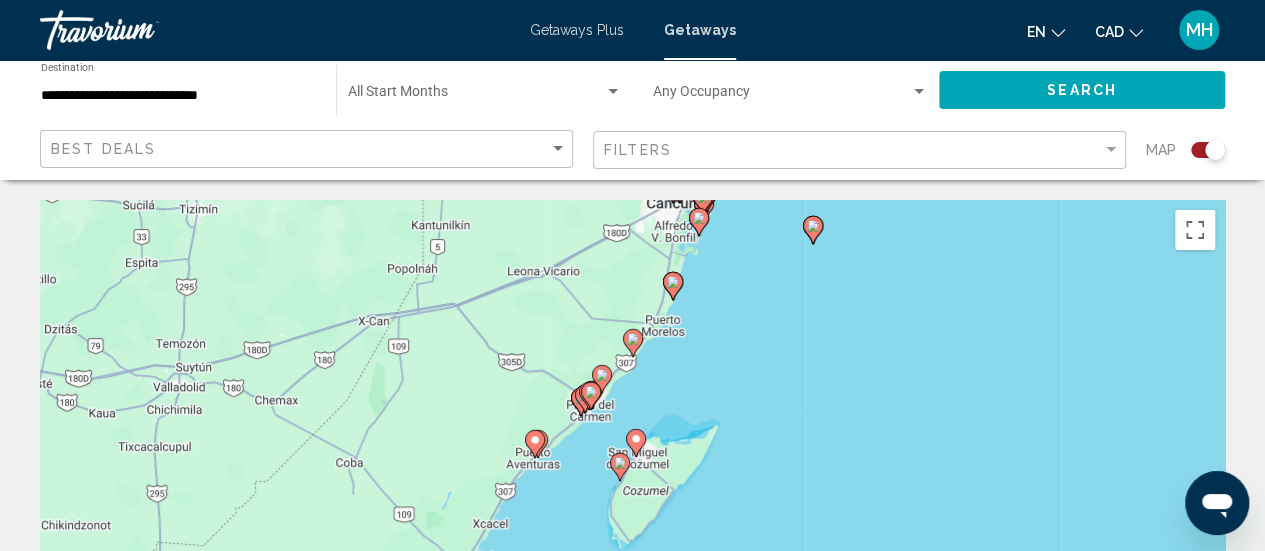 drag, startPoint x: 504, startPoint y: 407, endPoint x: 630, endPoint y: 379, distance: 129.07362 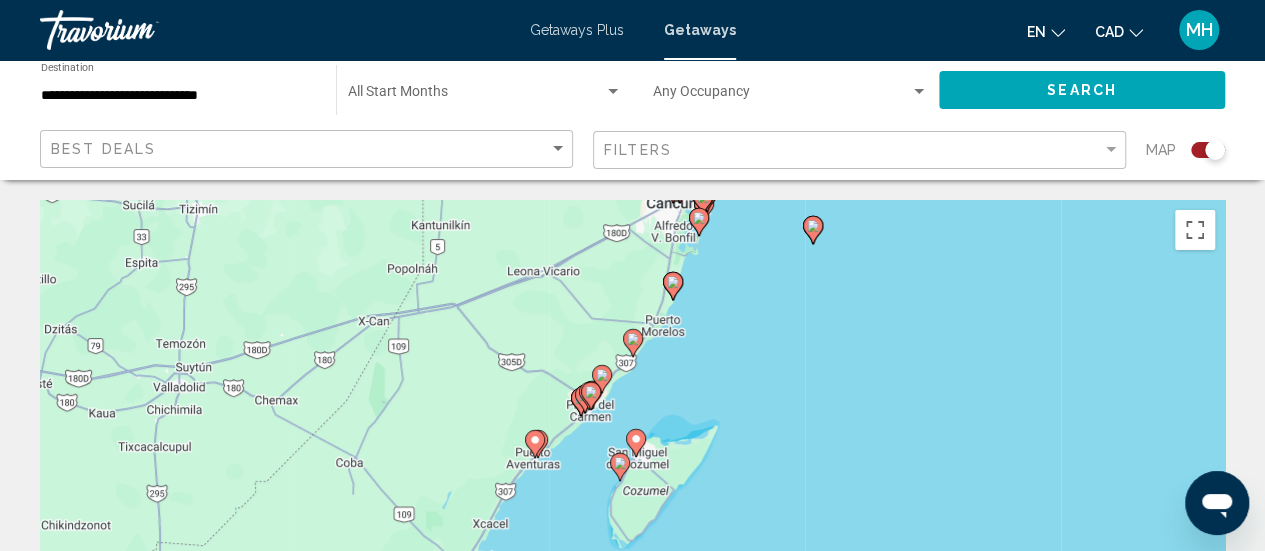 click on "To navigate, press the arrow keys. To activate drag with keyboard, press Alt + Enter. Once in keyboard drag state, use the arrow keys to move the marker. To complete the drag, press the Enter key. To cancel, press Escape." at bounding box center [632, 500] 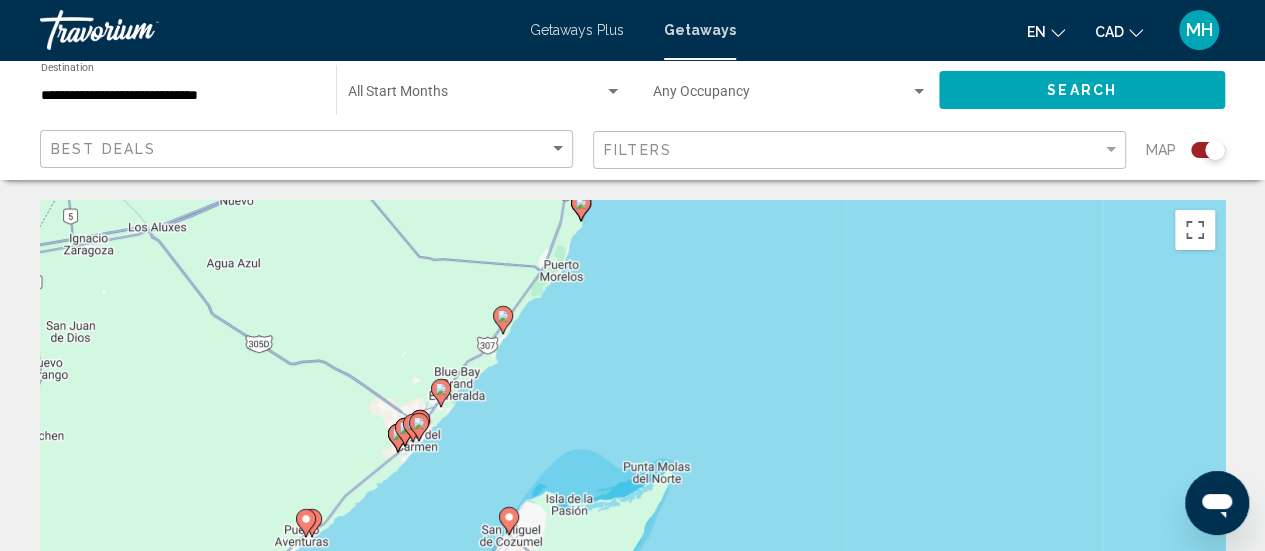 click on "To navigate, press the arrow keys. To activate drag with keyboard, press Alt + Enter. Once in keyboard drag state, use the arrow keys to move the marker. To complete the drag, press the Enter key. To cancel, press Escape." at bounding box center [632, 500] 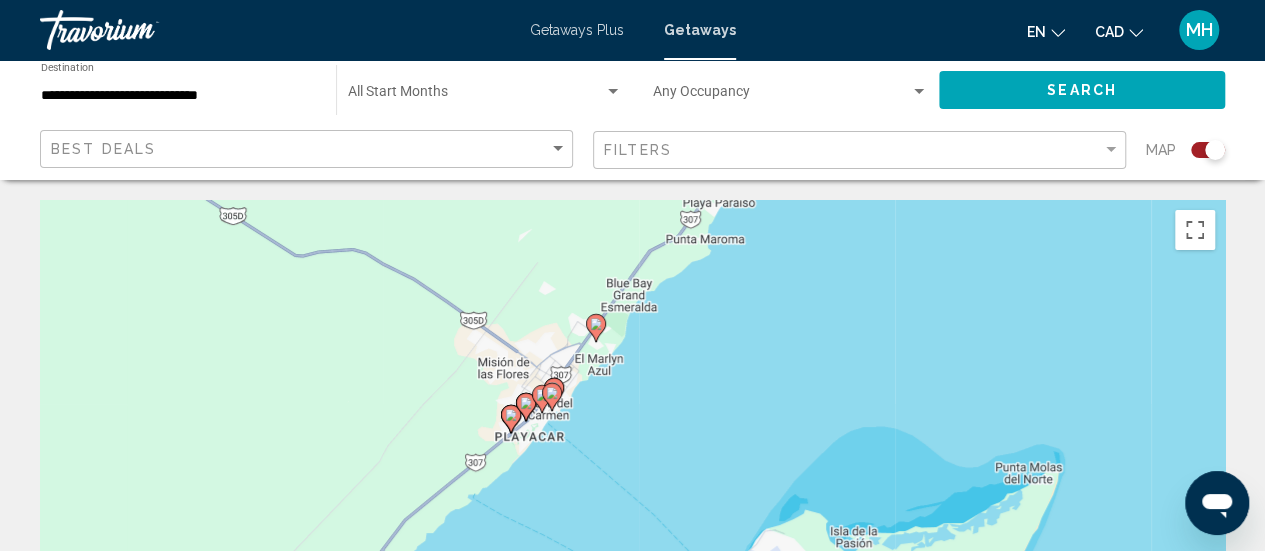 drag, startPoint x: 399, startPoint y: 417, endPoint x: 741, endPoint y: 324, distance: 354.41925 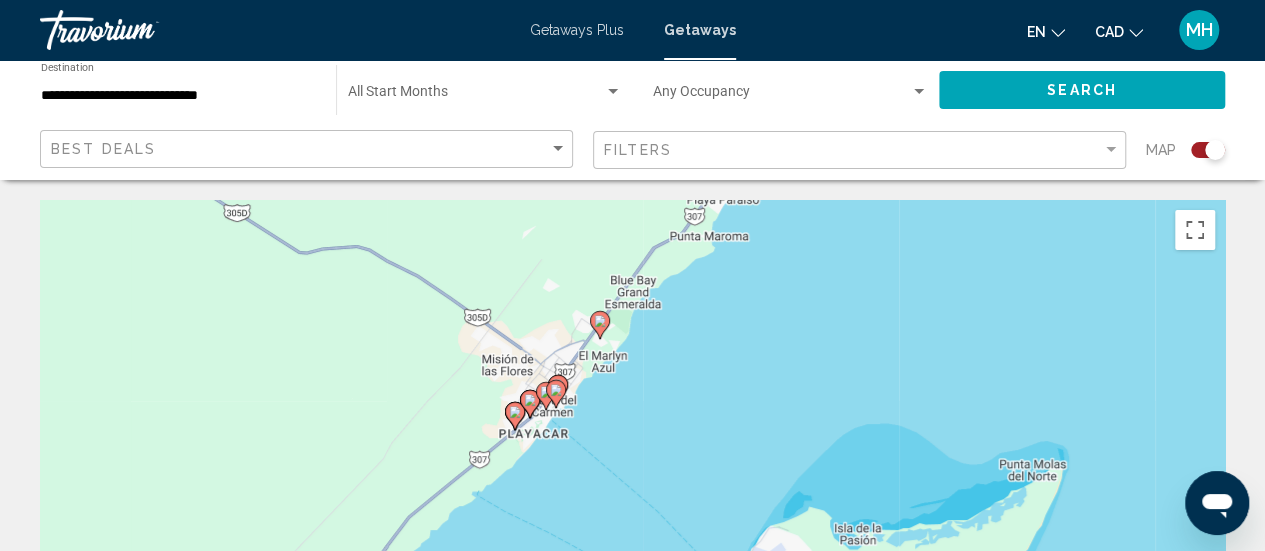 click on "To navigate, press the arrow keys. To activate drag with keyboard, press Alt + Enter. Once in keyboard drag state, use the arrow keys to move the marker. To complete the drag, press the Enter key. To cancel, press Escape." at bounding box center [632, 500] 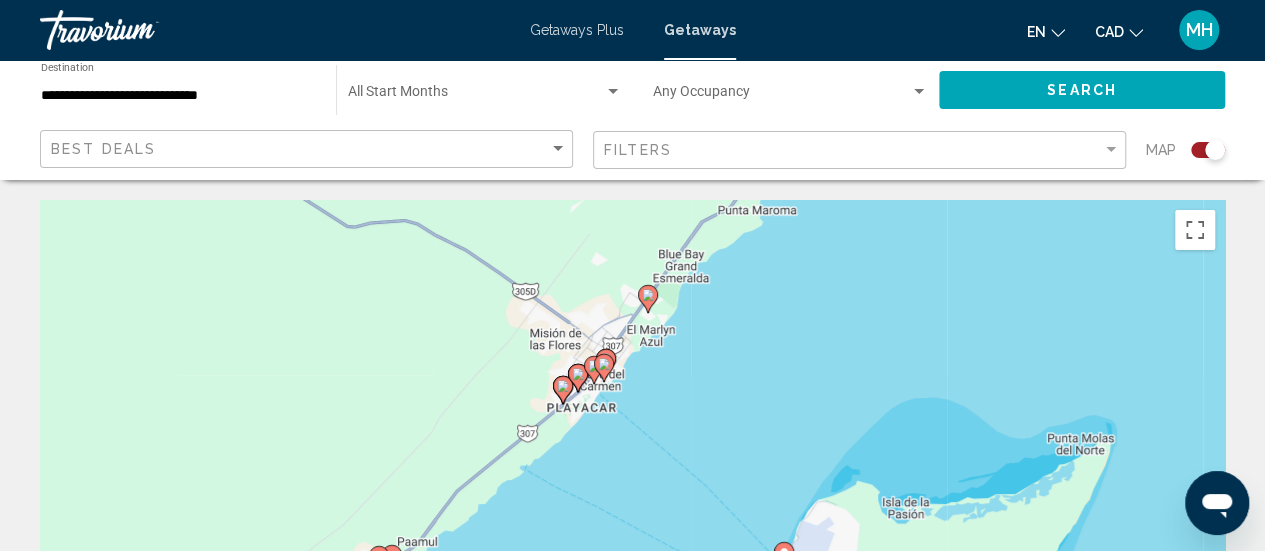 drag, startPoint x: 668, startPoint y: 423, endPoint x: 729, endPoint y: 391, distance: 68.88396 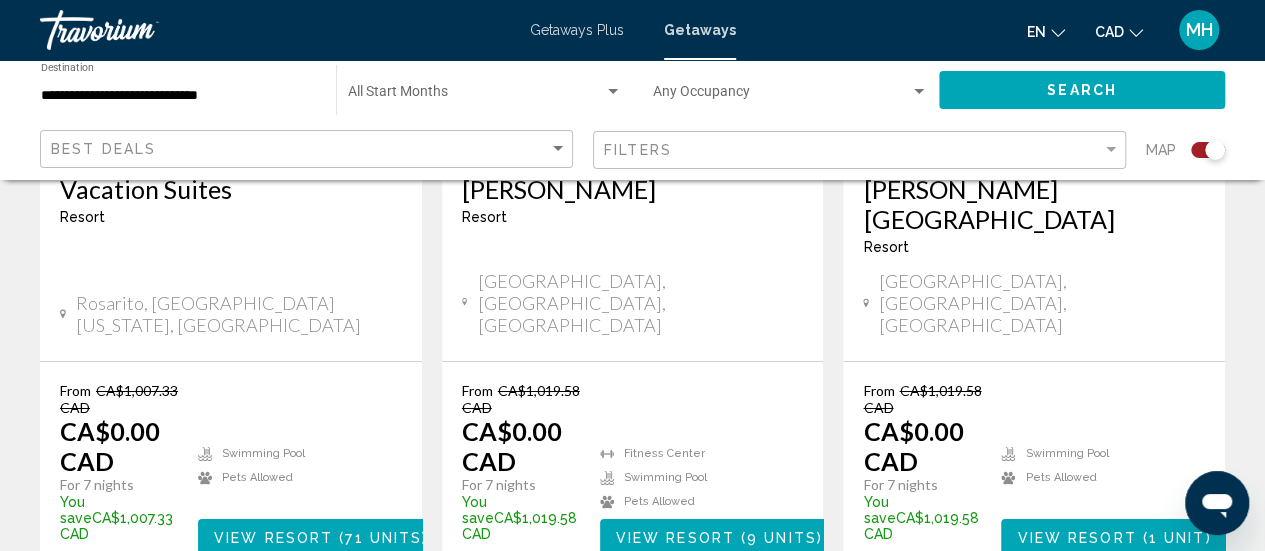 scroll, scrollTop: 3540, scrollLeft: 0, axis: vertical 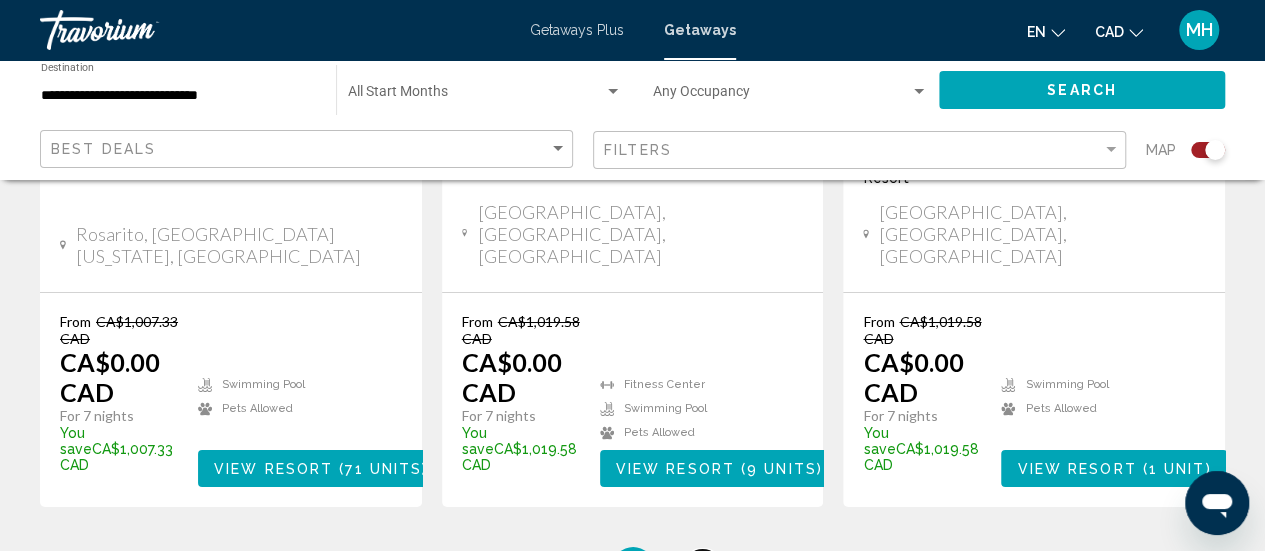 click on "6" at bounding box center (703, 567) 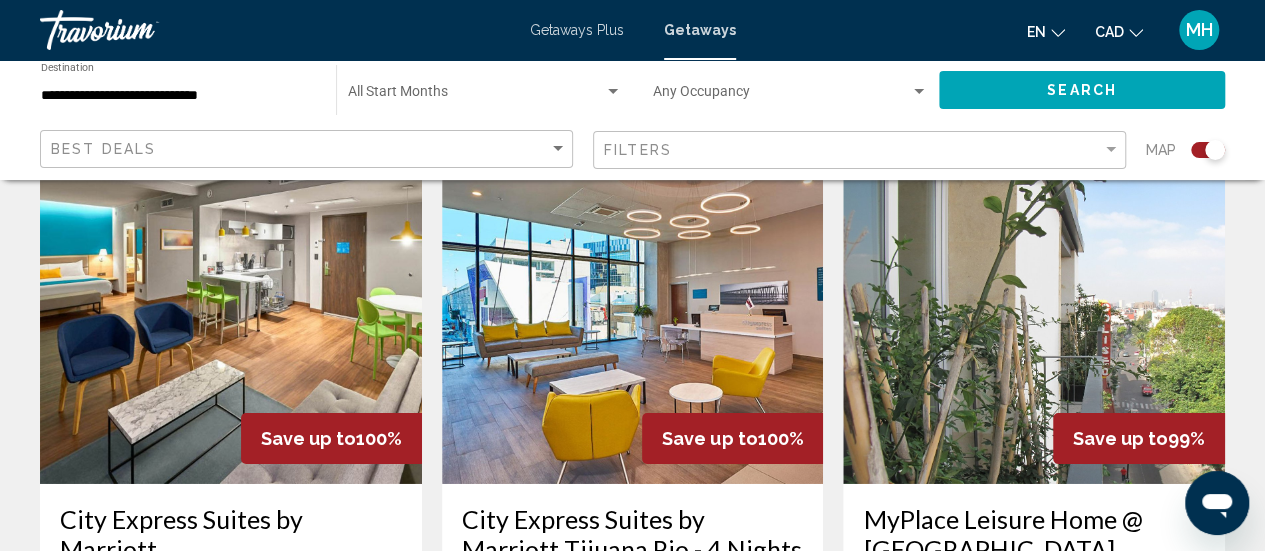 scroll, scrollTop: 3268, scrollLeft: 0, axis: vertical 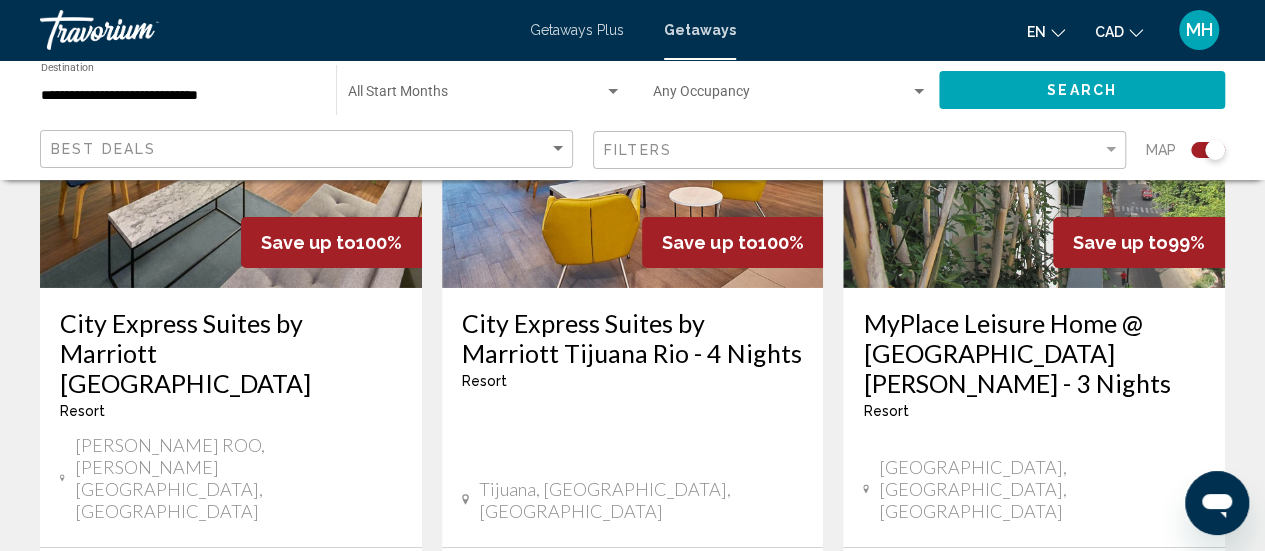 click on "7" at bounding box center [703, 822] 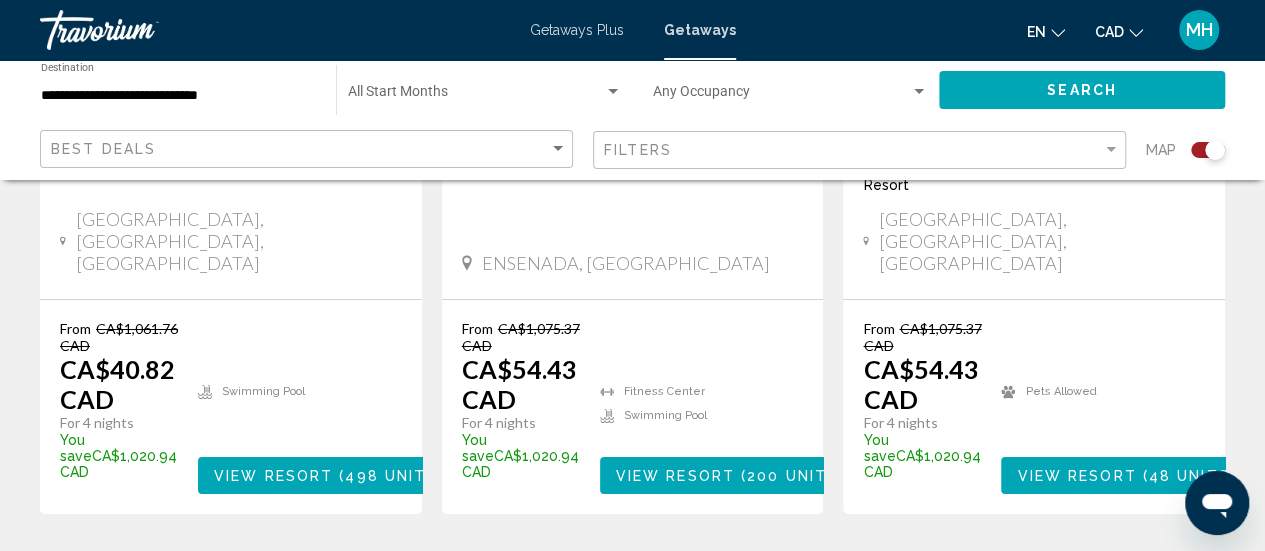 scroll, scrollTop: 3646, scrollLeft: 0, axis: vertical 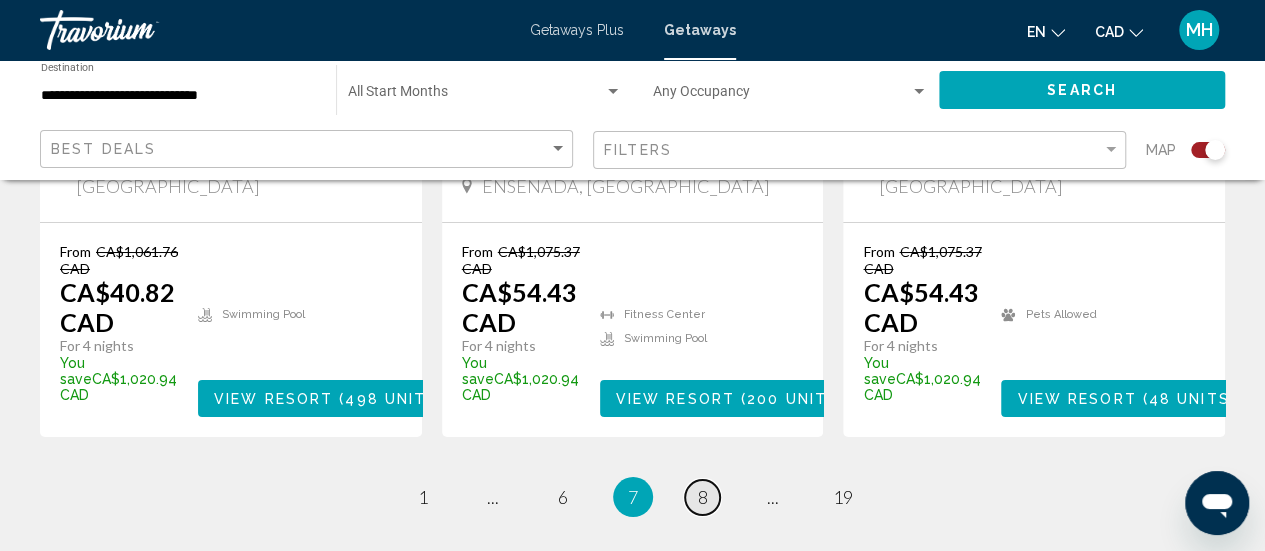click on "8" at bounding box center [703, 497] 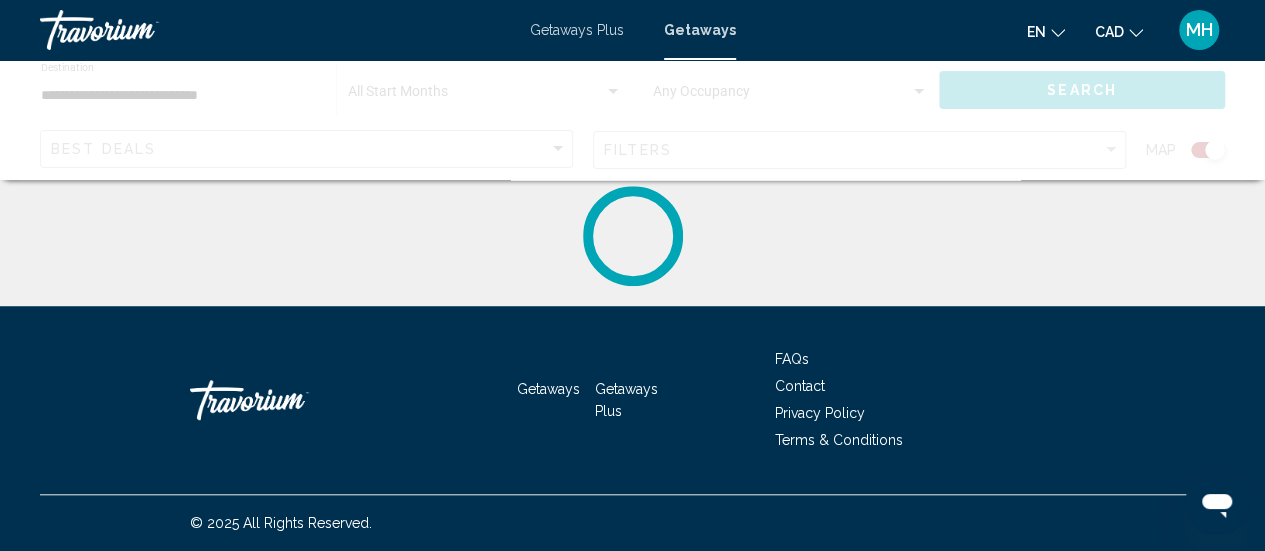 scroll, scrollTop: 0, scrollLeft: 0, axis: both 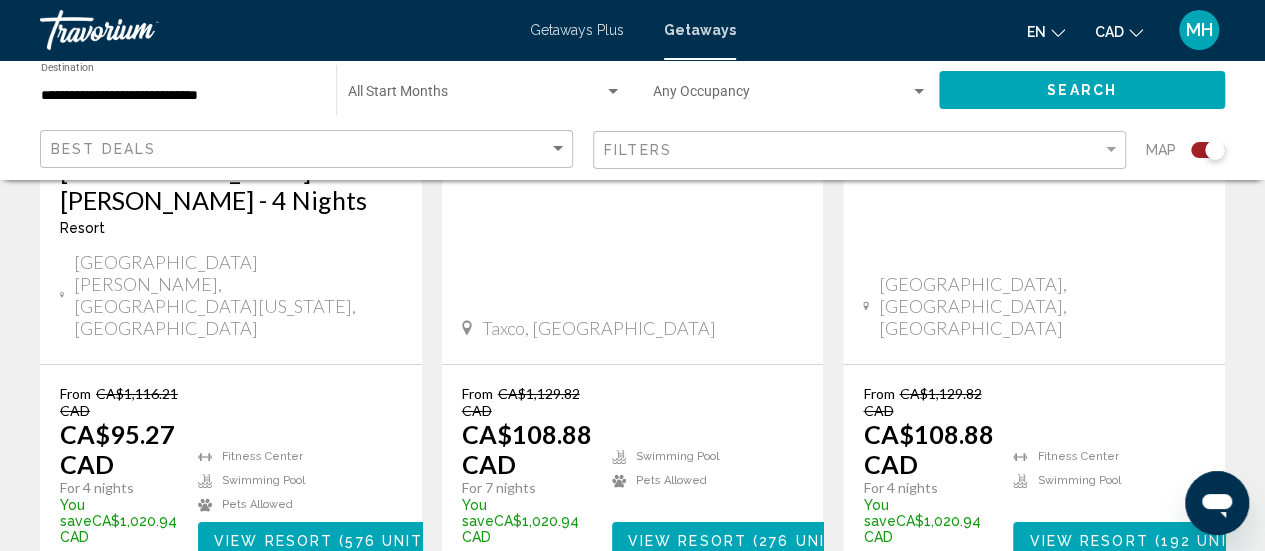 click on "page  9" at bounding box center [702, 639] 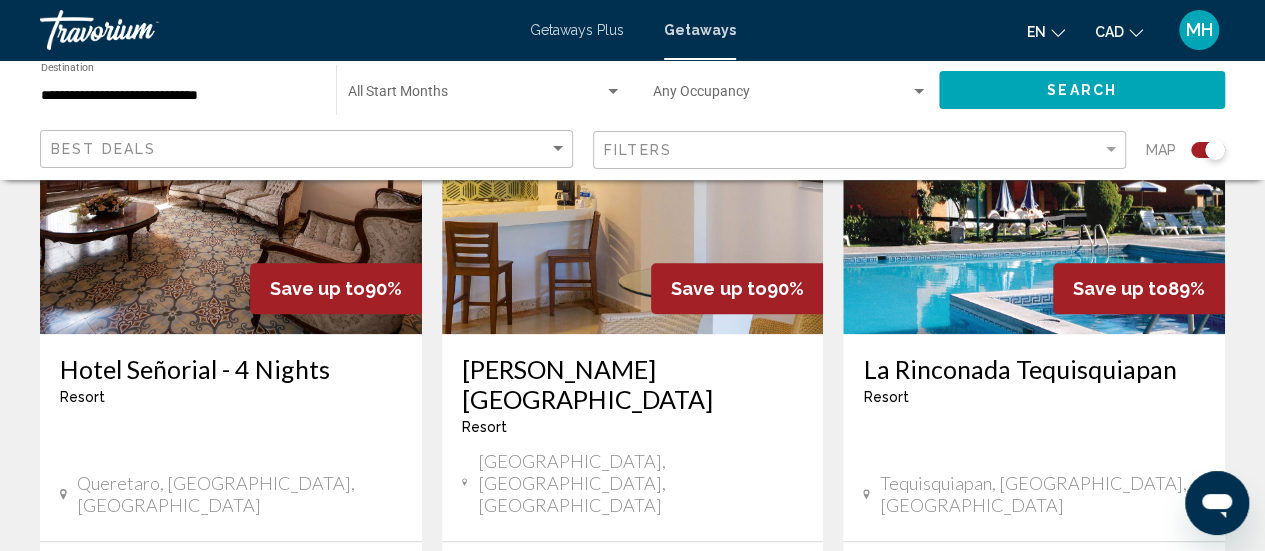 scroll, scrollTop: 897, scrollLeft: 0, axis: vertical 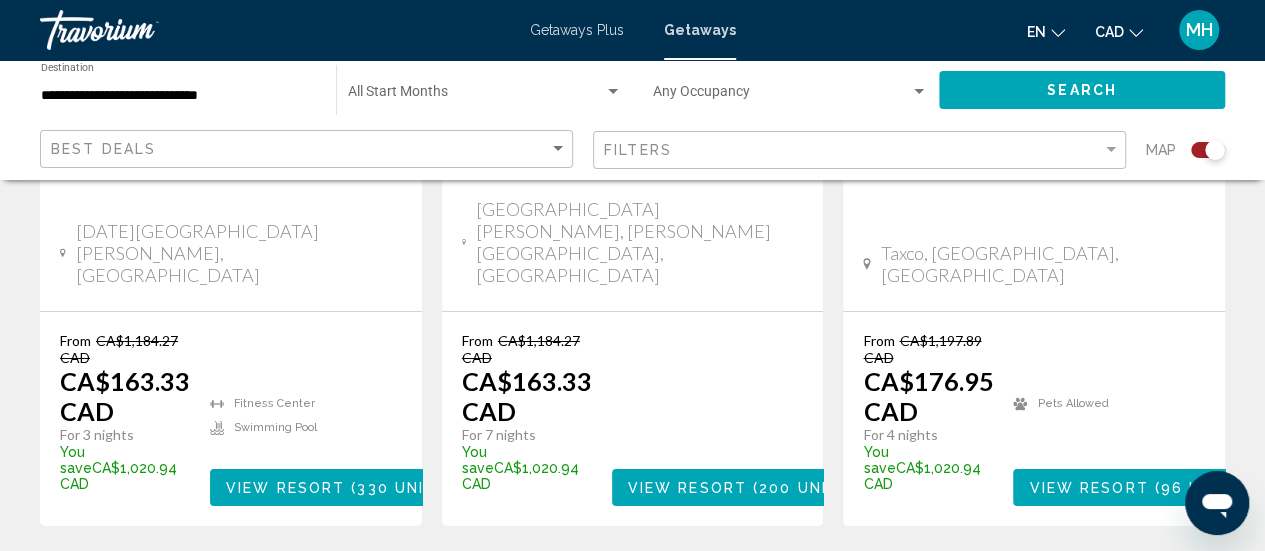 click on "10" at bounding box center (703, 586) 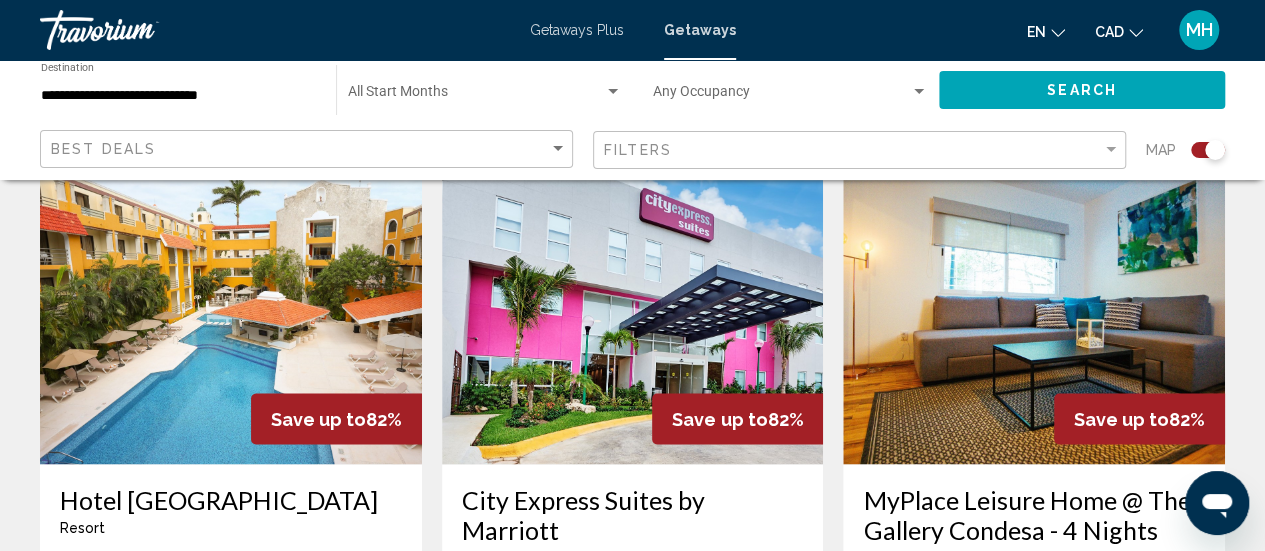 scroll, scrollTop: 1660, scrollLeft: 0, axis: vertical 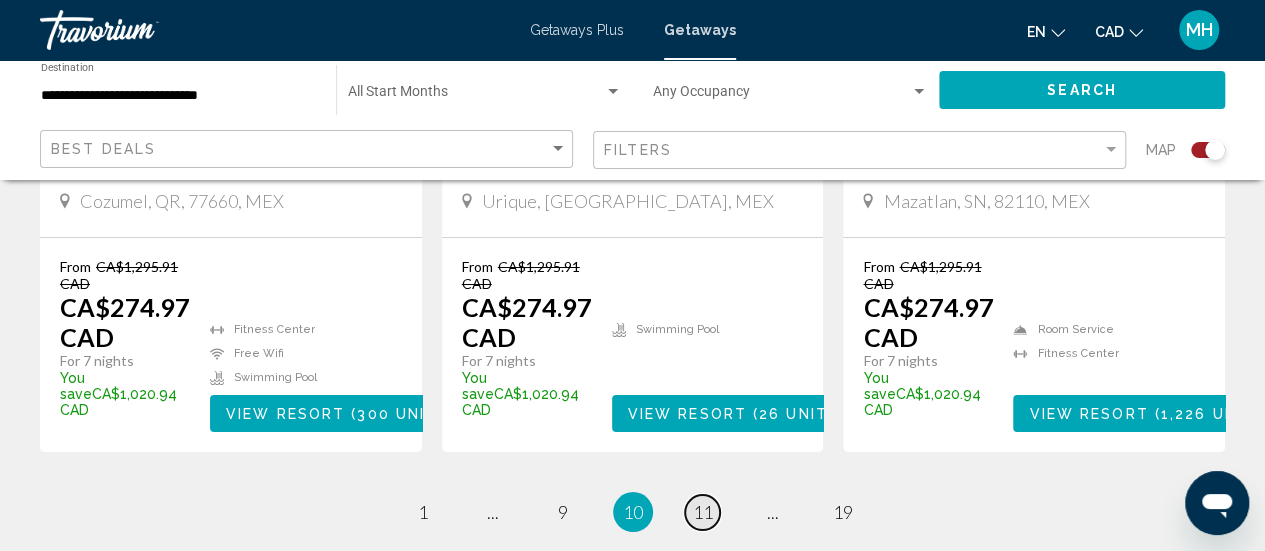 click on "page  11" at bounding box center [702, 512] 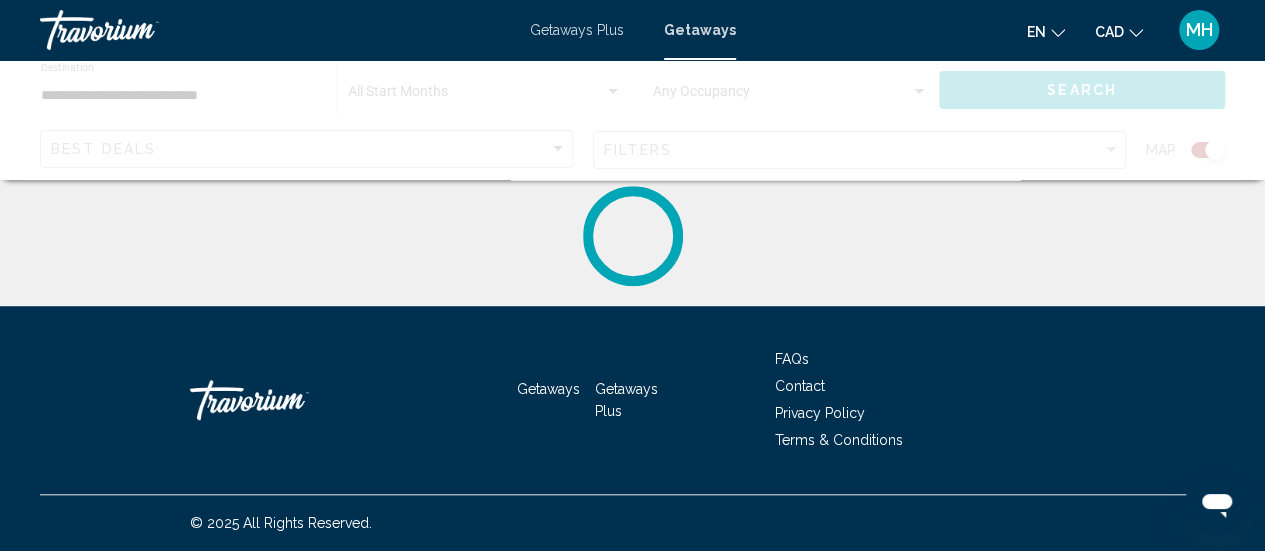 scroll, scrollTop: 0, scrollLeft: 0, axis: both 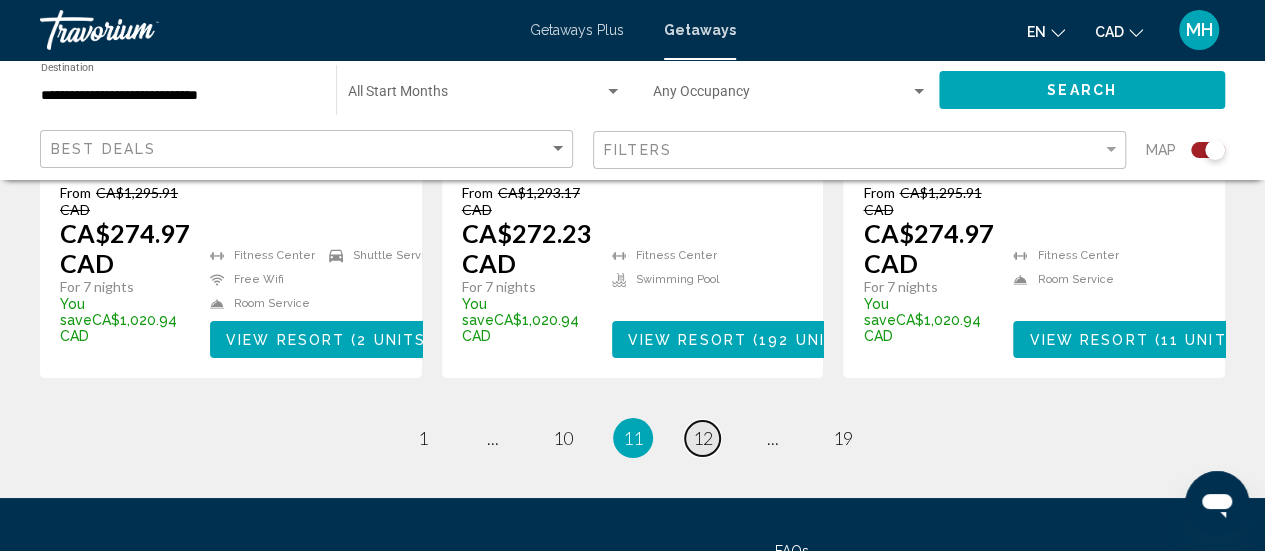 click on "12" at bounding box center (703, 438) 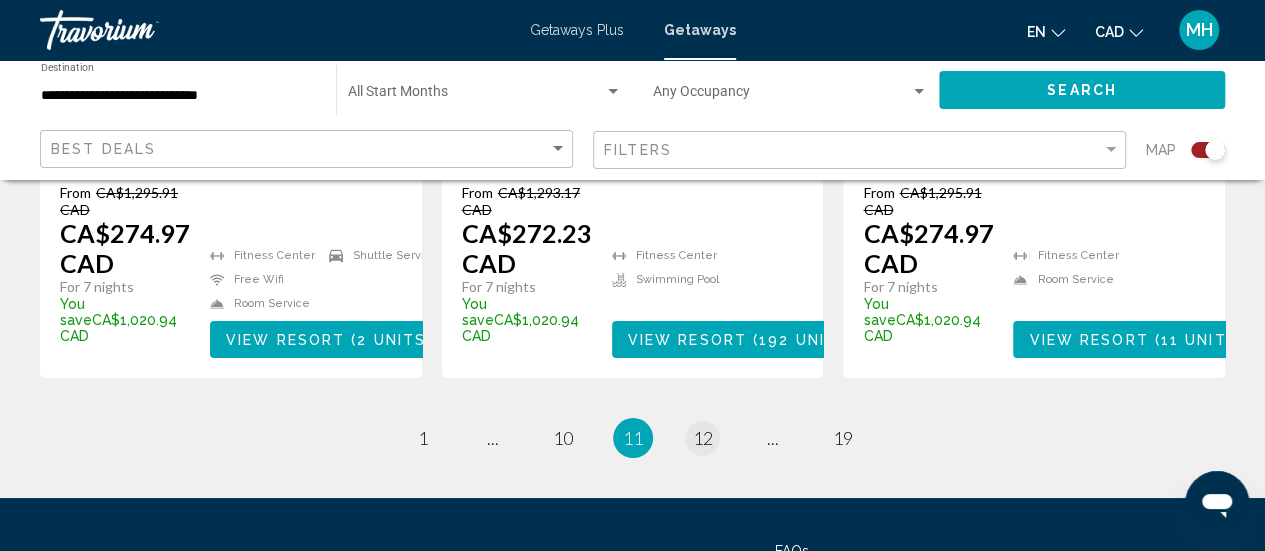 scroll, scrollTop: 0, scrollLeft: 0, axis: both 